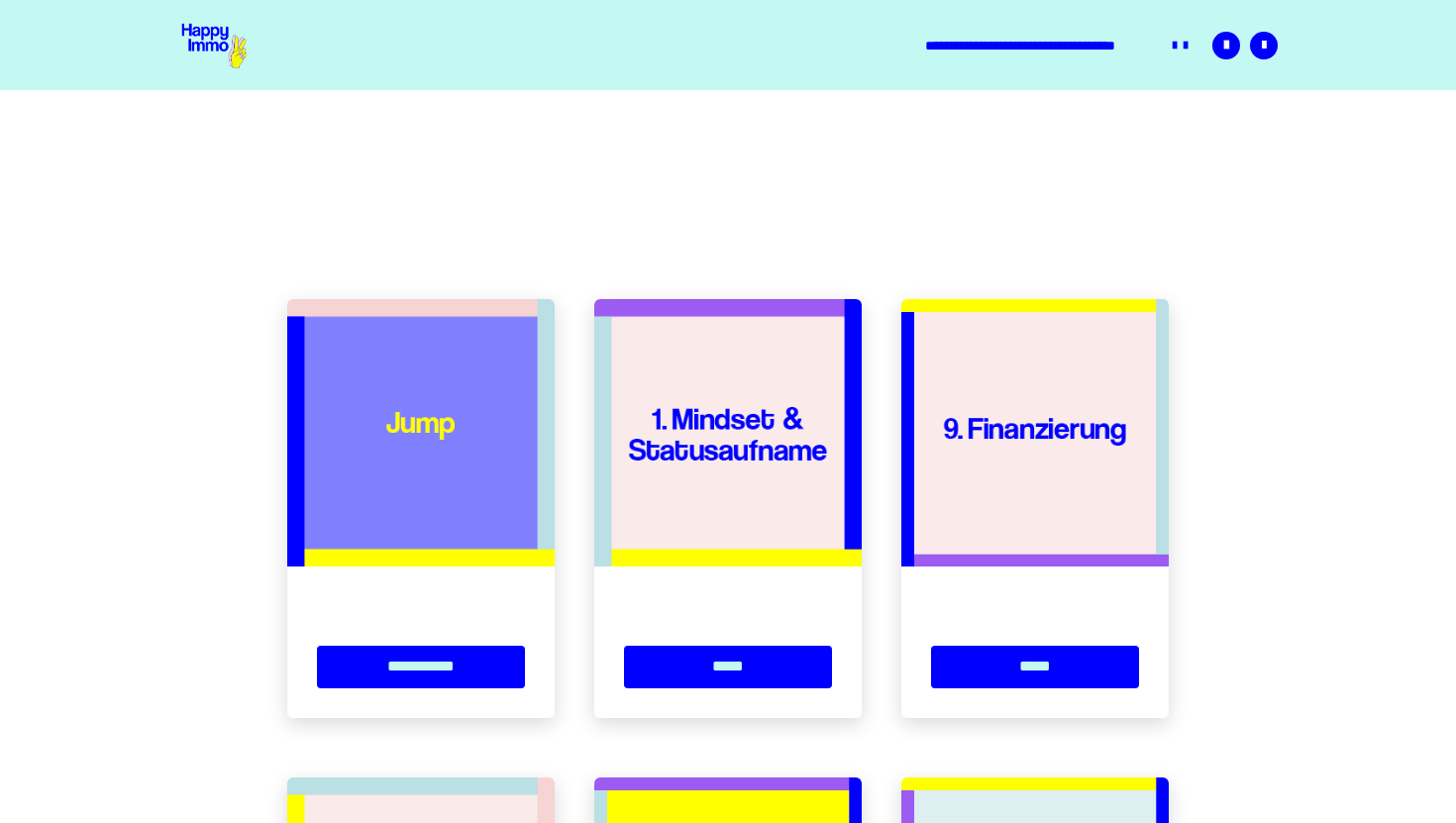 scroll, scrollTop: 816, scrollLeft: 0, axis: vertical 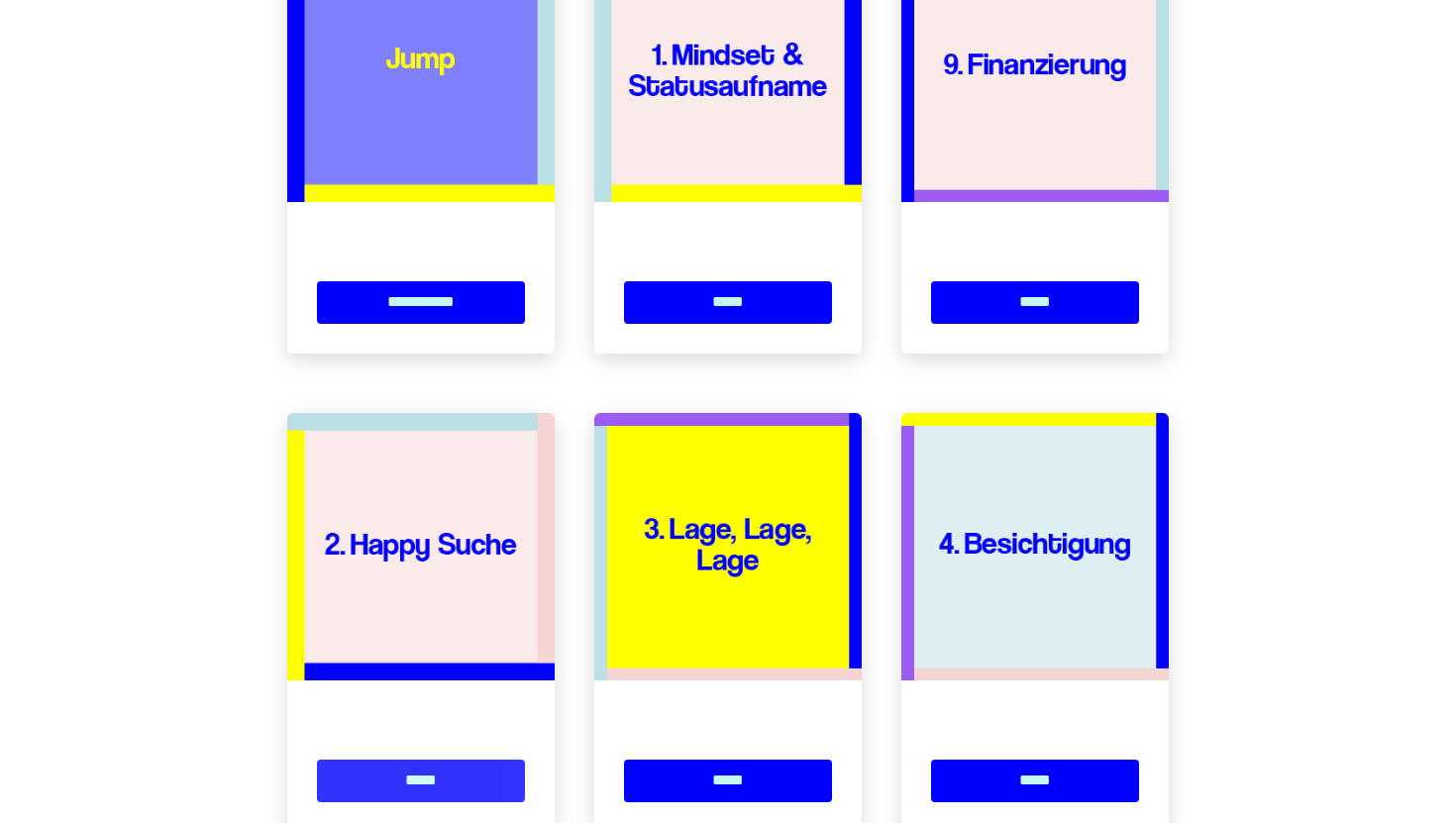 click on "*****" at bounding box center [421, 780] 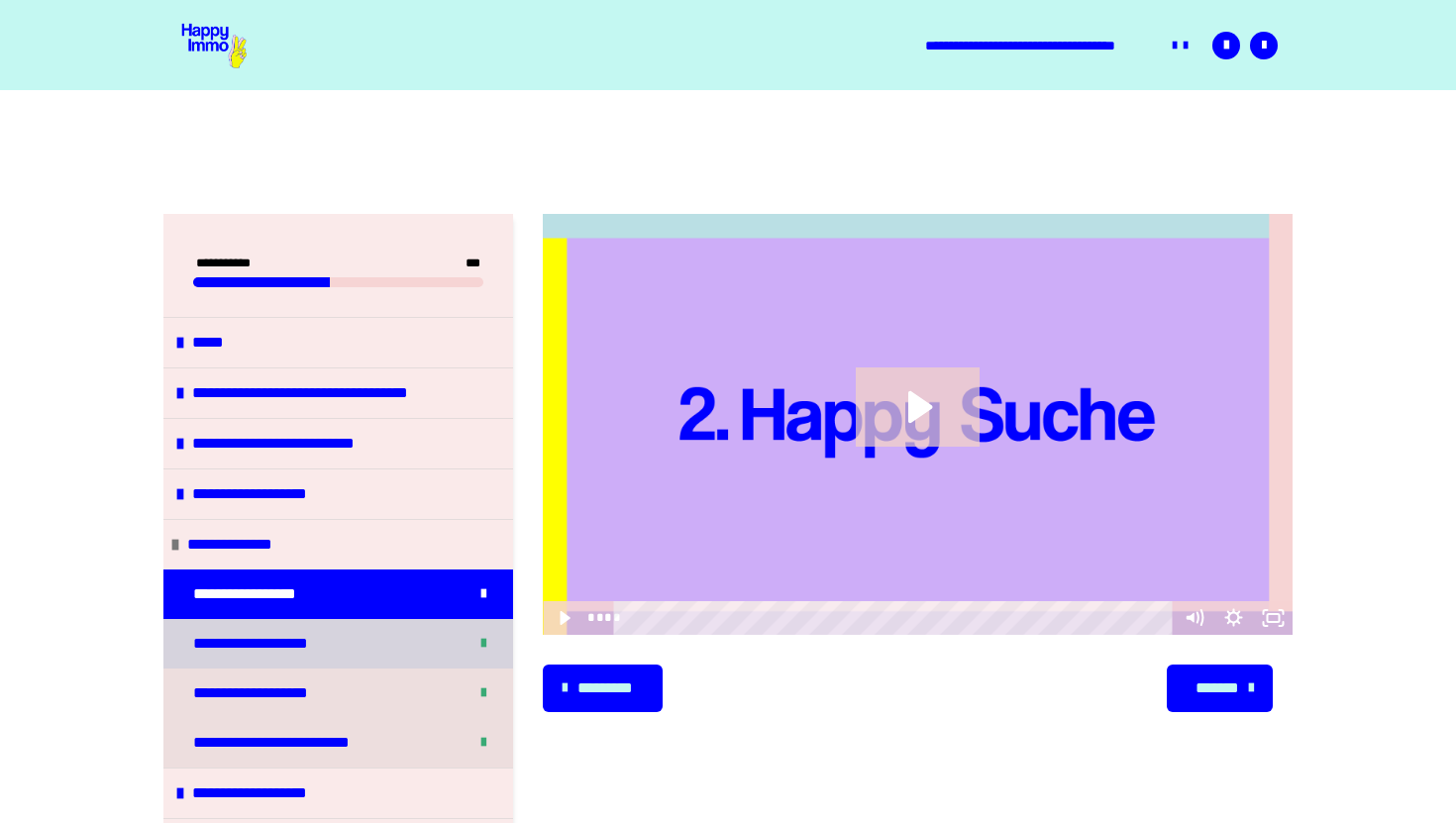click on "**********" at bounding box center [252, 644] 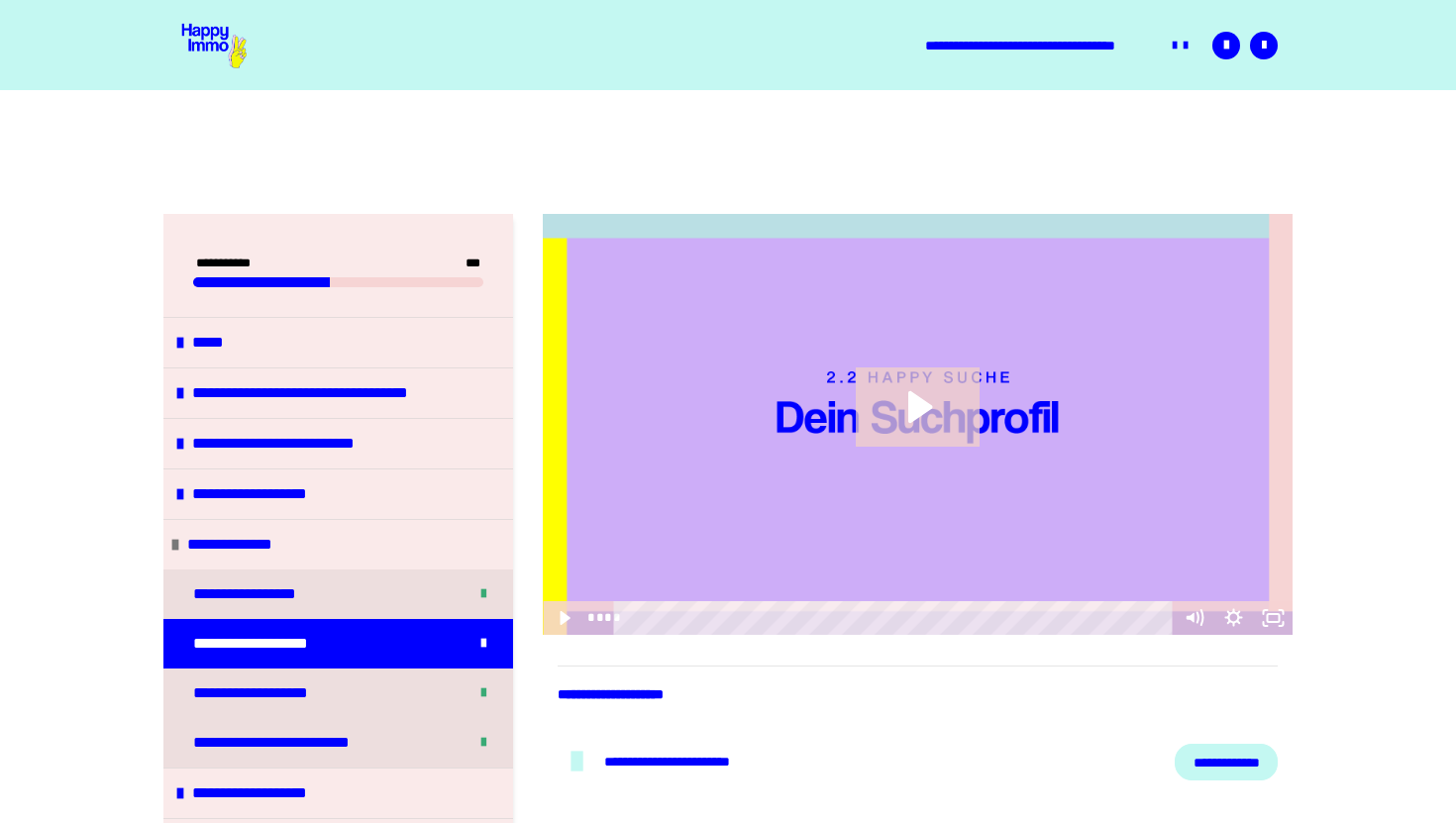 click on "**********" at bounding box center (1226, 762) 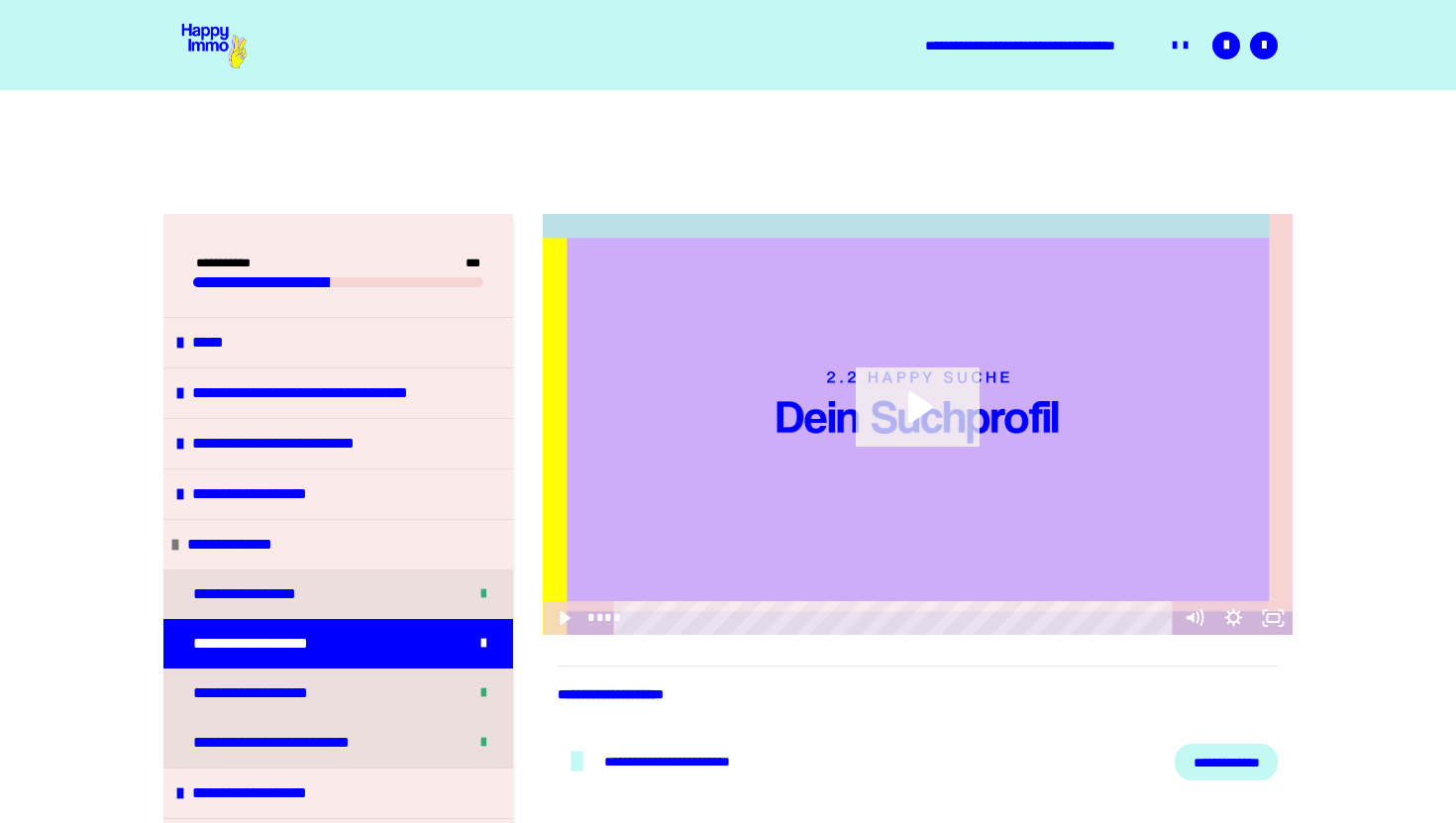 click 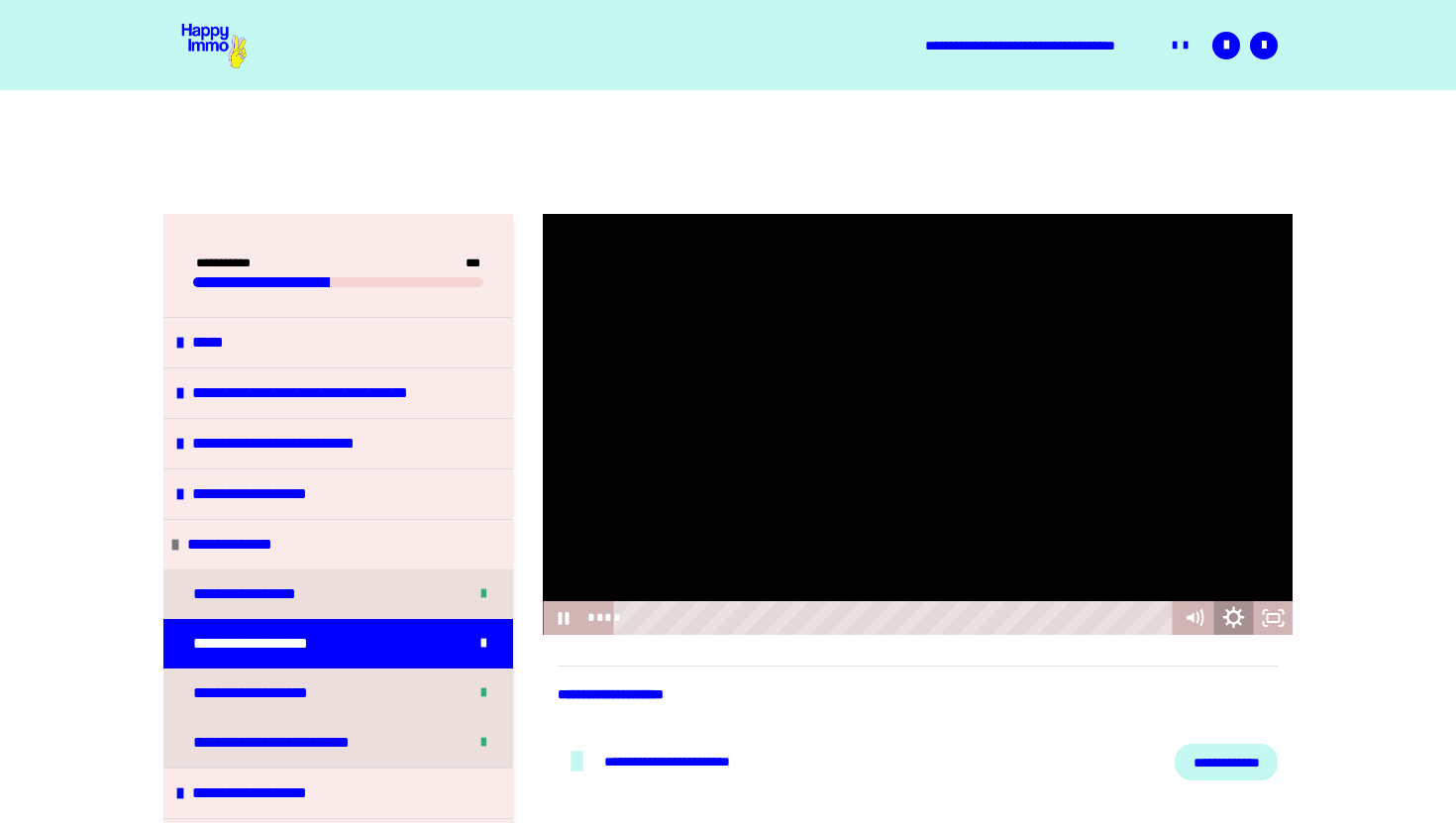 click 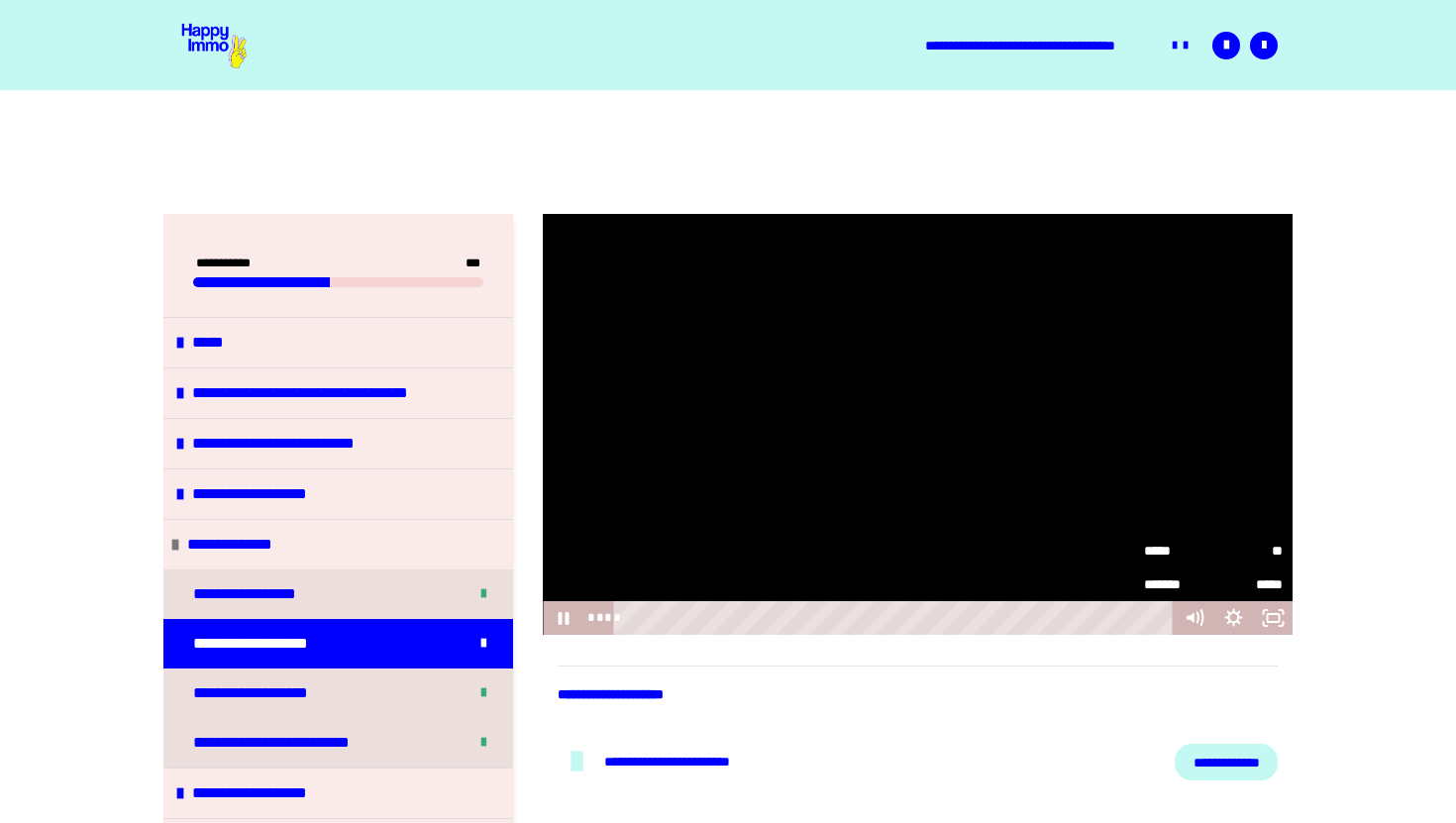click on "**" at bounding box center (1248, 551) 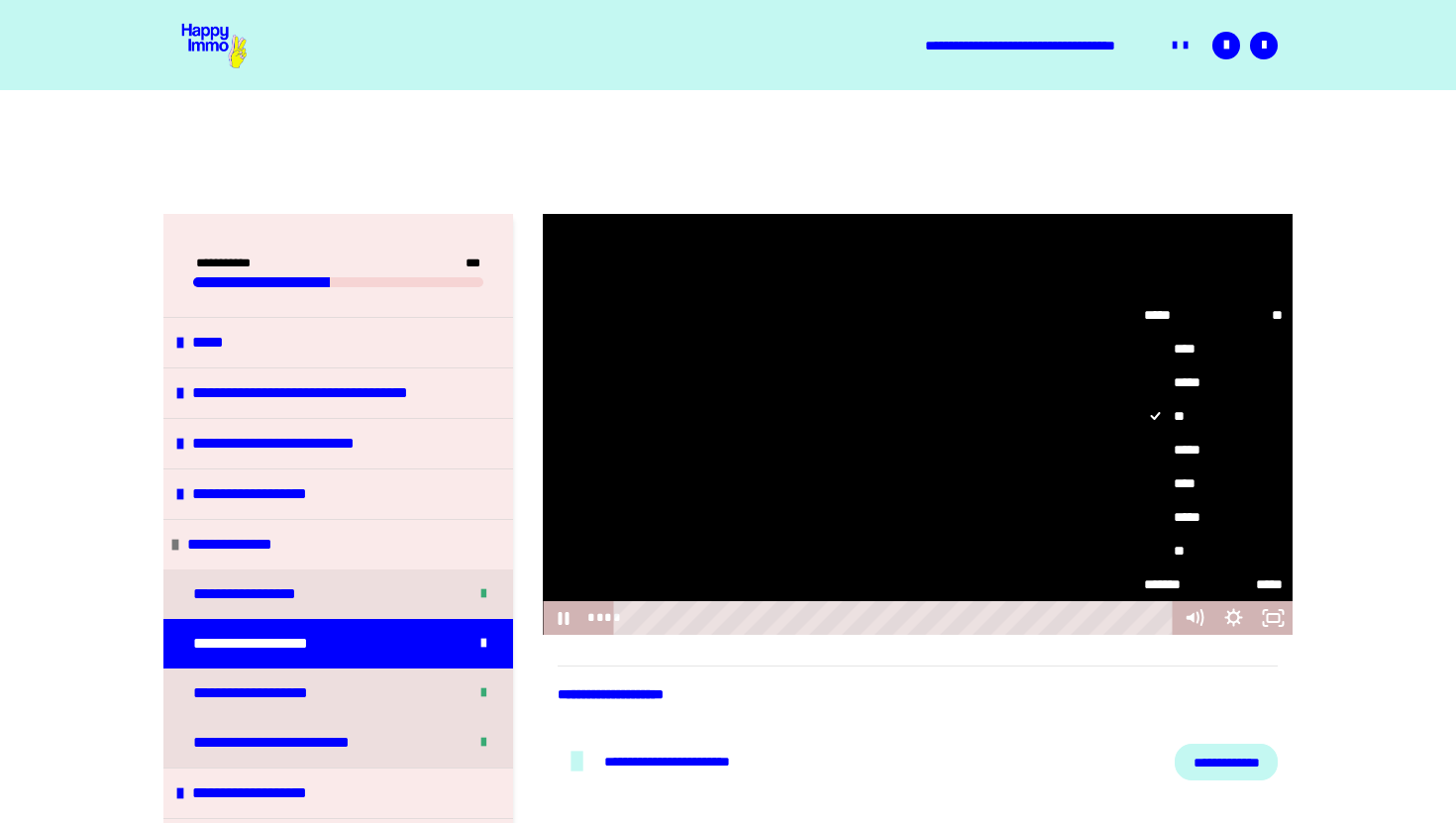 click on "*****" at bounding box center (1213, 450) 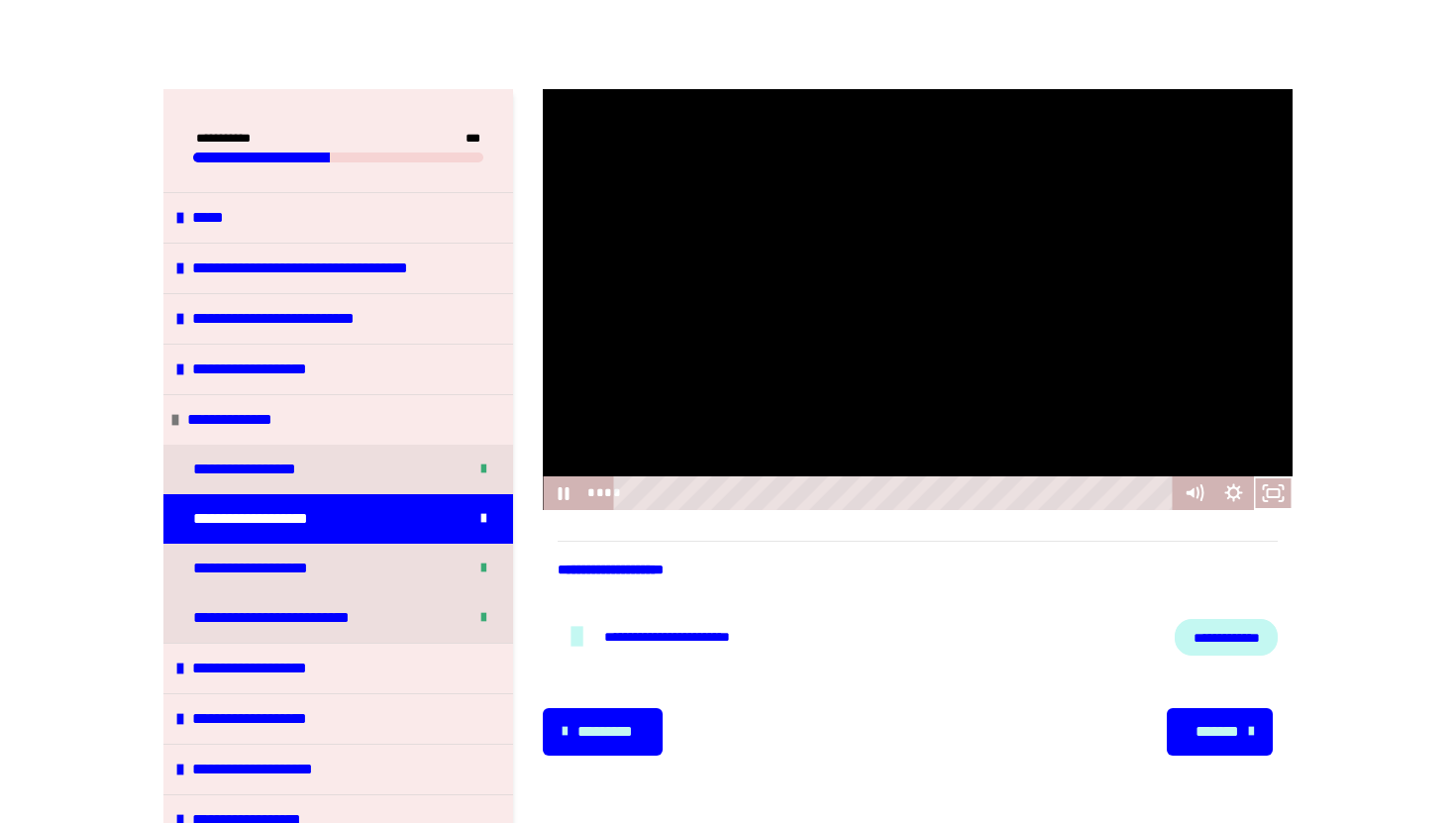scroll, scrollTop: 128, scrollLeft: 0, axis: vertical 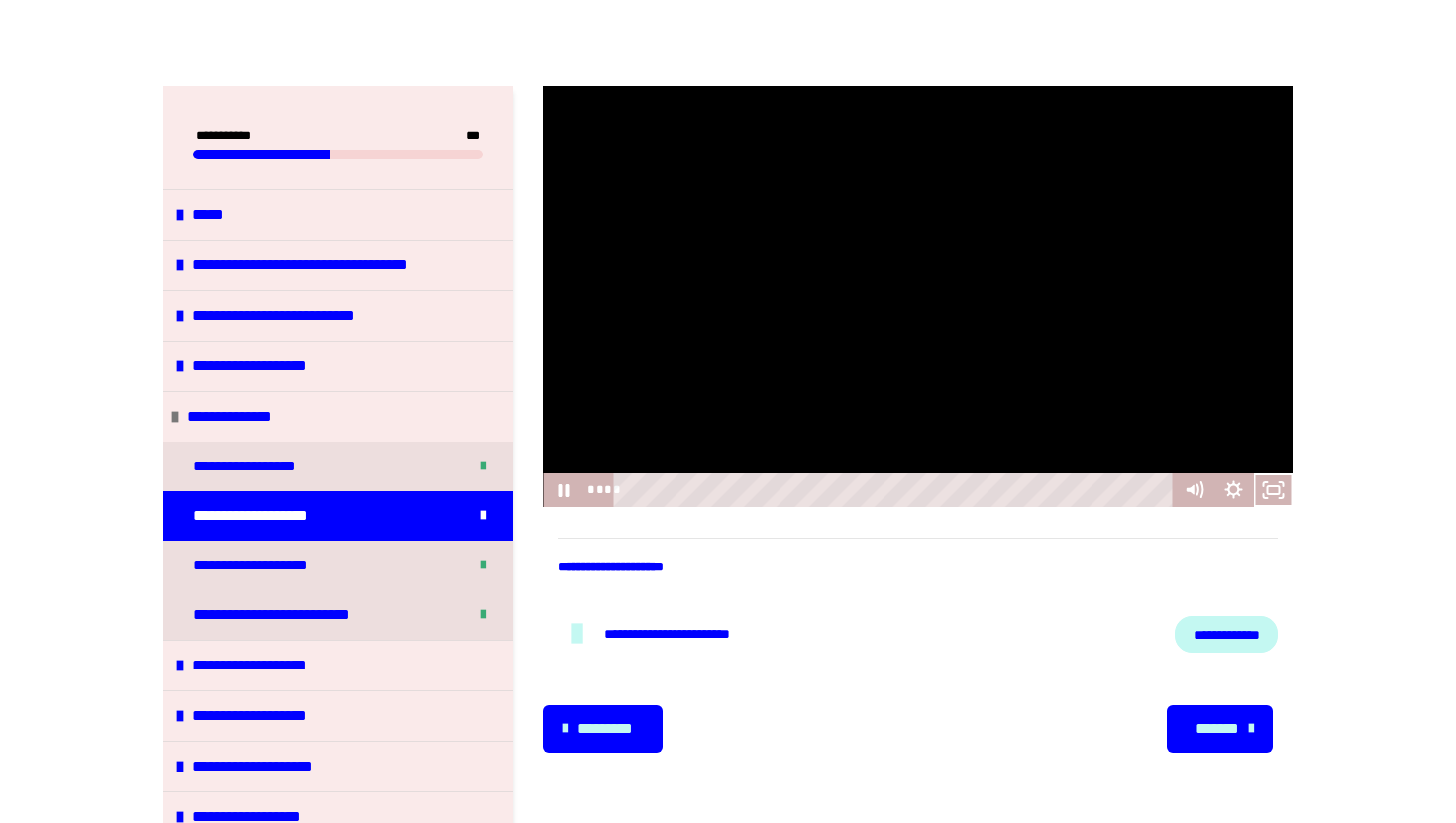 type 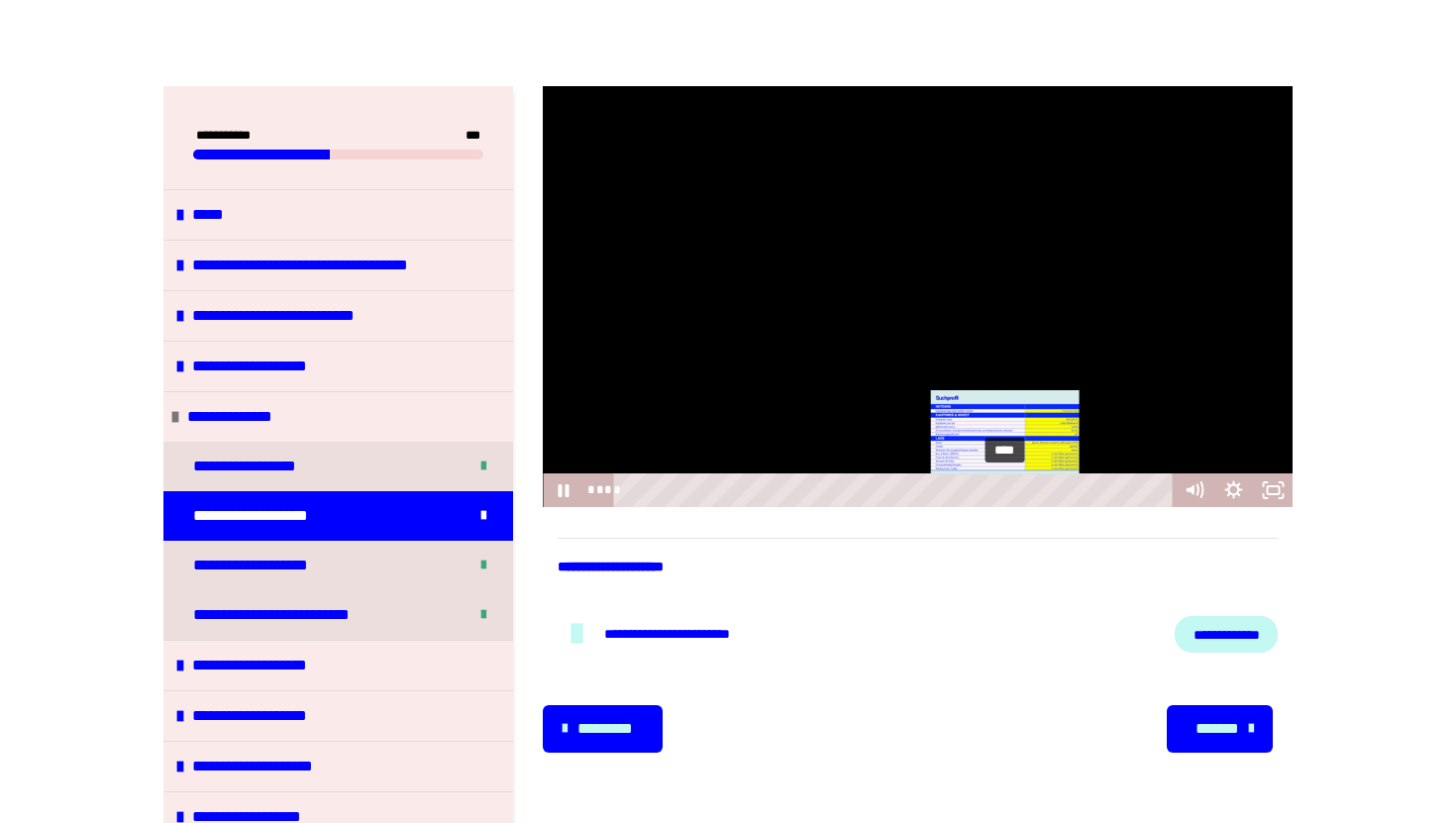 click on "****" at bounding box center (896, 490) 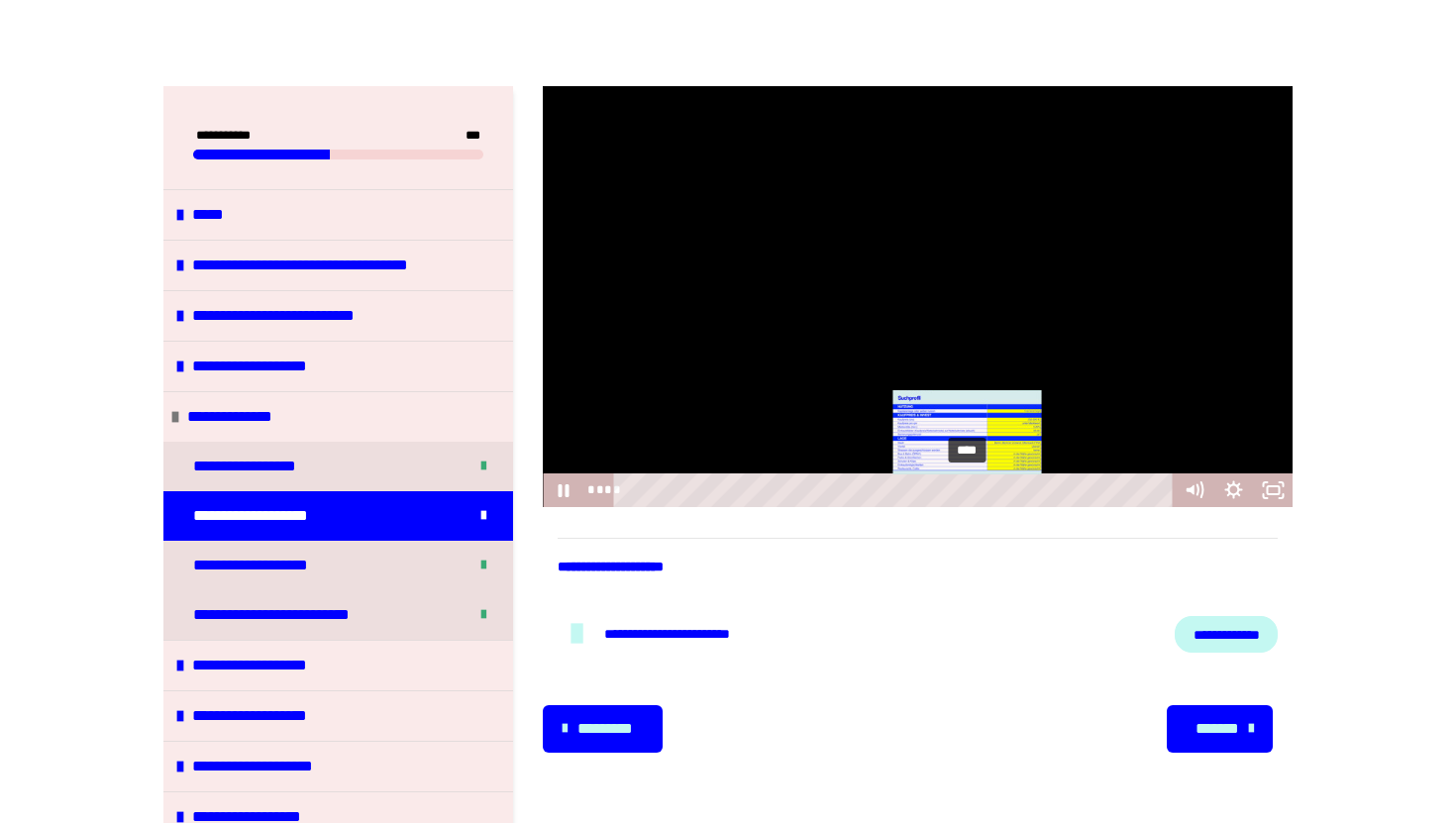 click on "****" at bounding box center [896, 490] 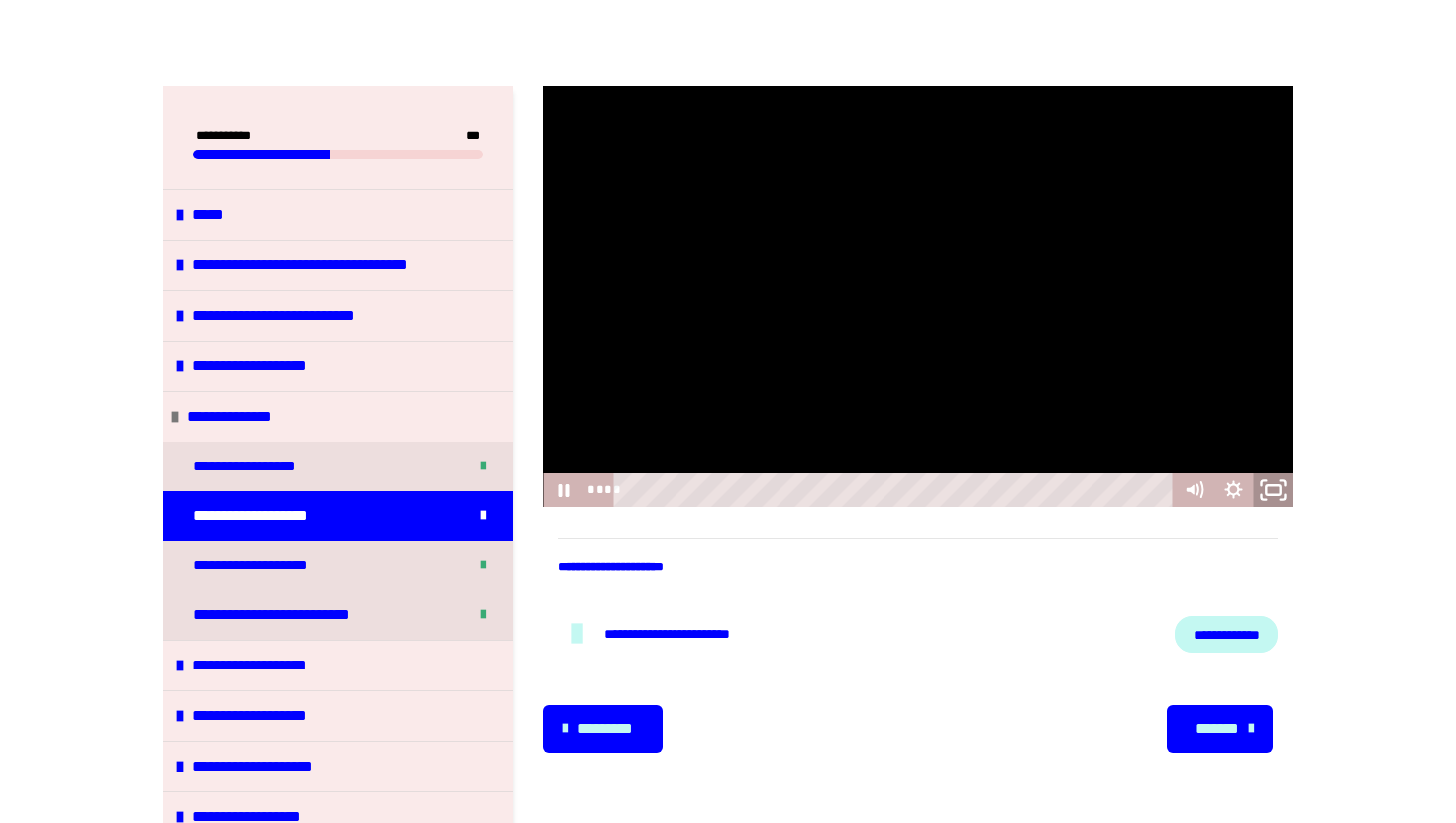 click 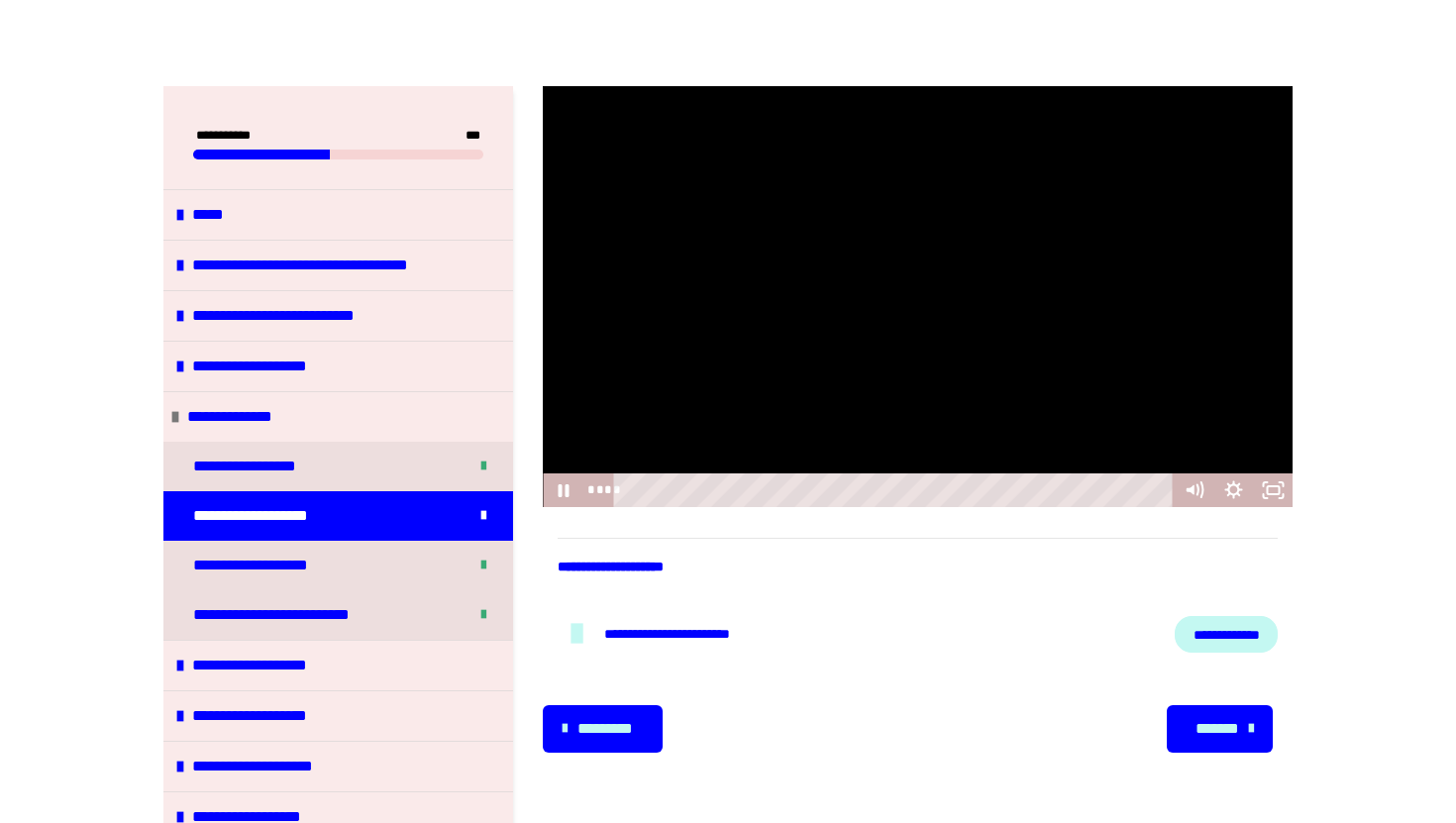 click on "*******" at bounding box center (1217, 729) 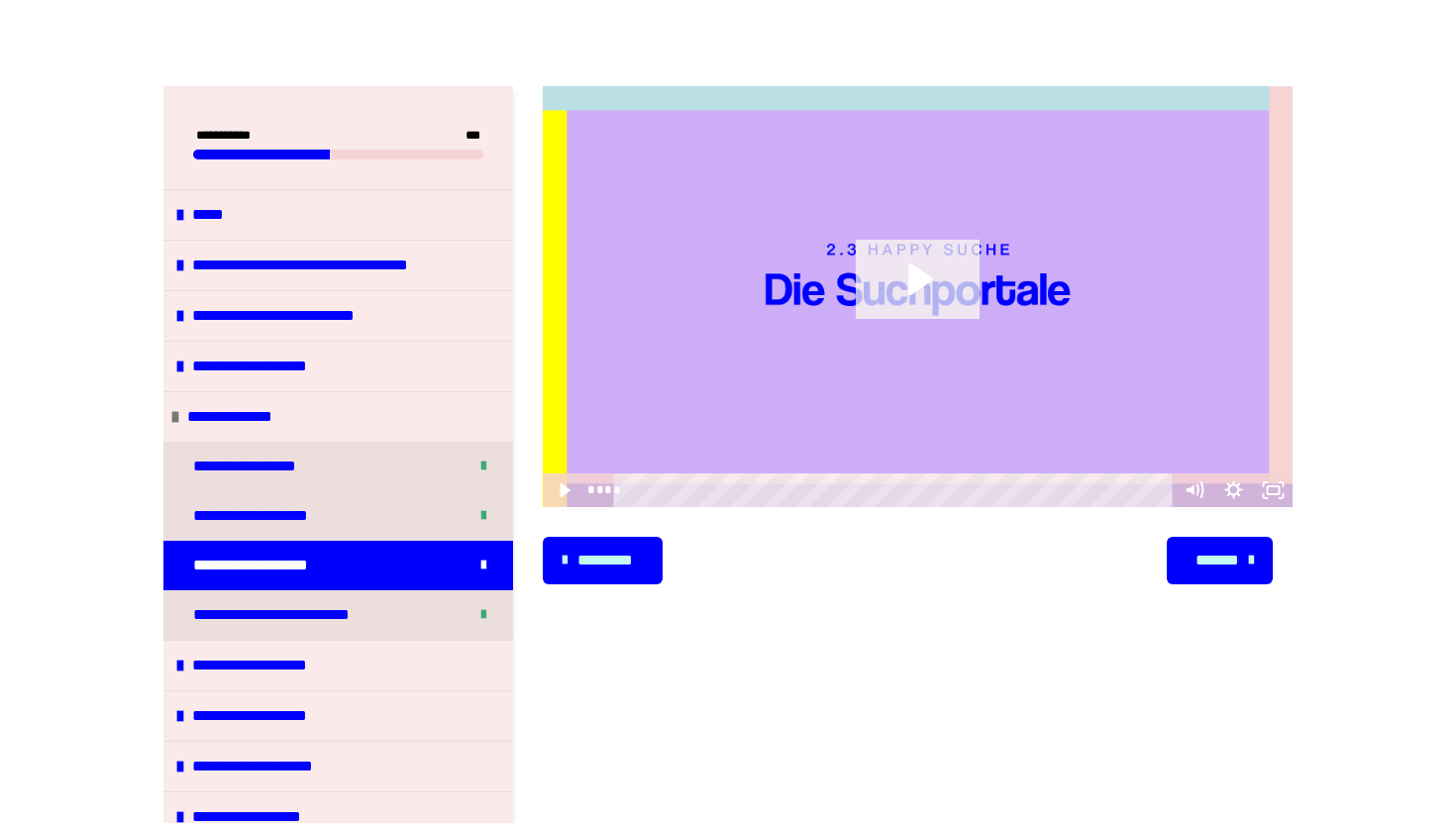 click 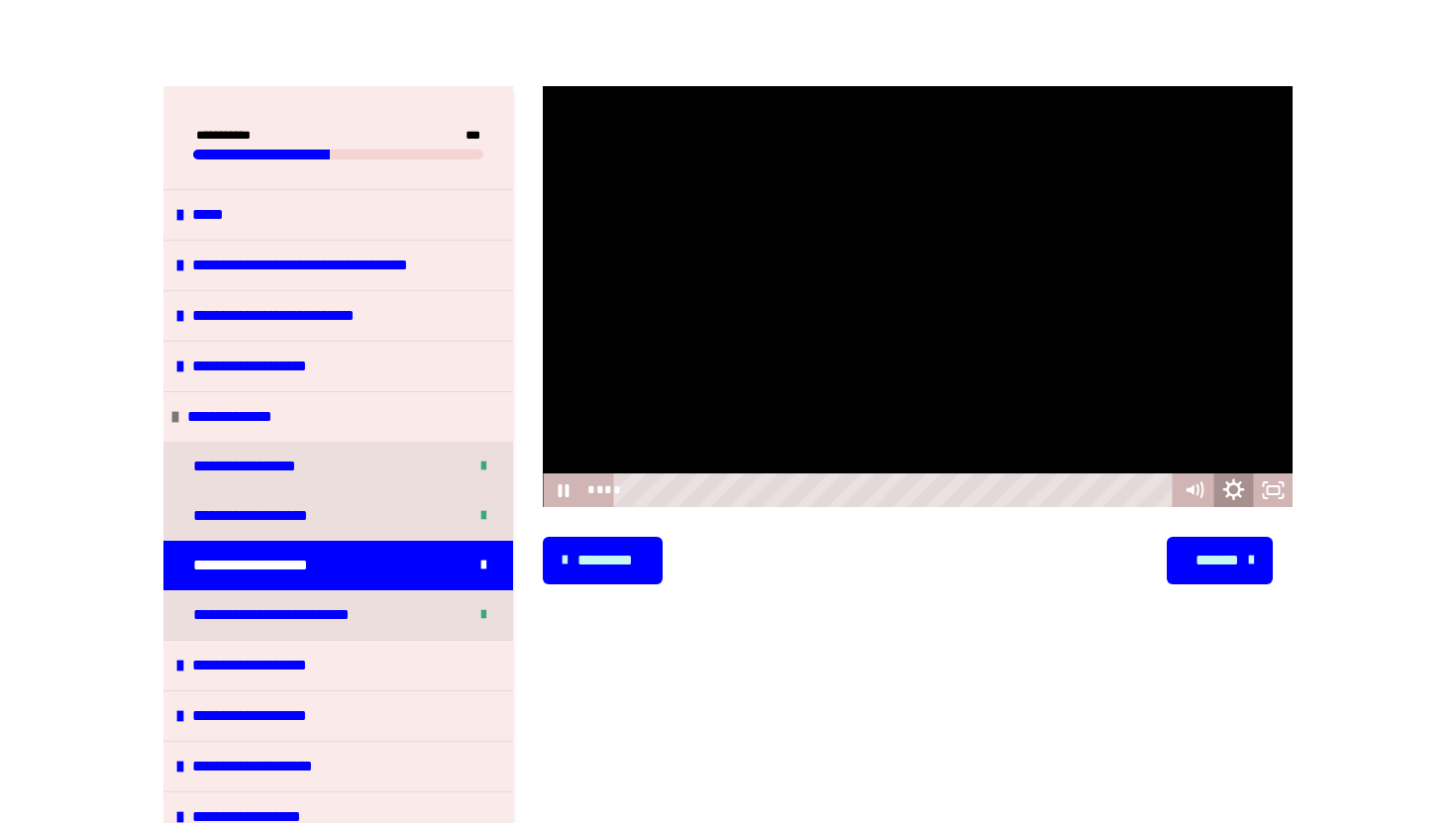 click 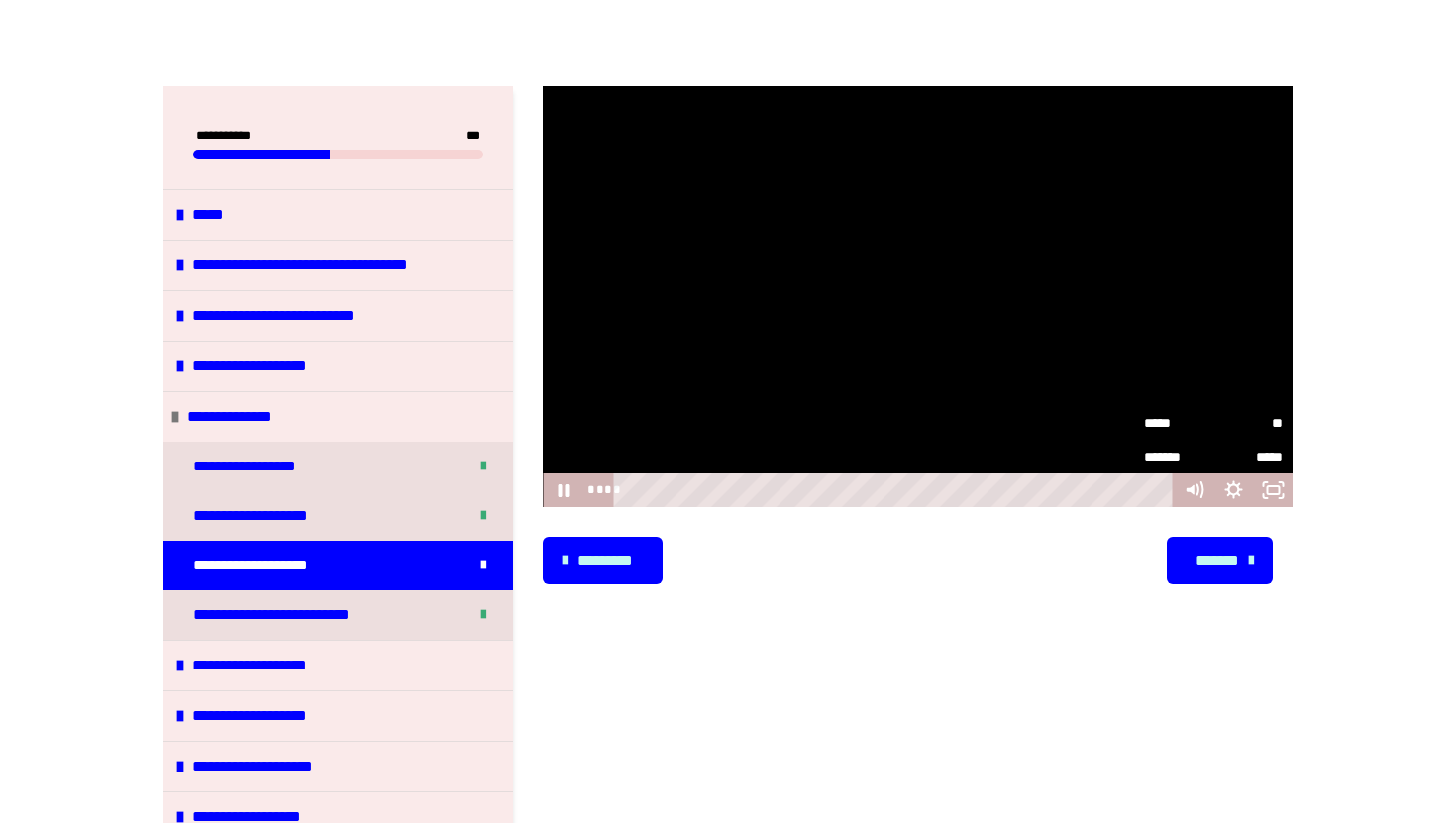 click on "**" at bounding box center [1248, 423] 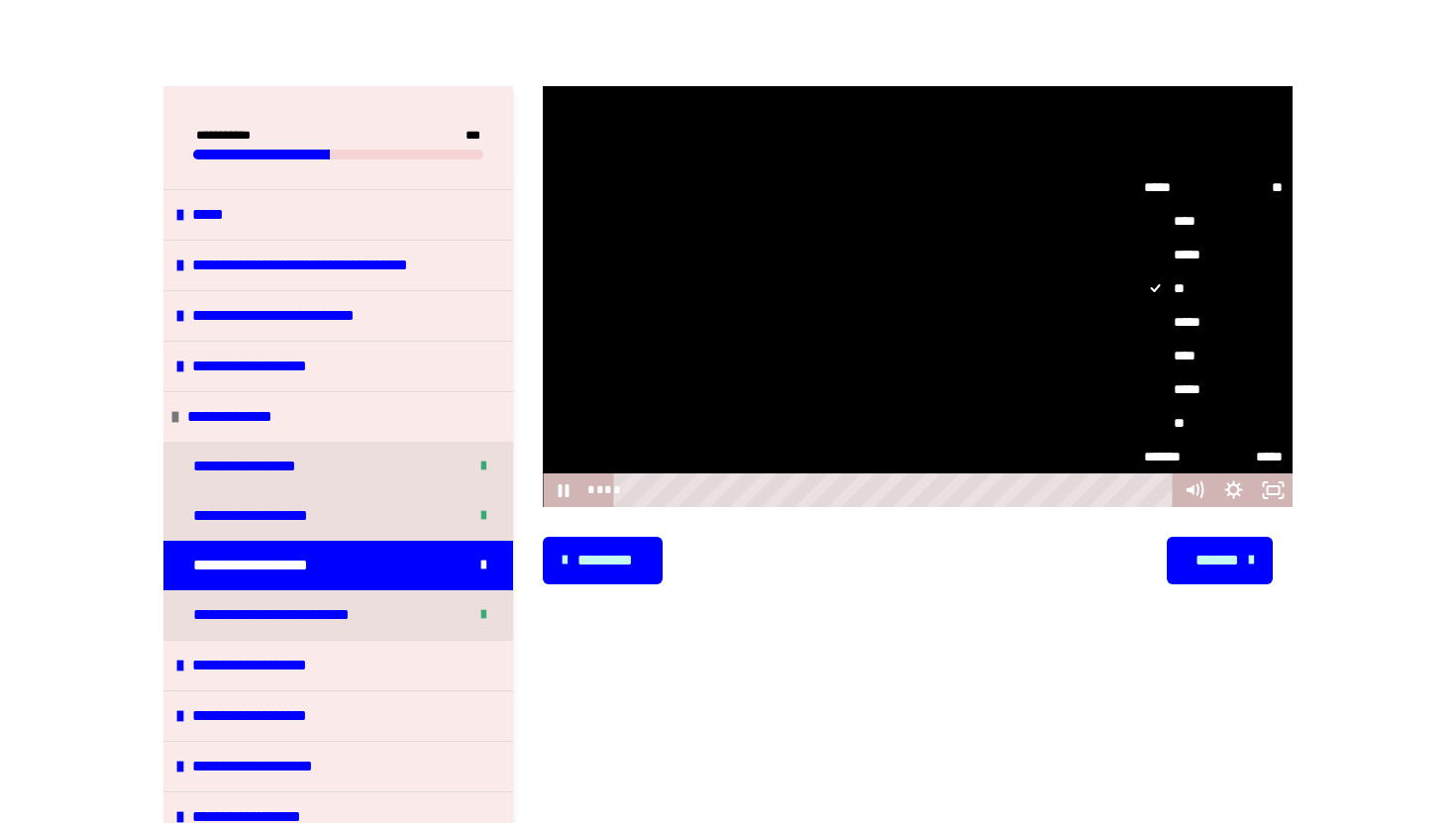 click on "****" at bounding box center (1213, 356) 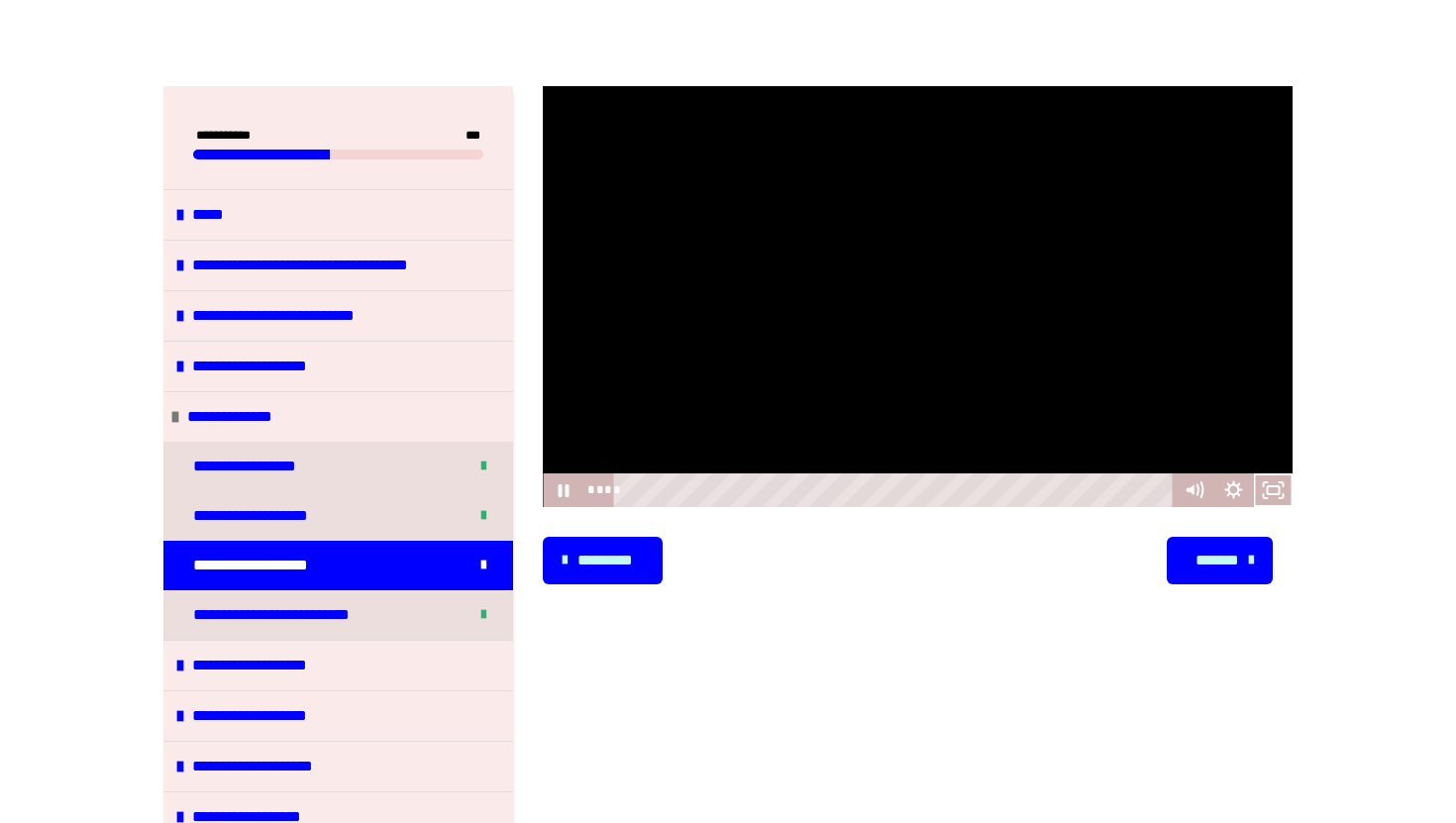 click on "*******" at bounding box center (1217, 561) 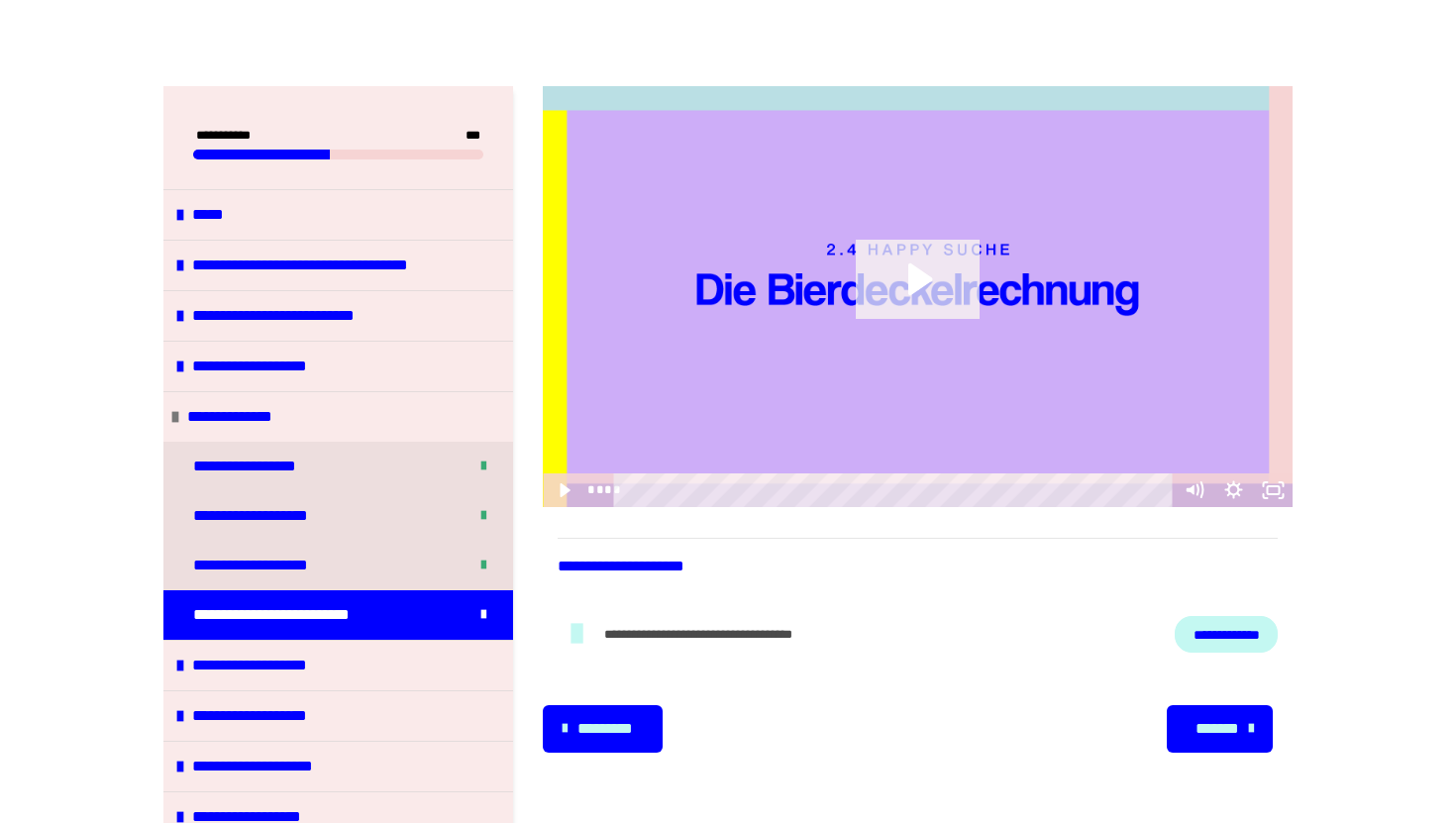 click 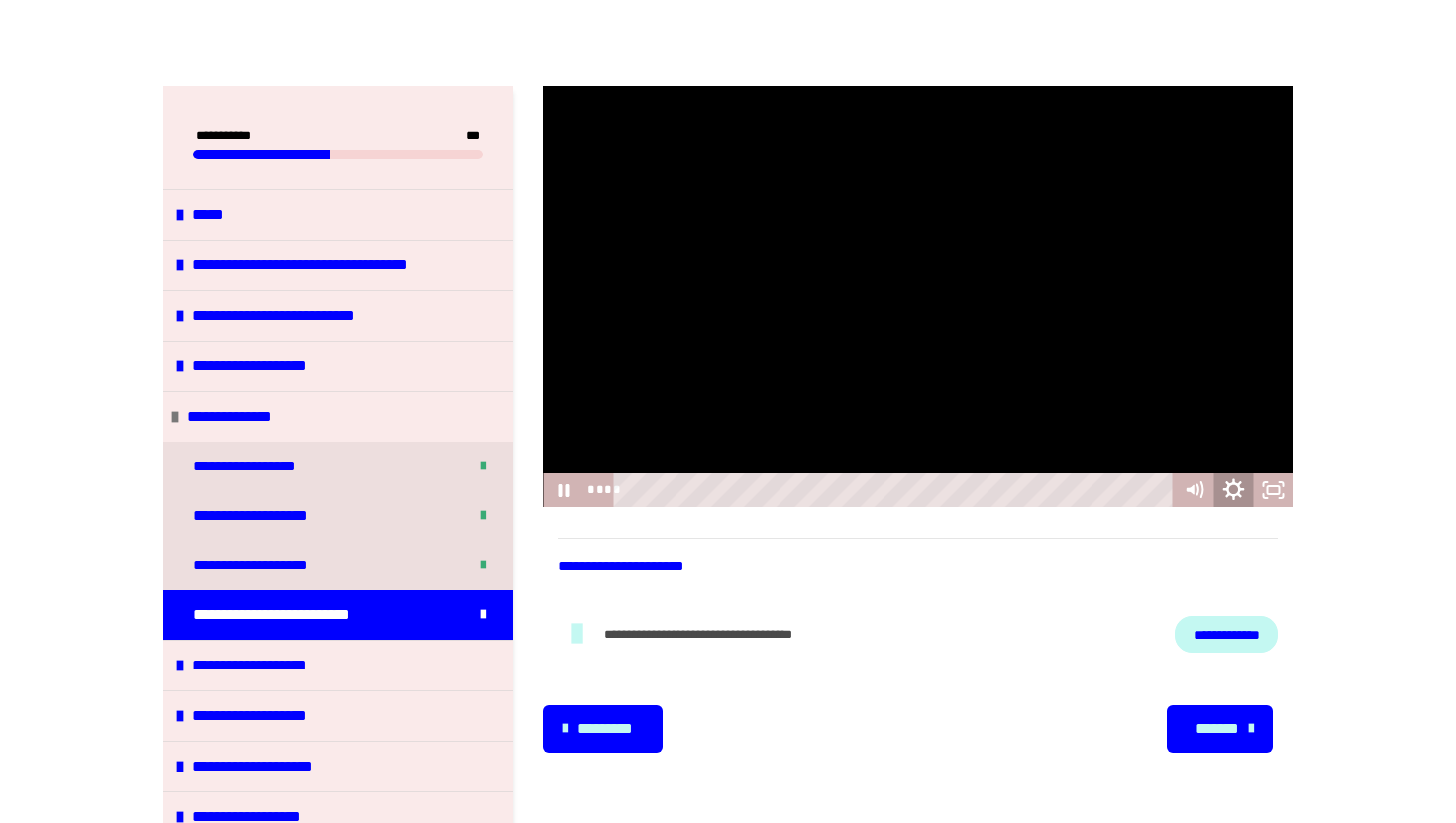 click 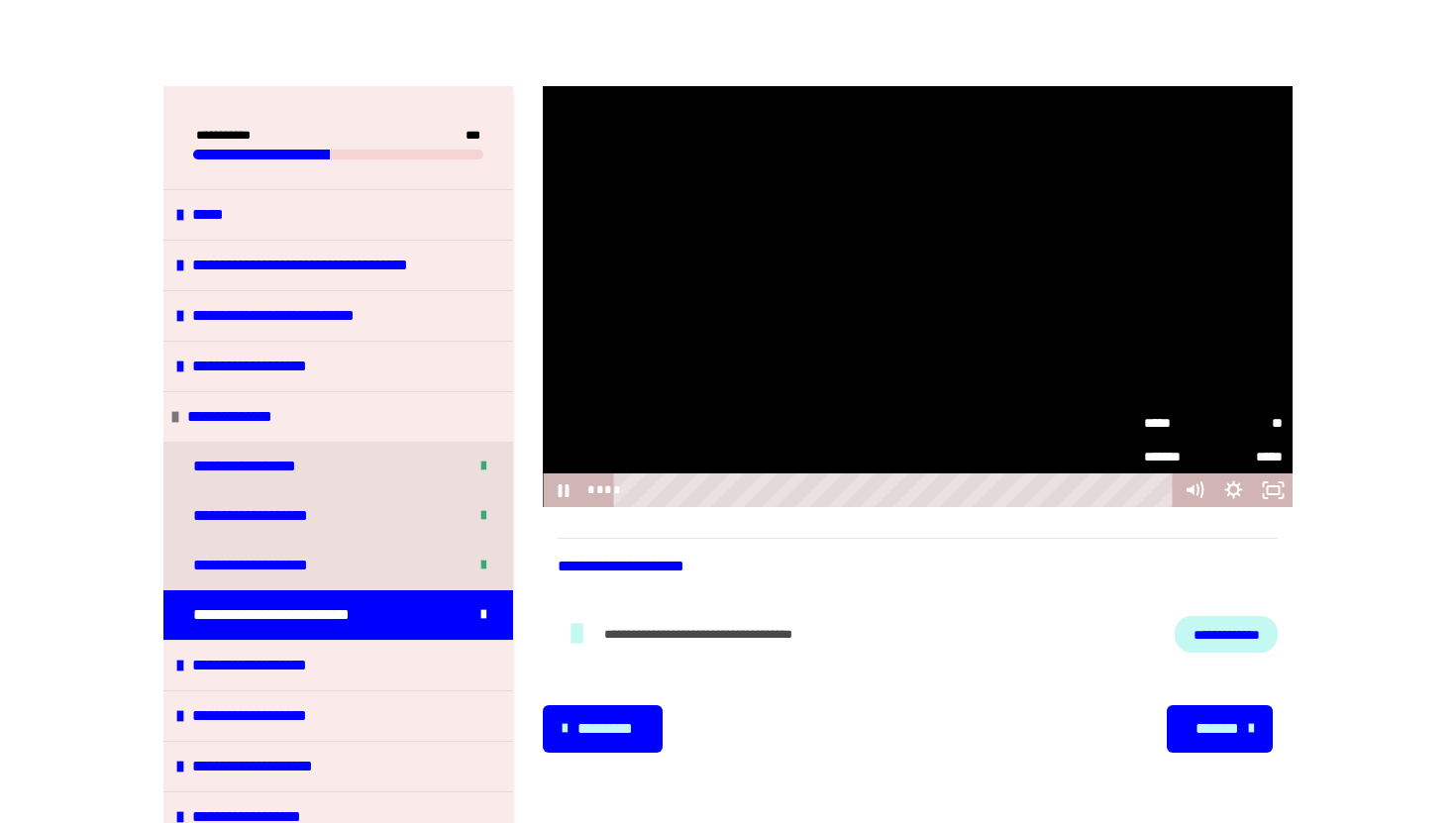 click on "**" at bounding box center [1248, 423] 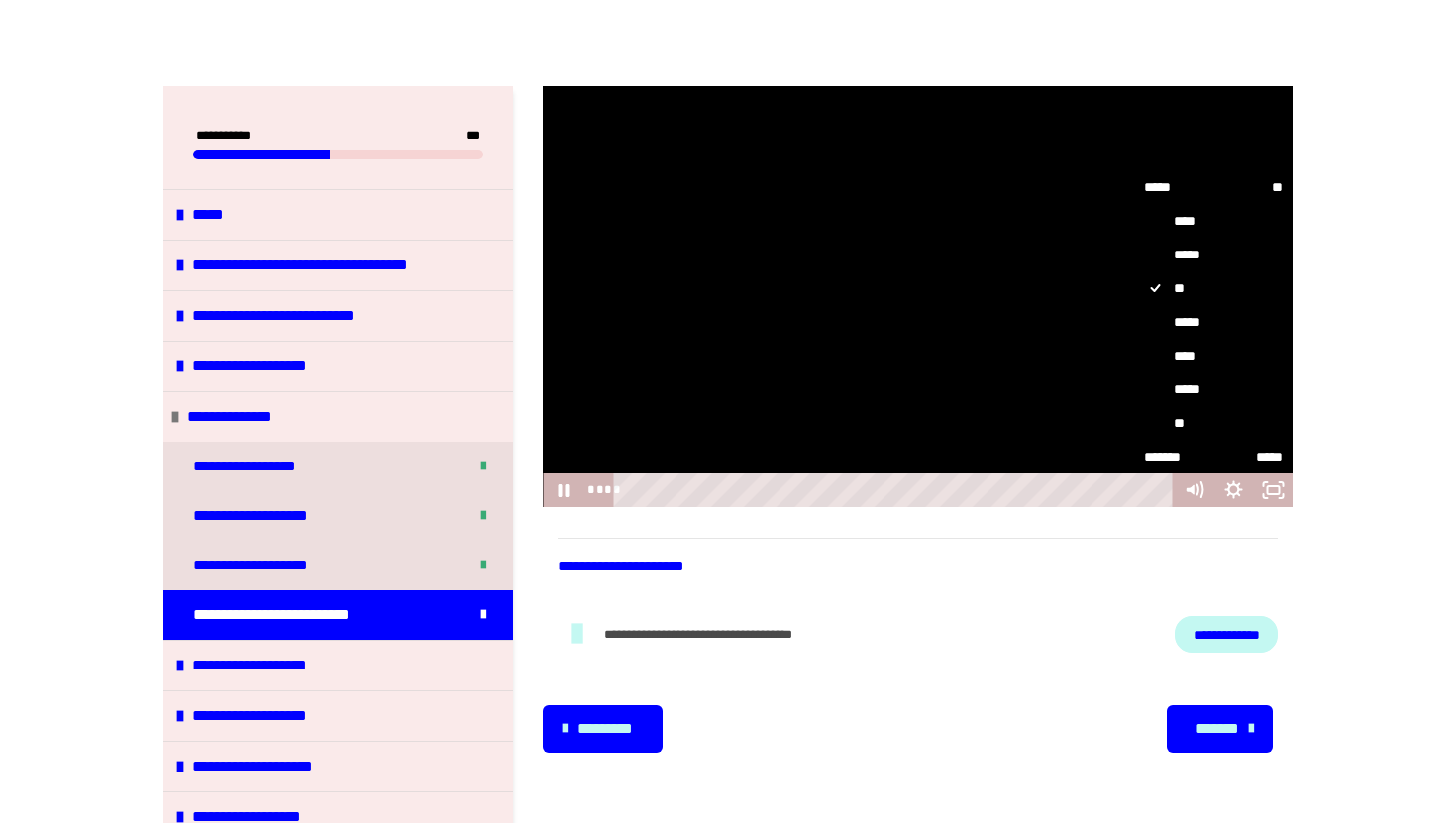 click on "*****" at bounding box center (1213, 322) 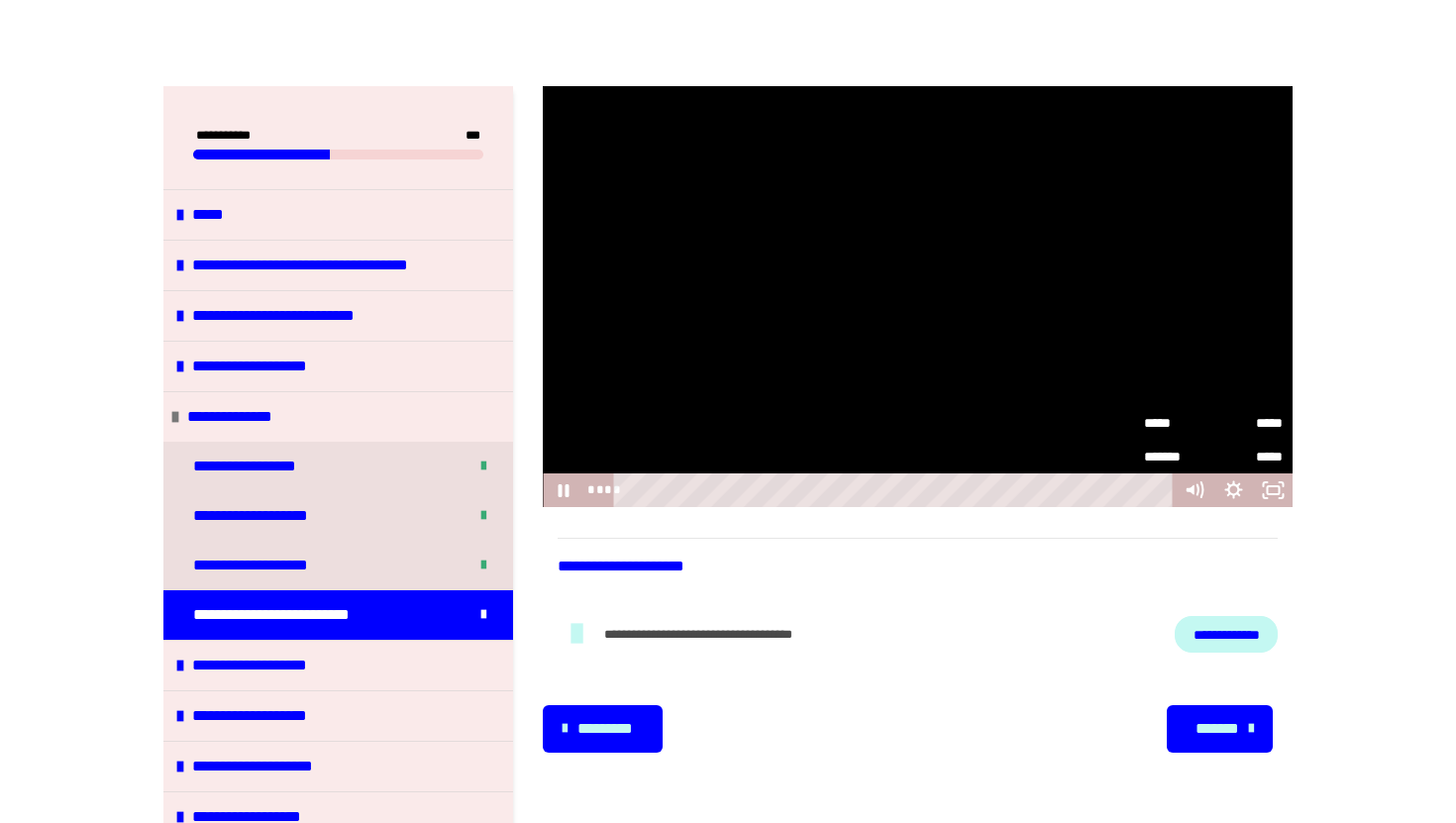 click on "**********" at bounding box center [1226, 634] 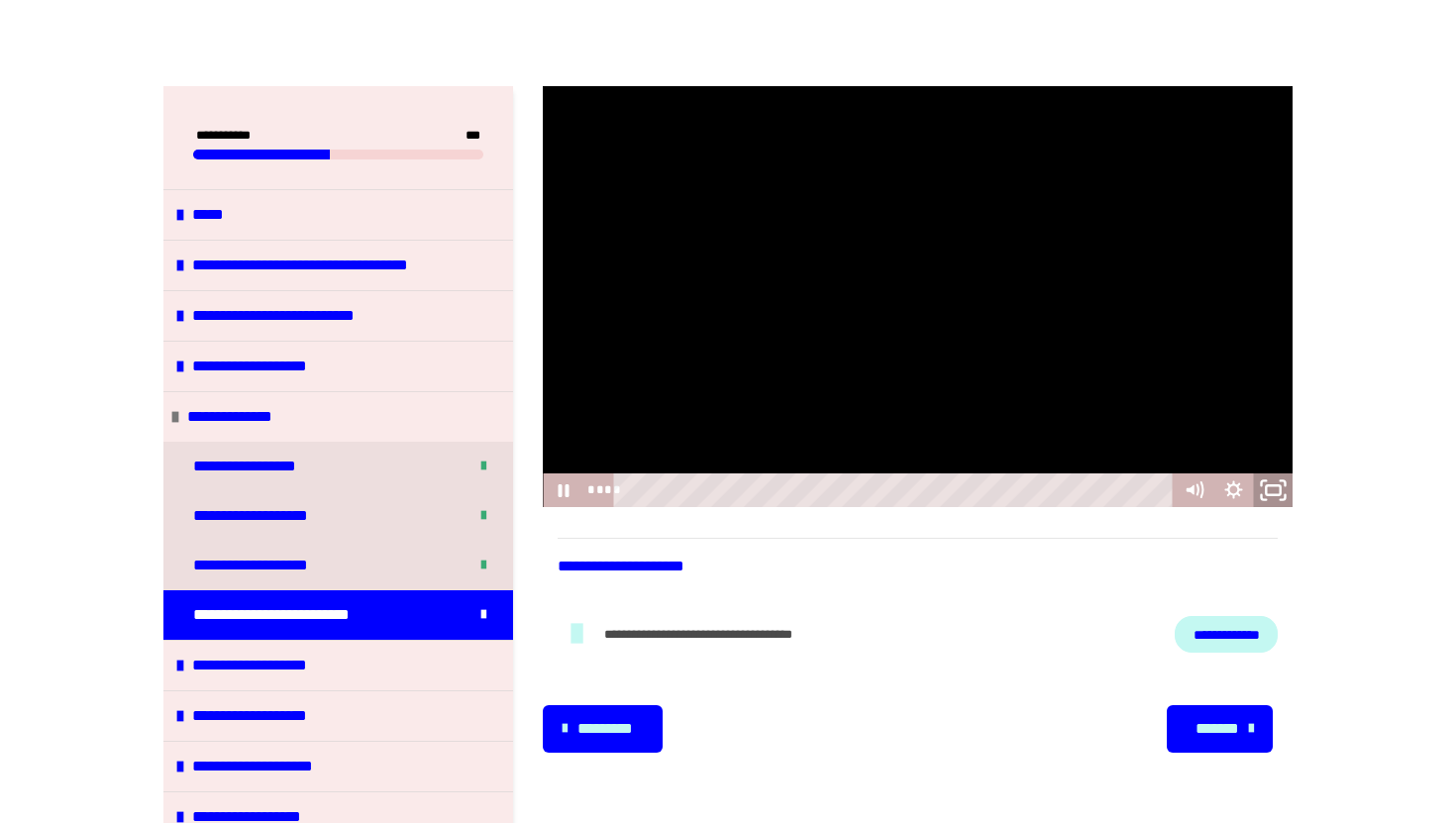 click 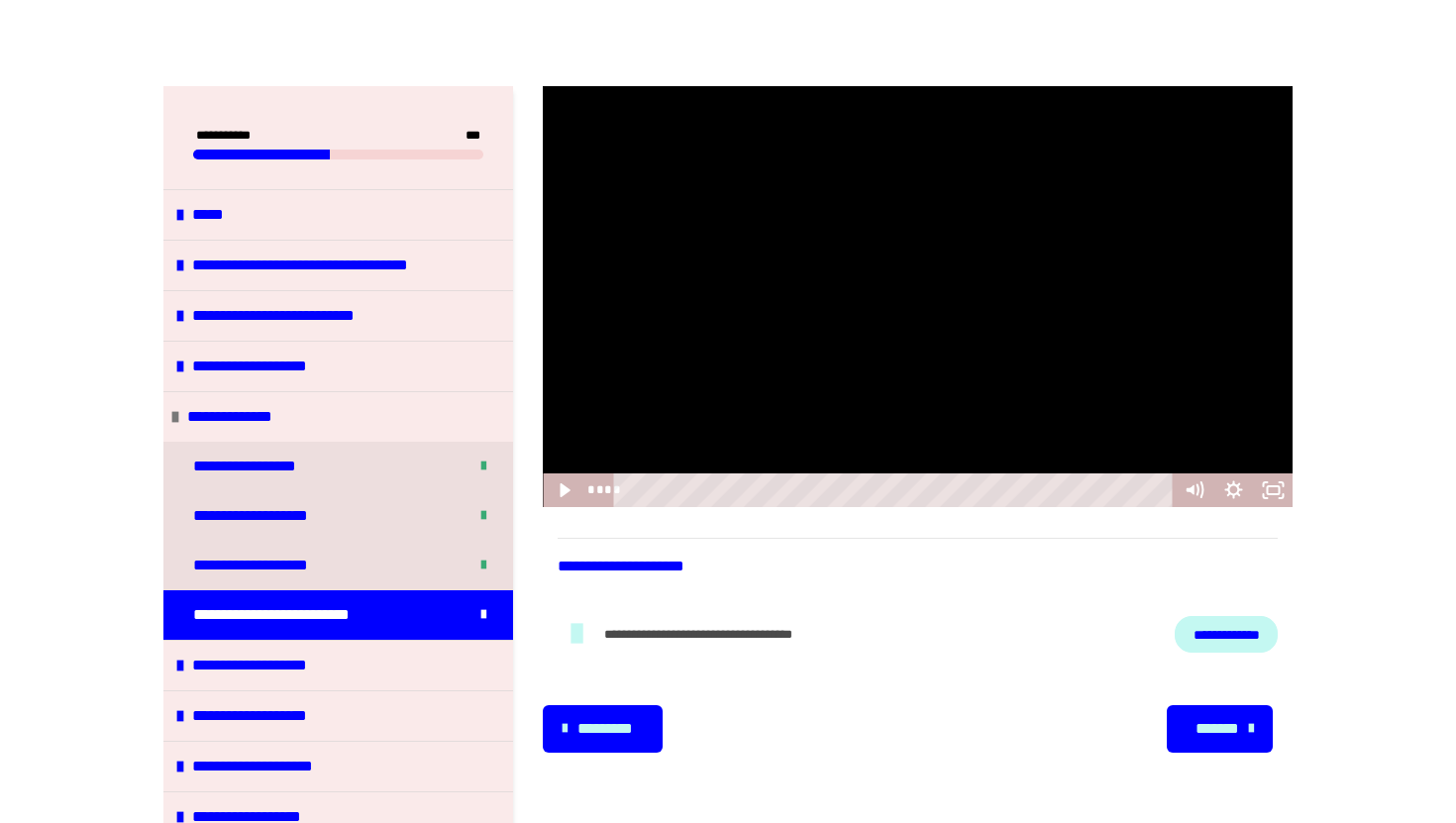 click at bounding box center [917, 297] 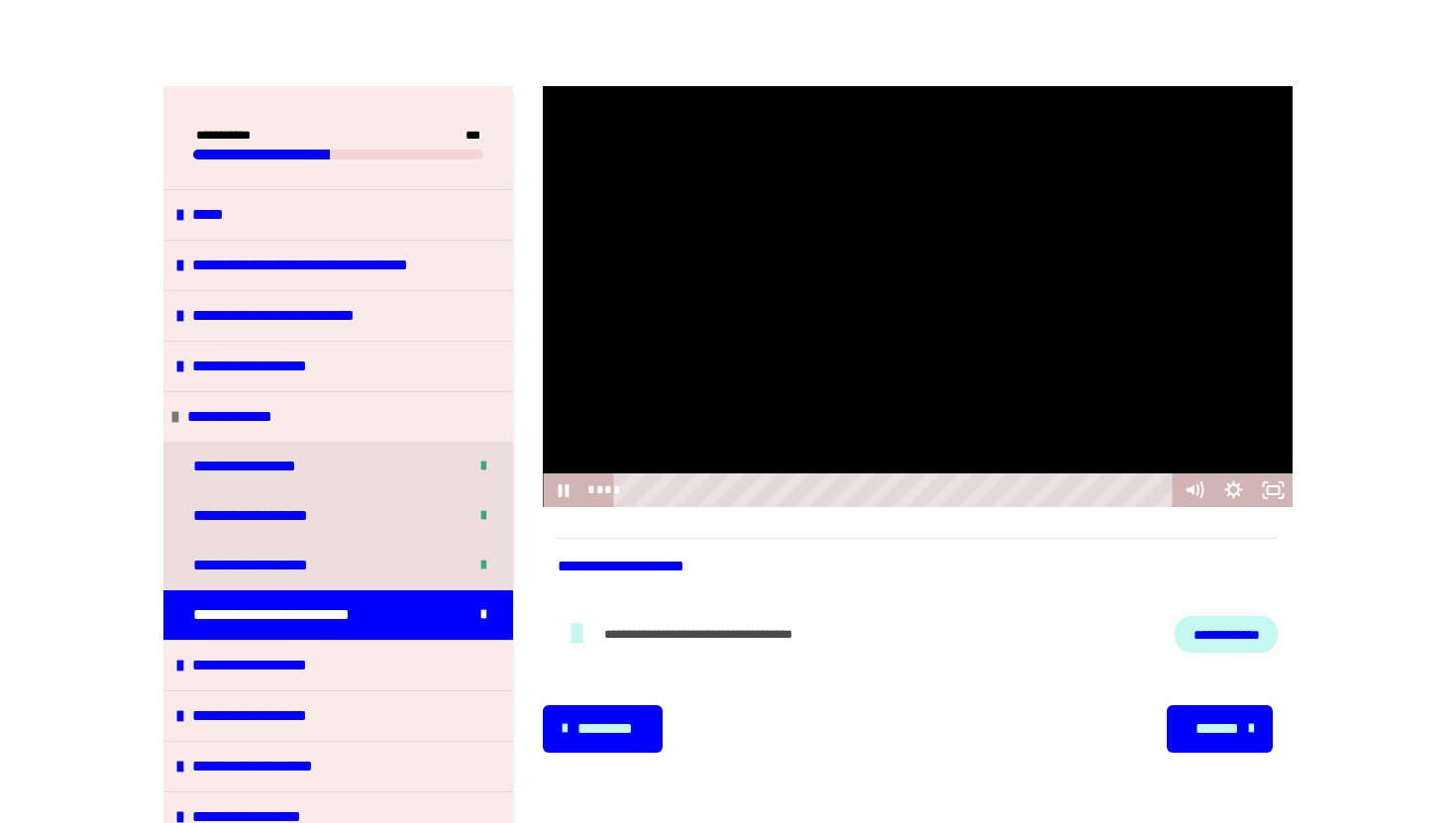 click at bounding box center [917, 297] 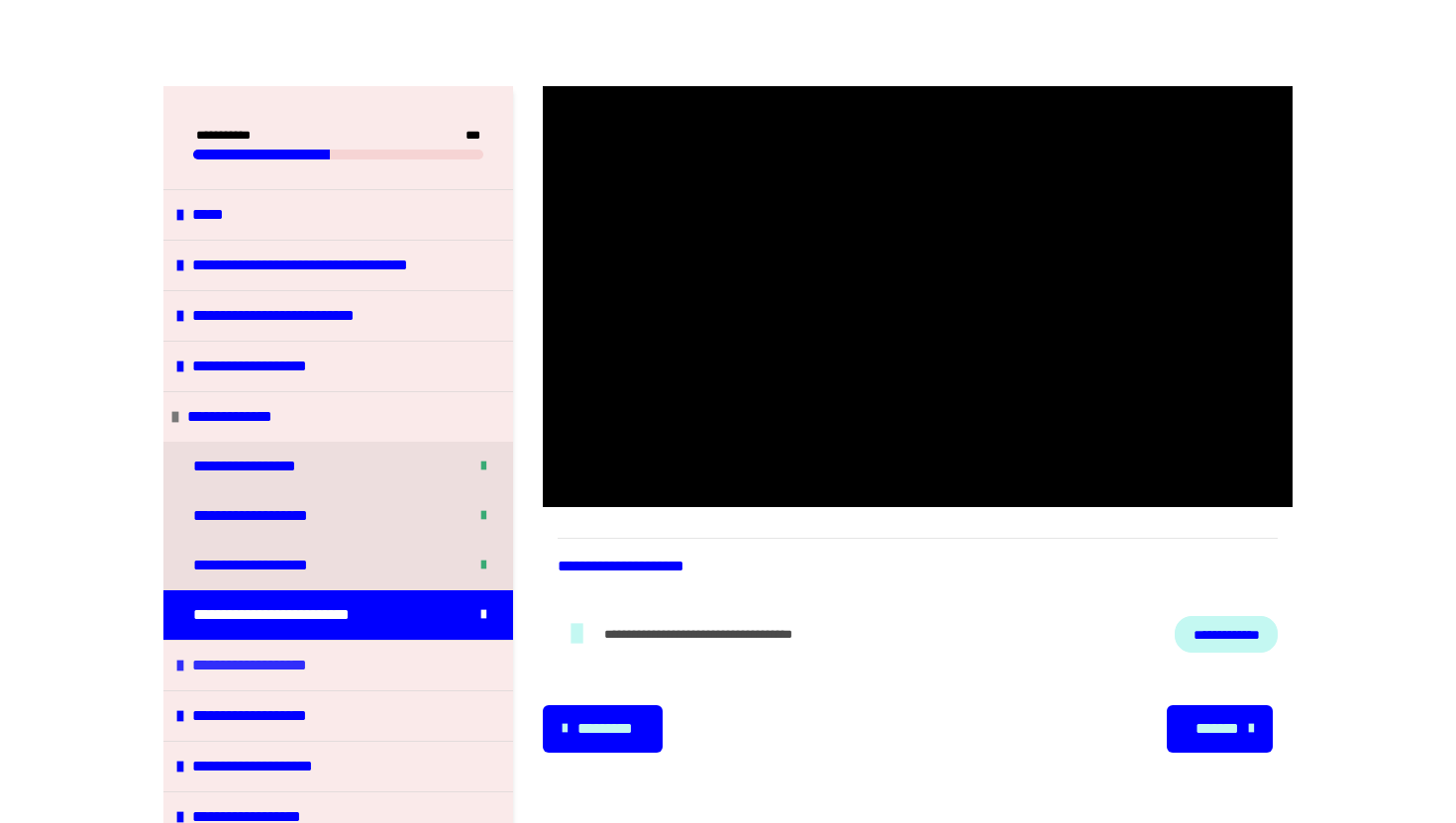 click on "**********" at bounding box center (254, 666) 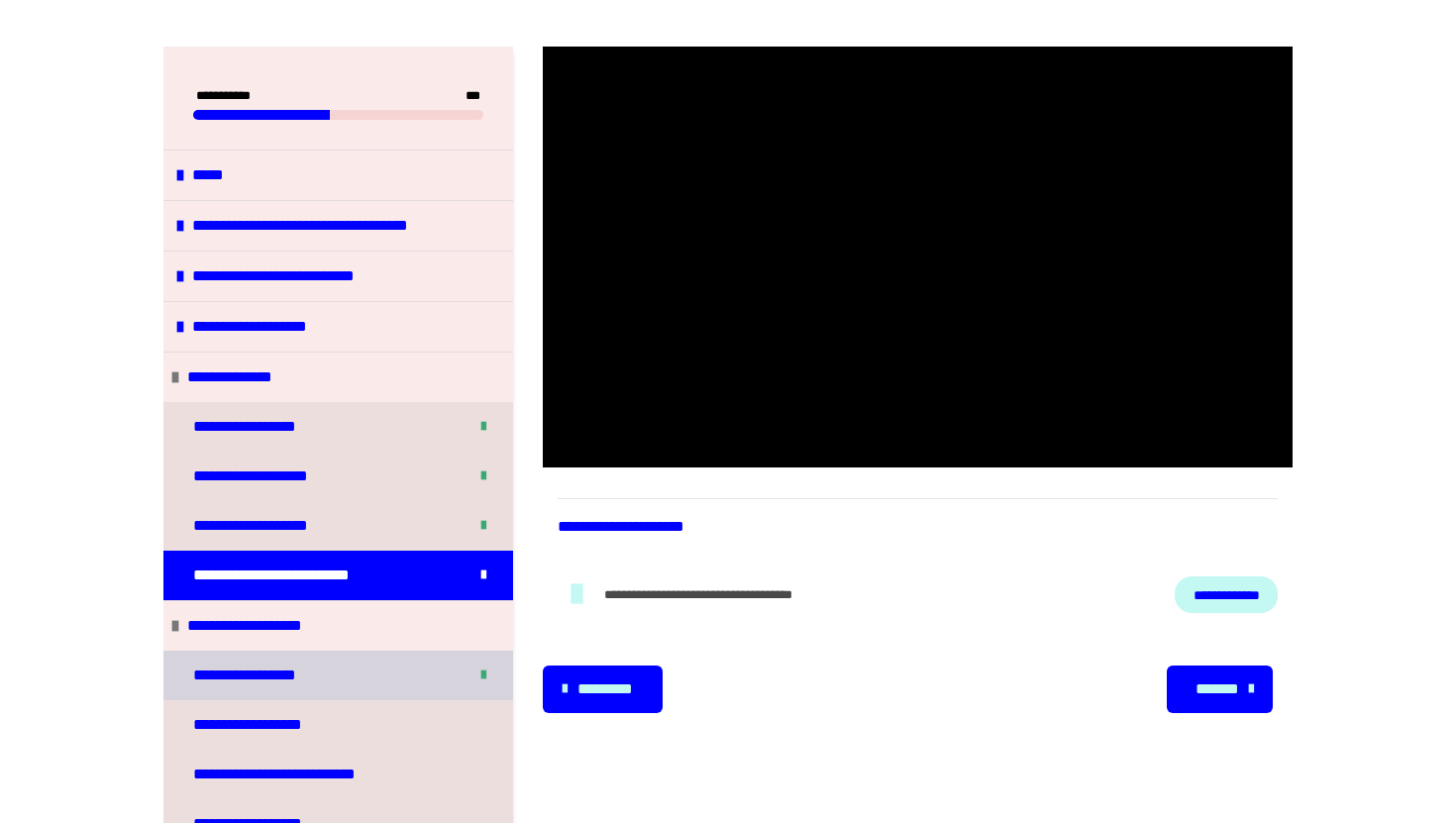 scroll, scrollTop: 243, scrollLeft: 0, axis: vertical 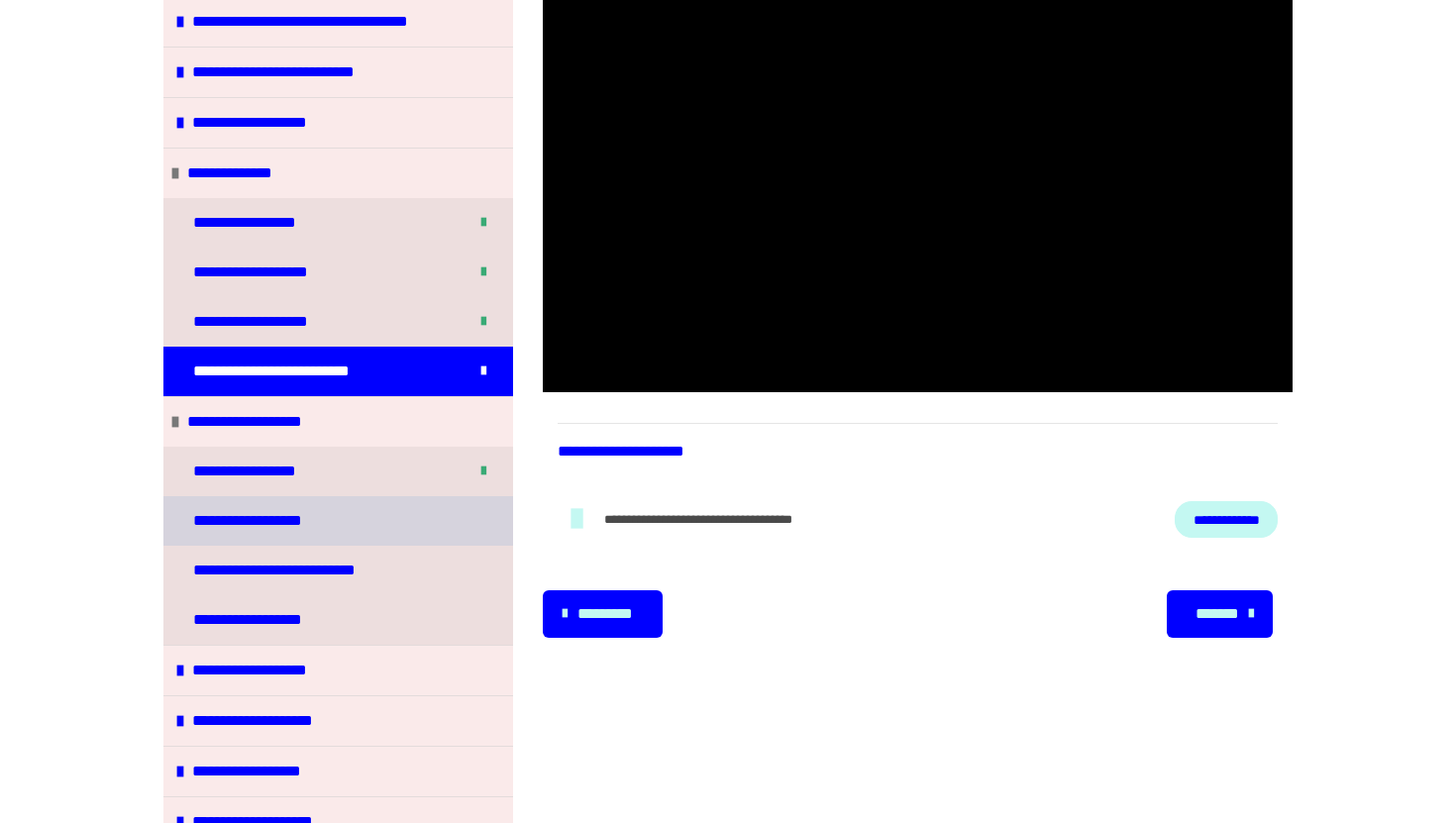 click on "**********" at bounding box center [254, 521] 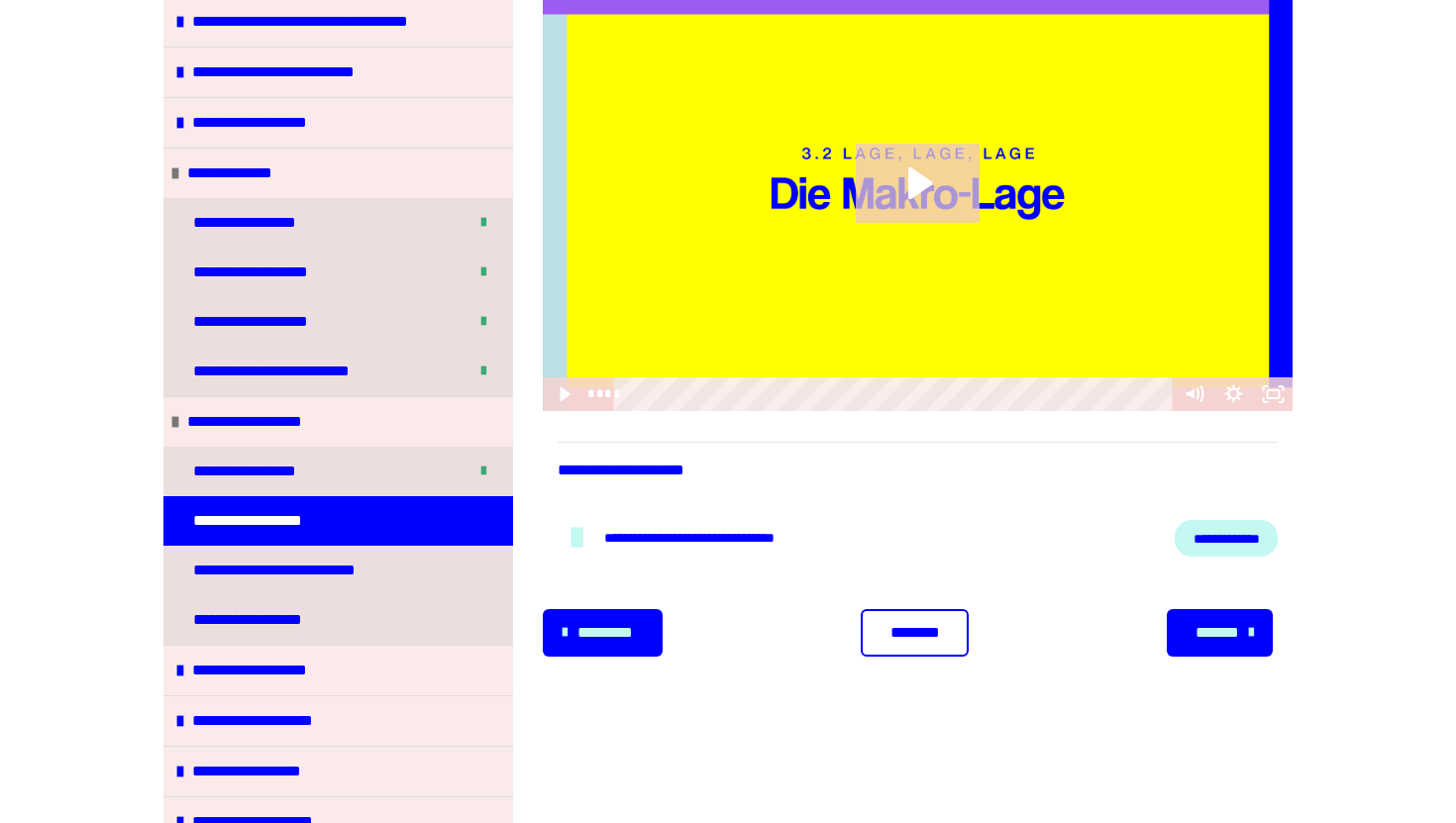 click on "**********" at bounding box center (1226, 538) 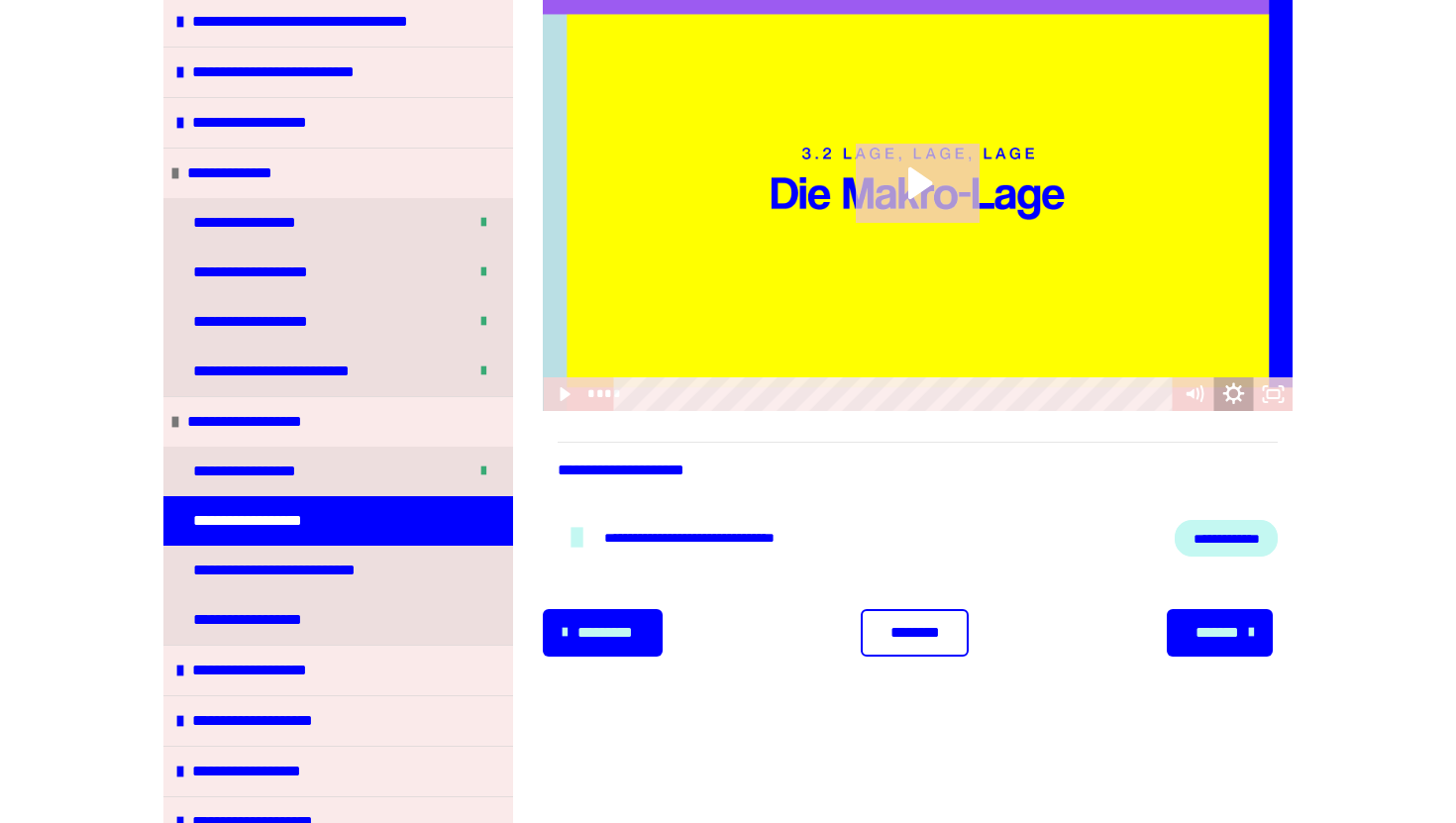click 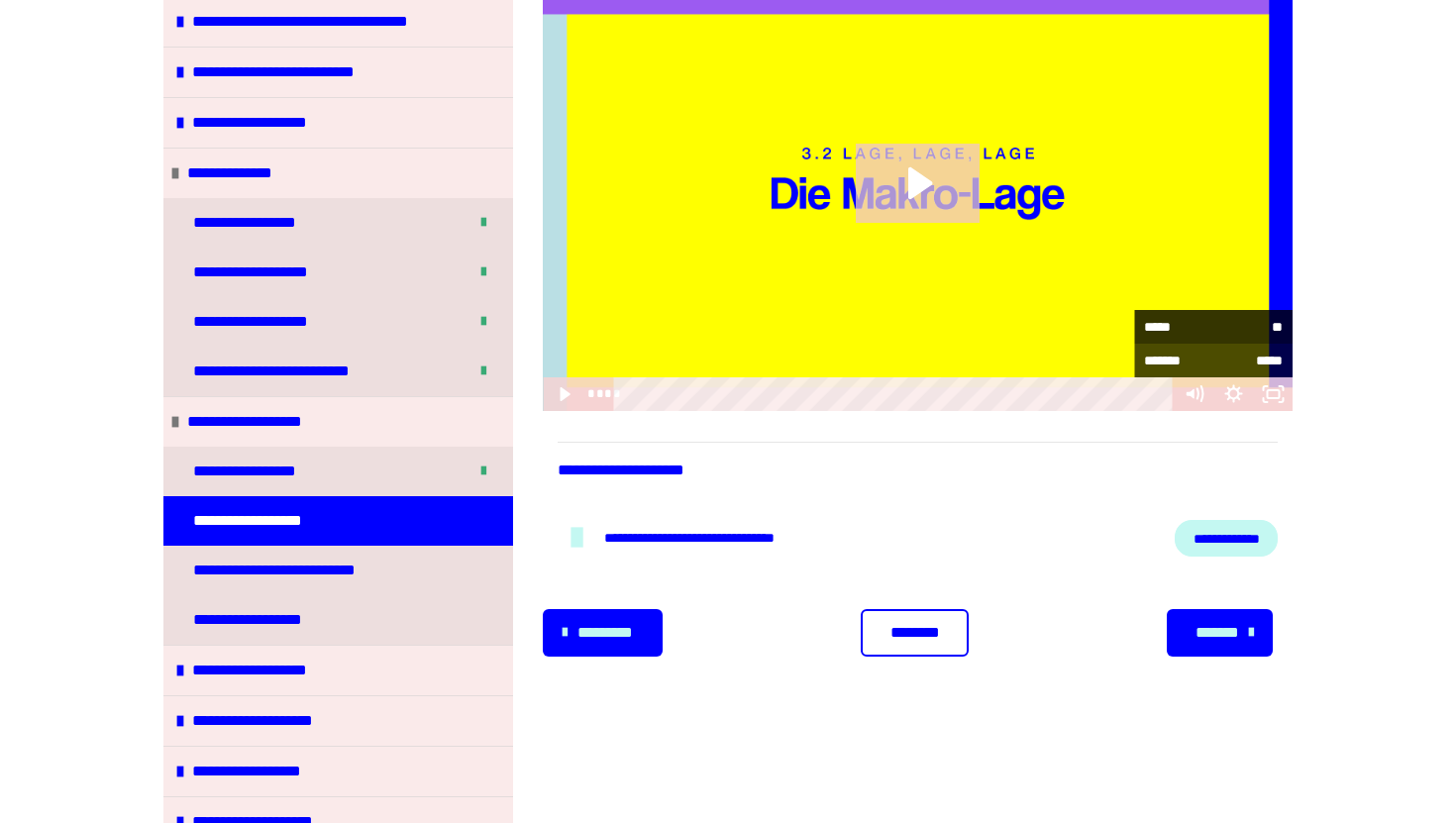 click on "**" at bounding box center (1248, 327) 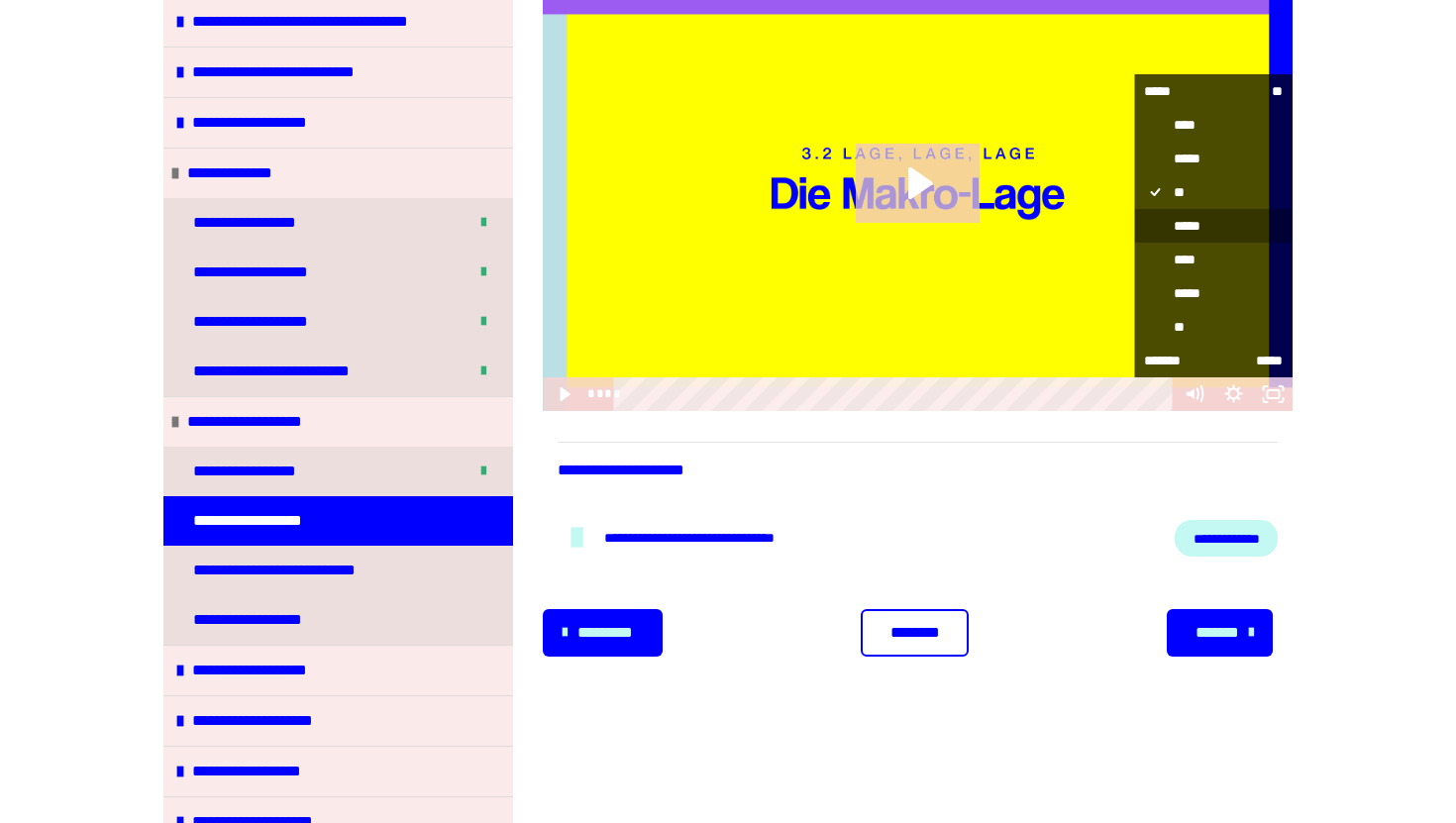 click on "*****" at bounding box center (1213, 226) 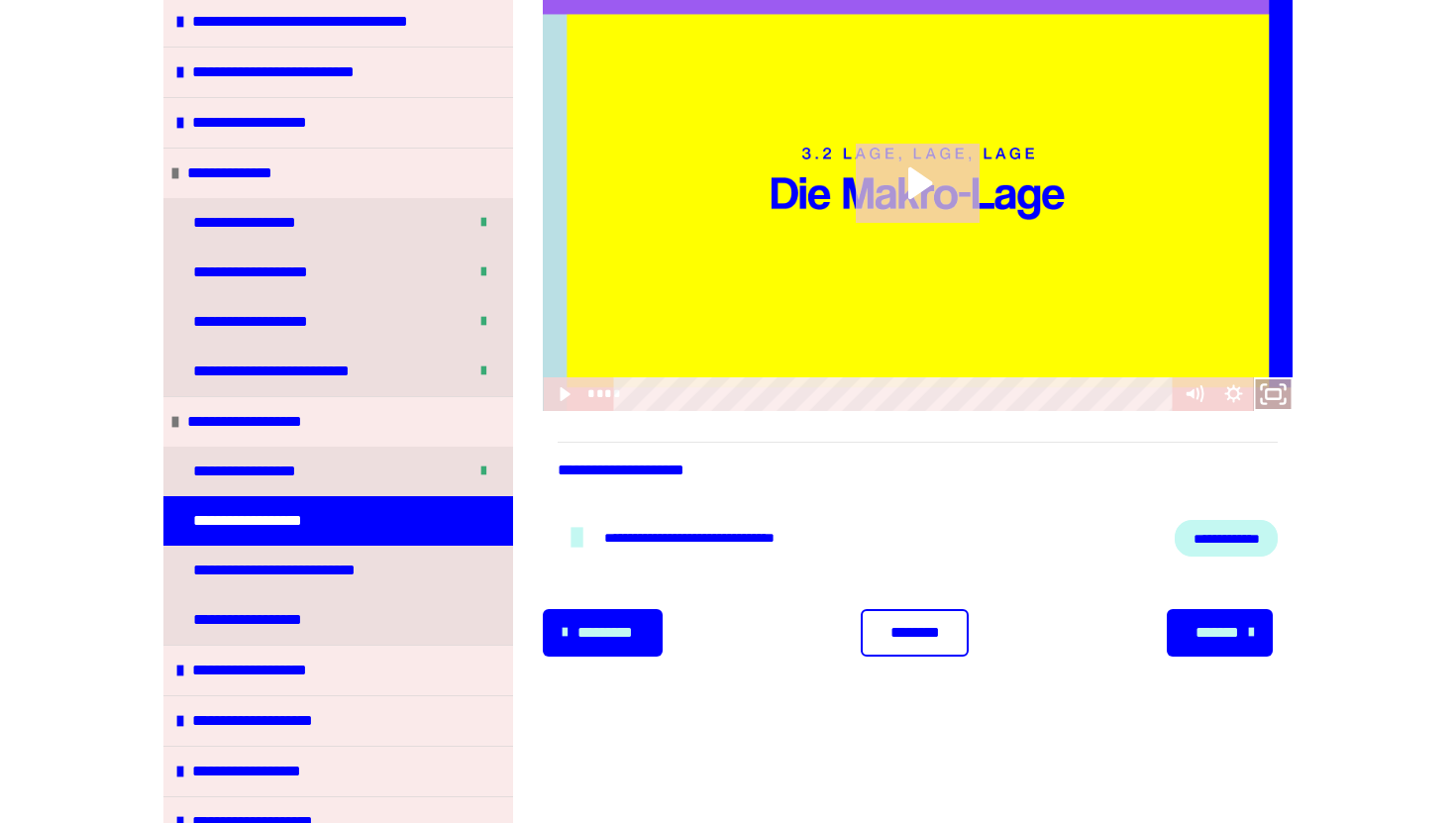 click 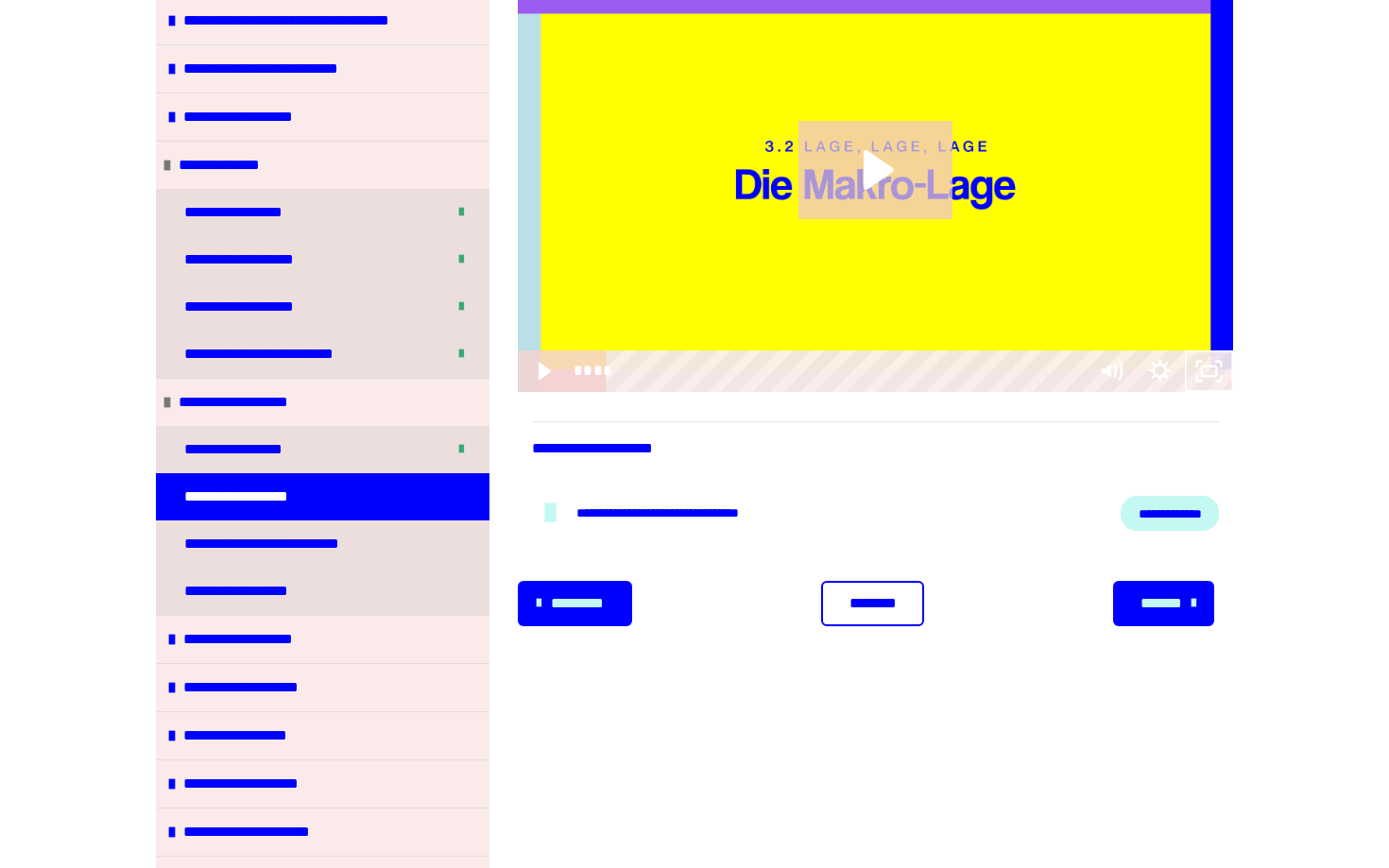 type 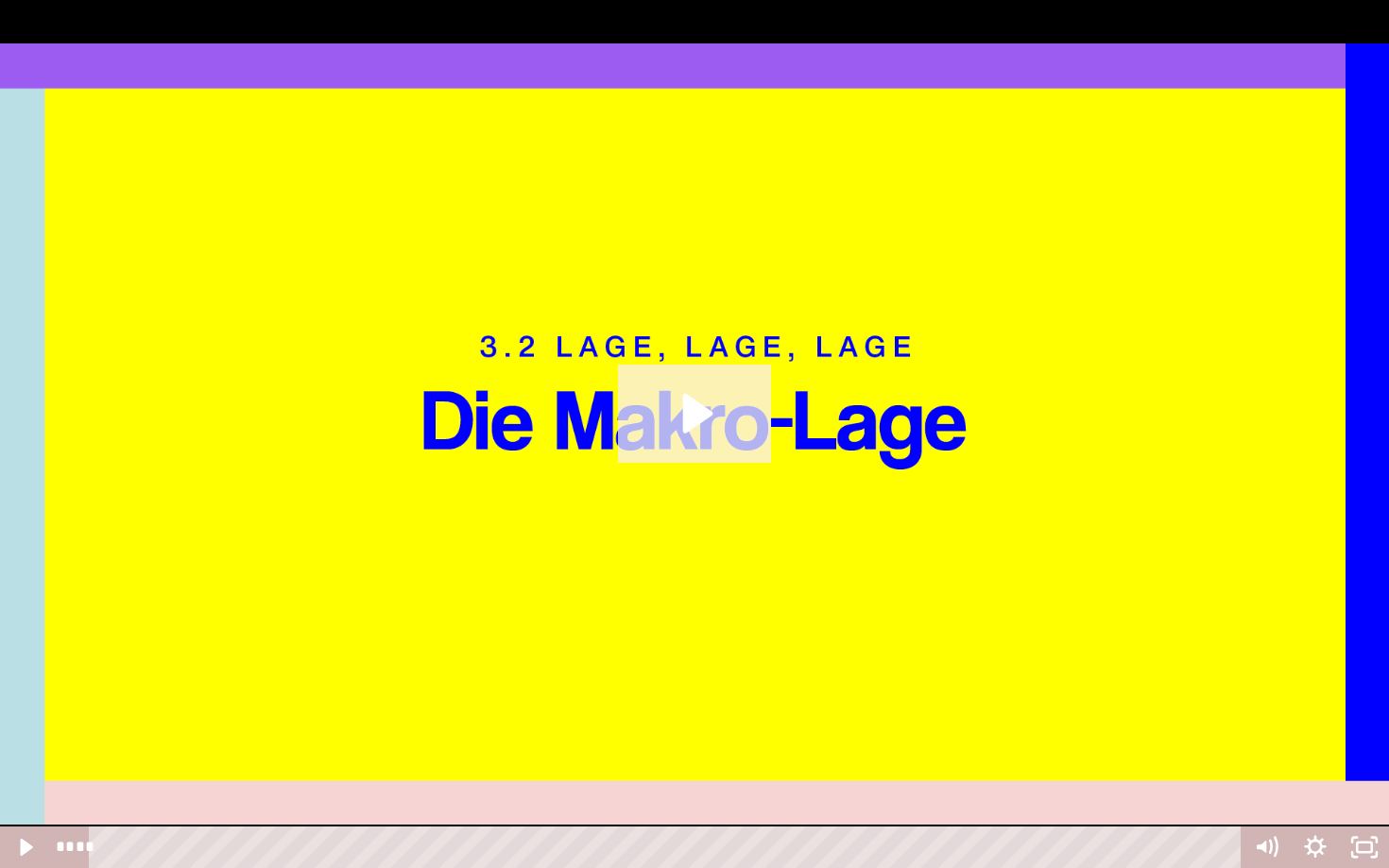 click 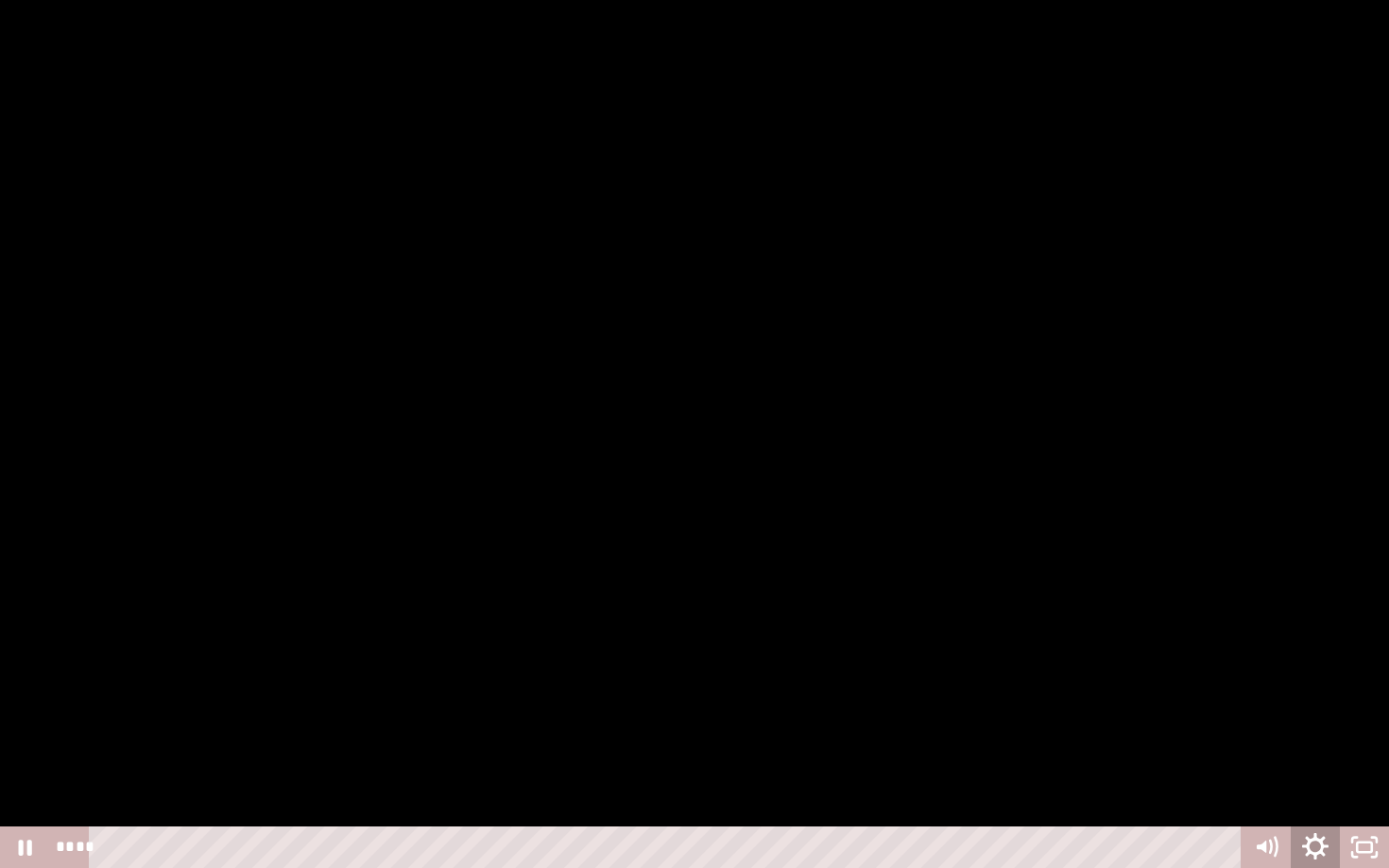 click 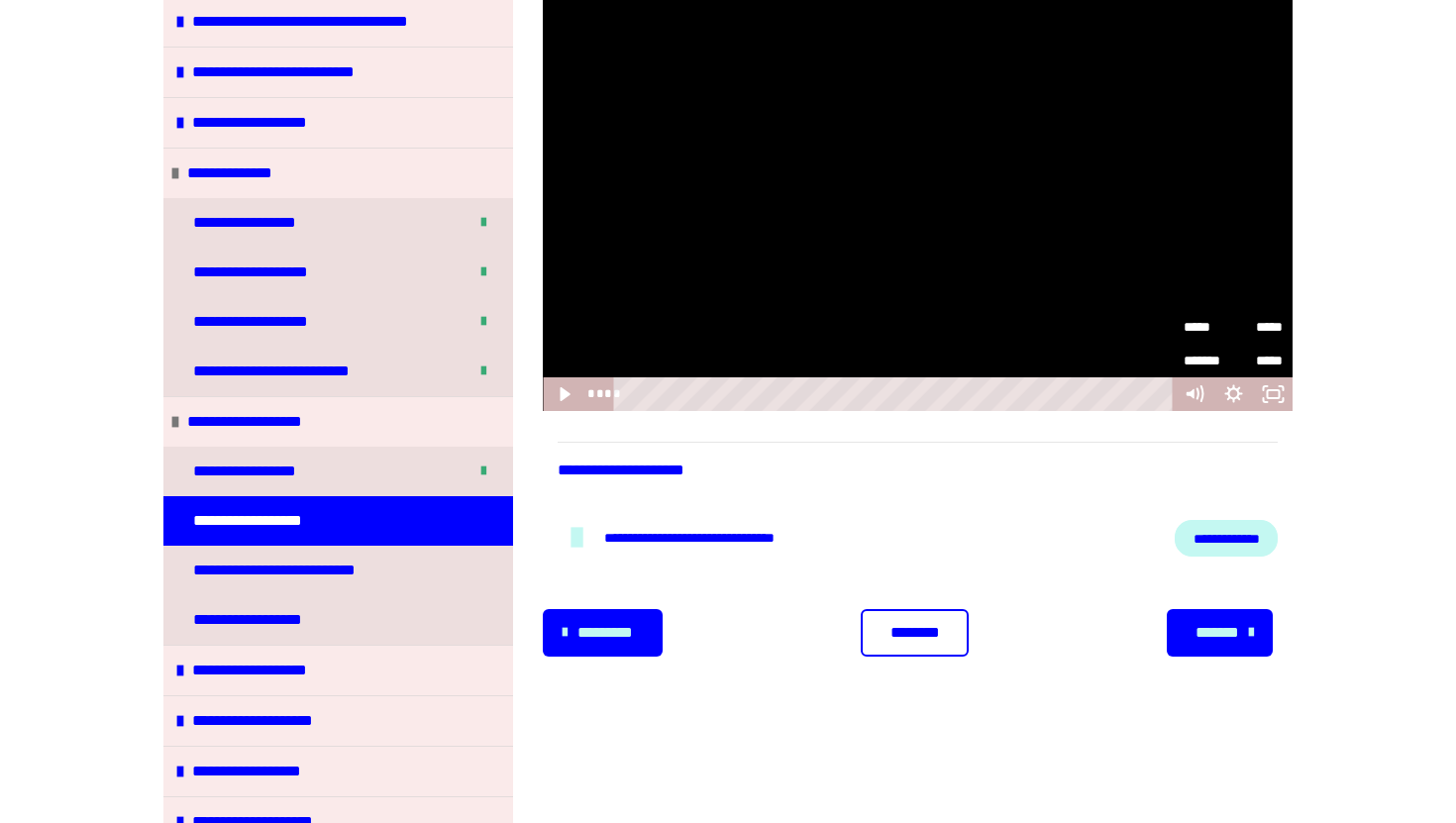 click on "*******" at bounding box center [1217, 633] 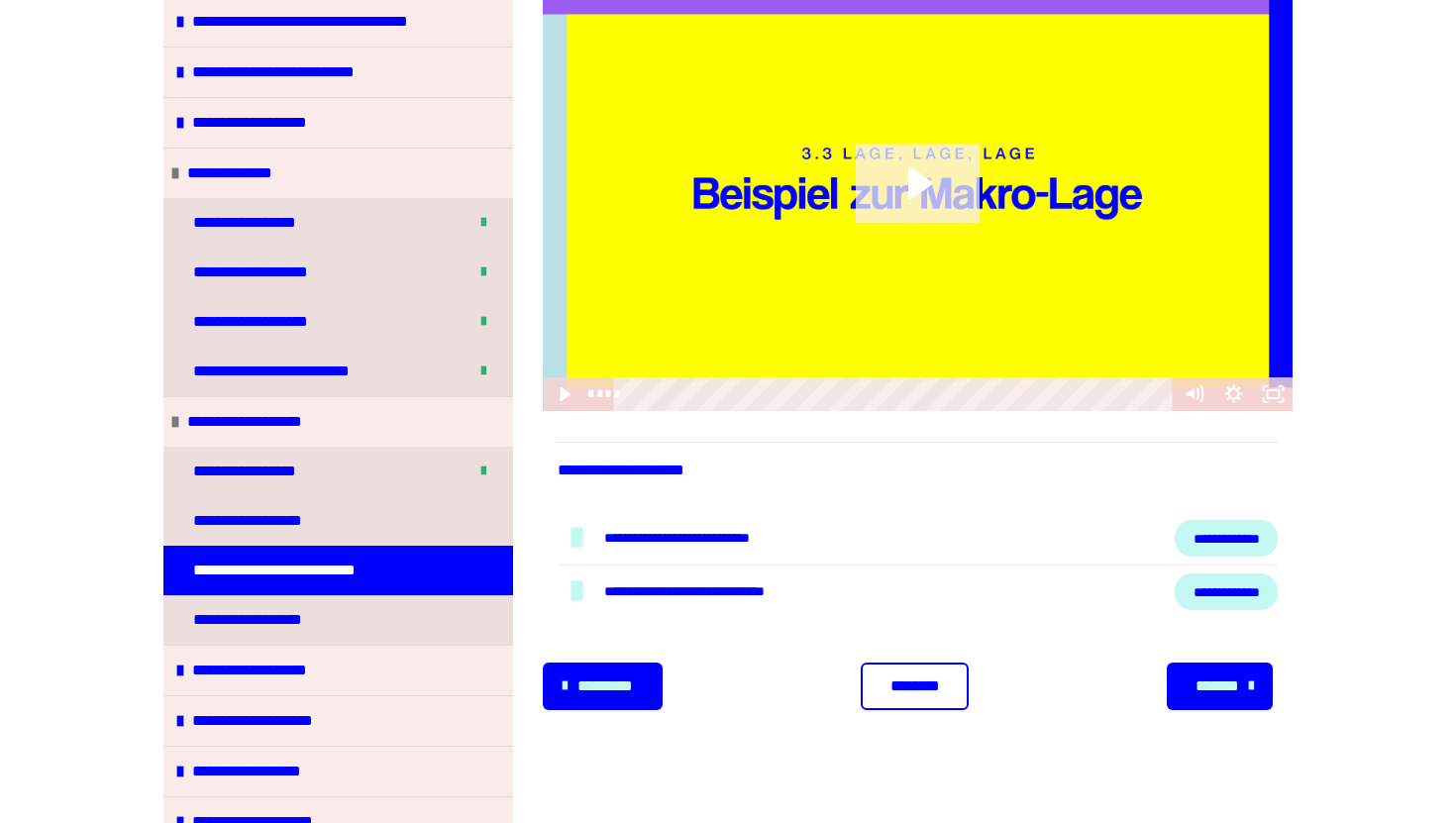 click 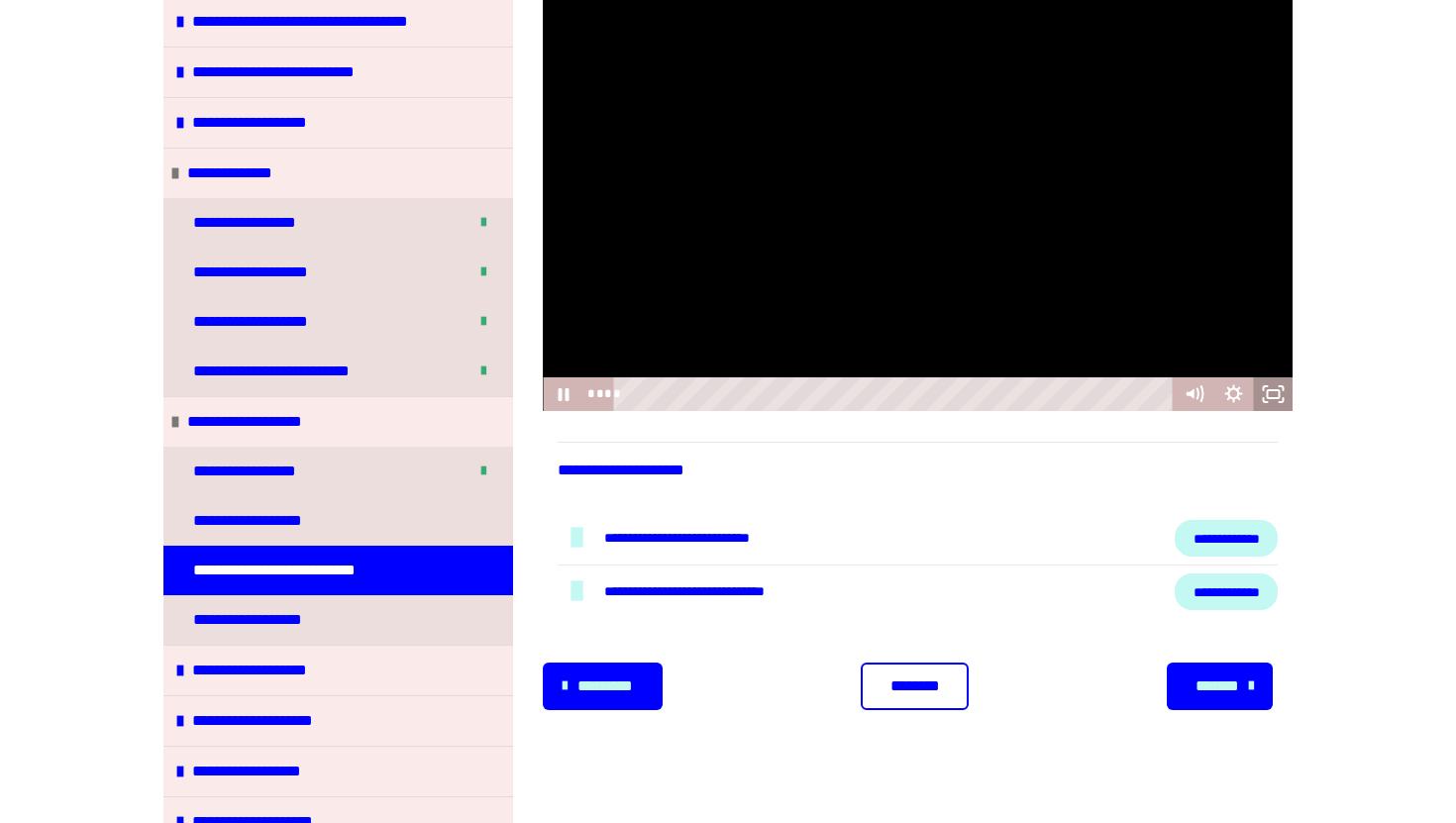 click 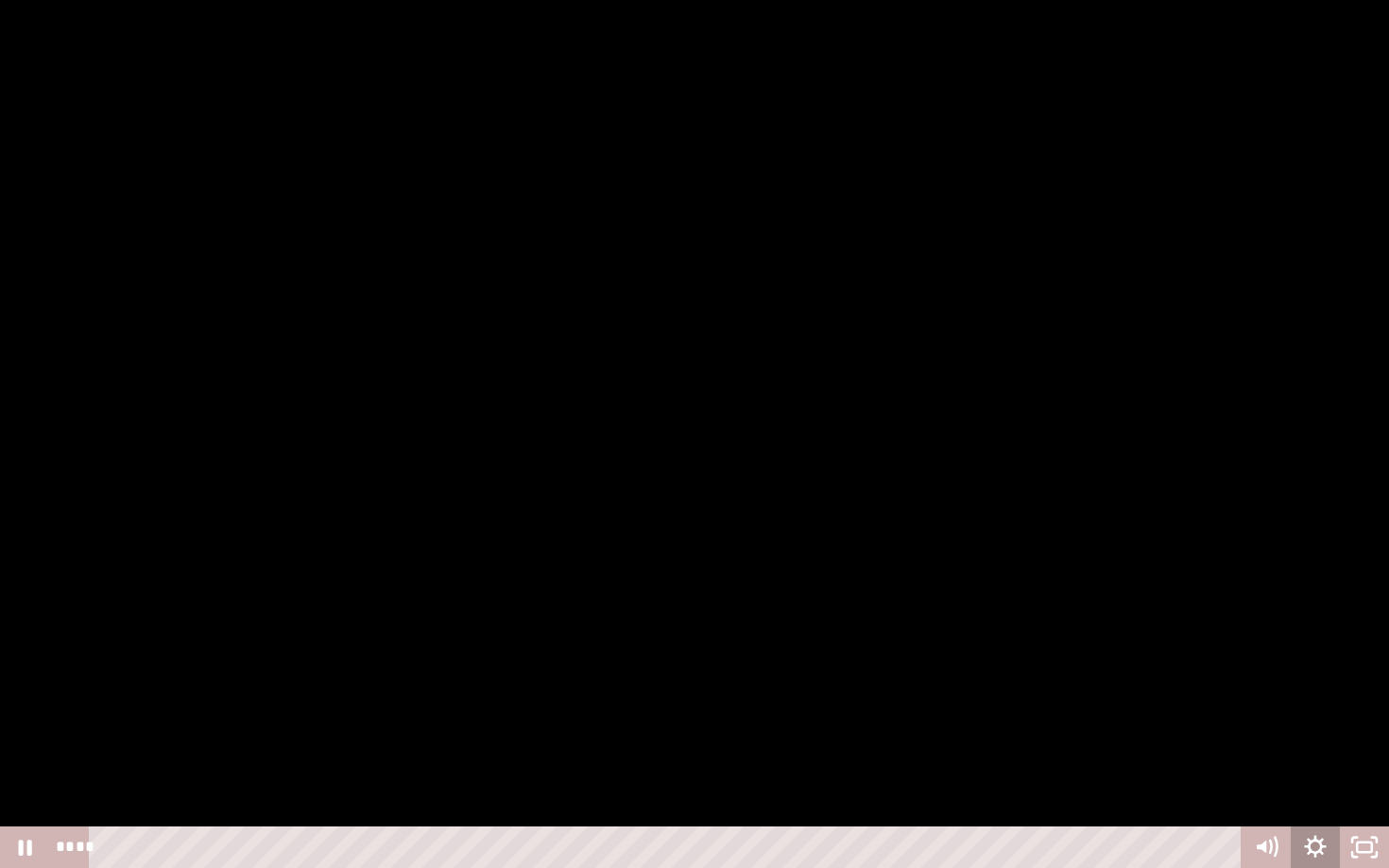 click 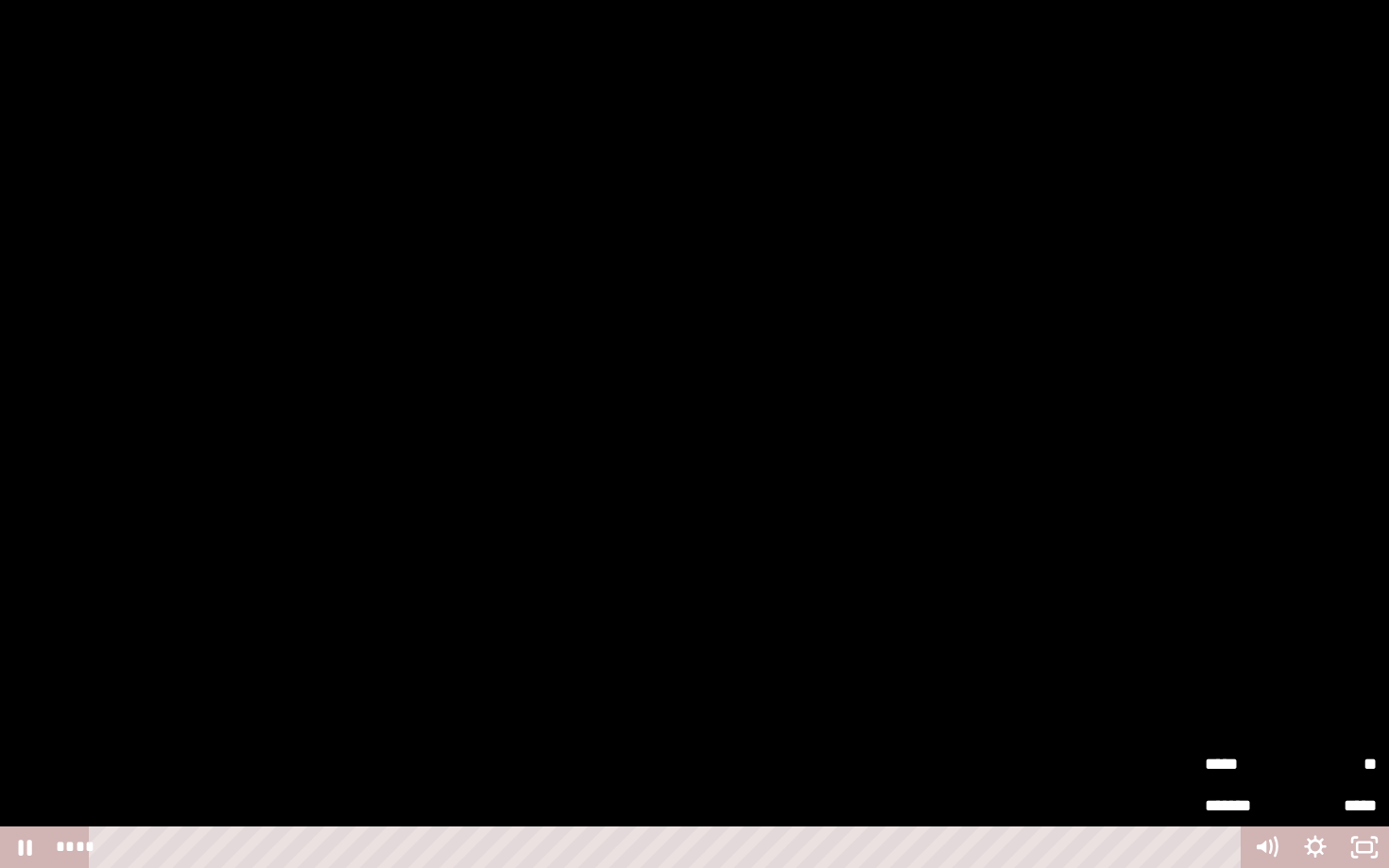 click on "*****" at bounding box center (1247, 764) 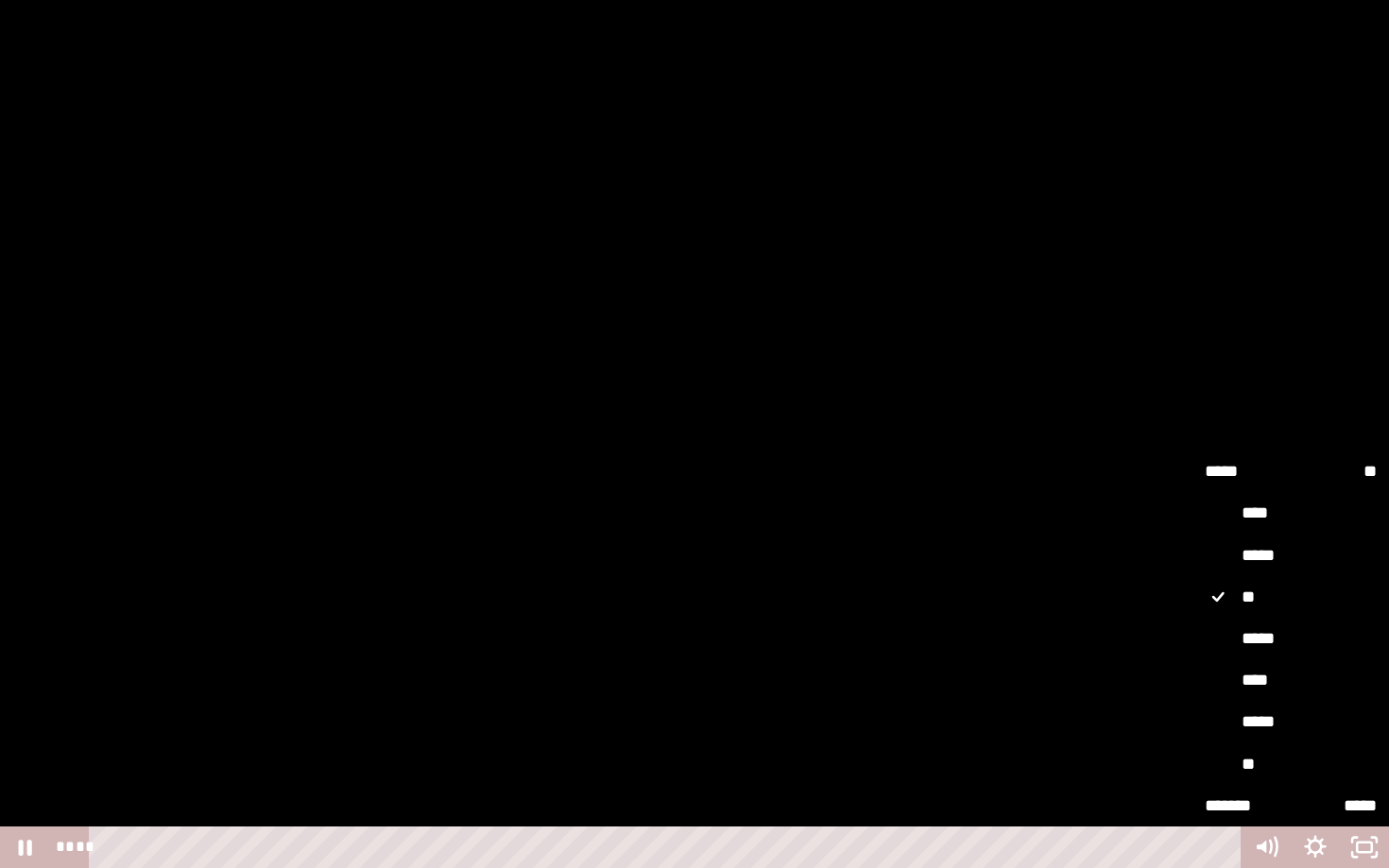 click on "*****" at bounding box center [1291, 639] 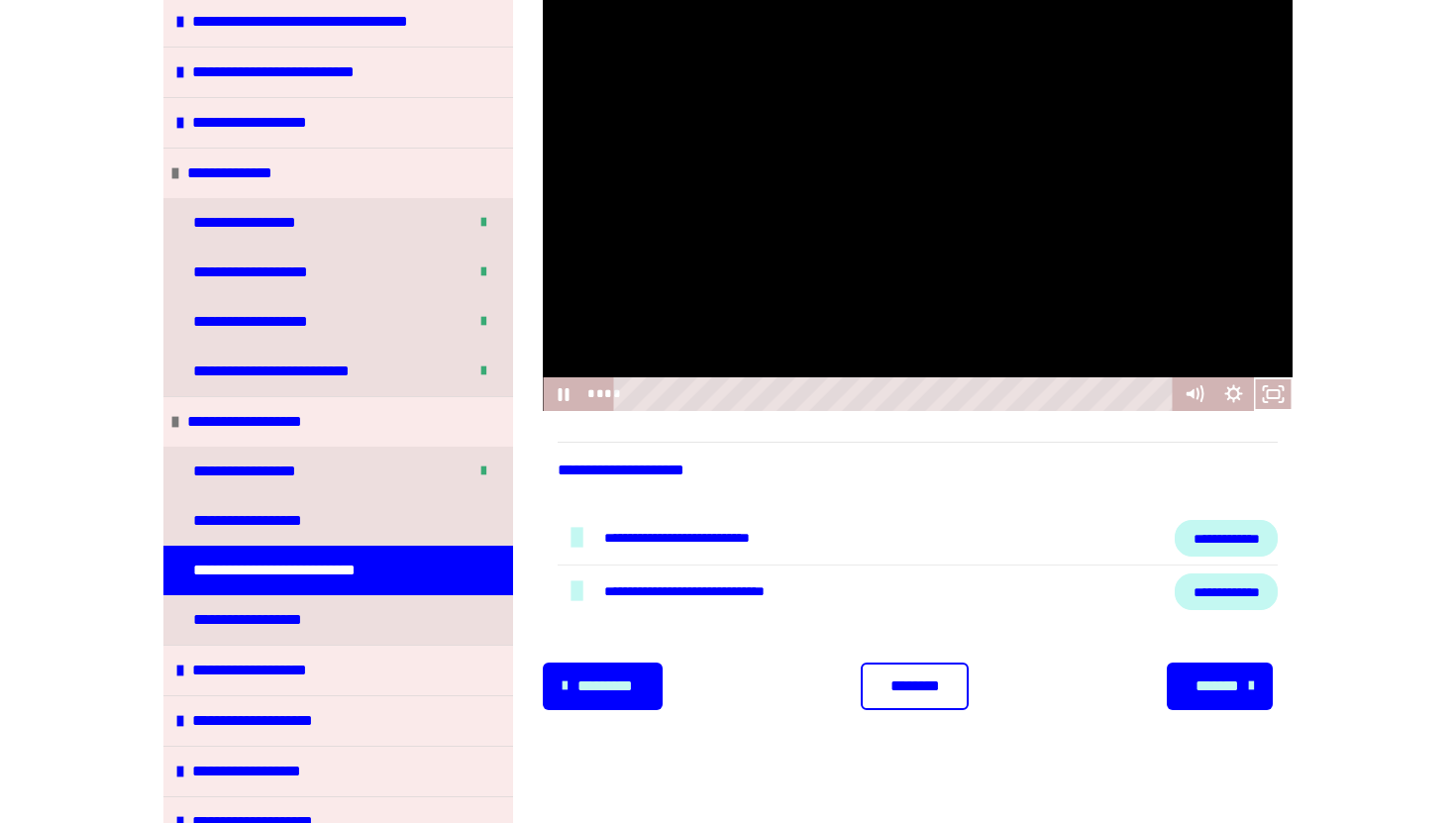 click on "**********" at bounding box center (1226, 538) 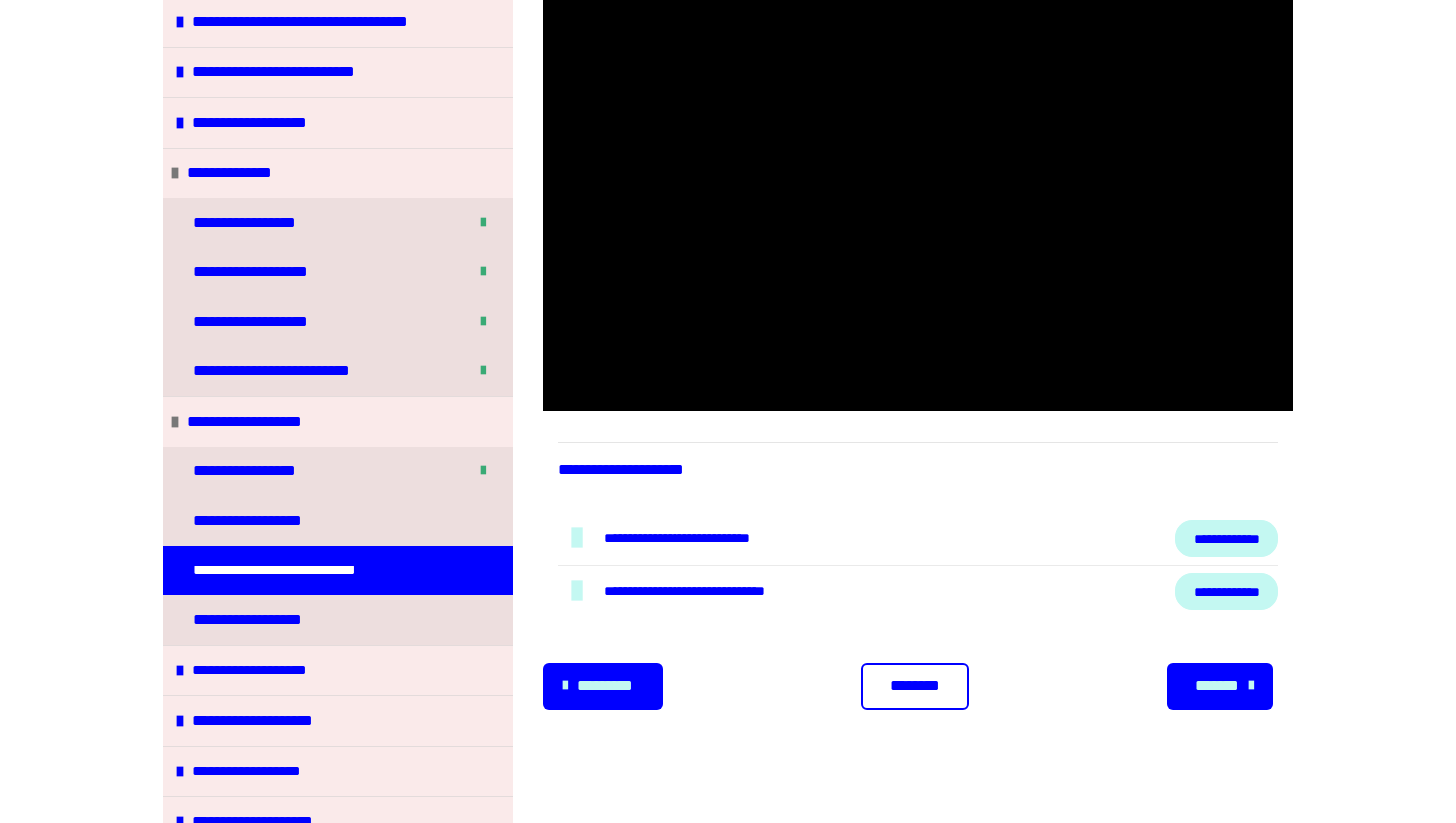 click on "**********" at bounding box center (1226, 591) 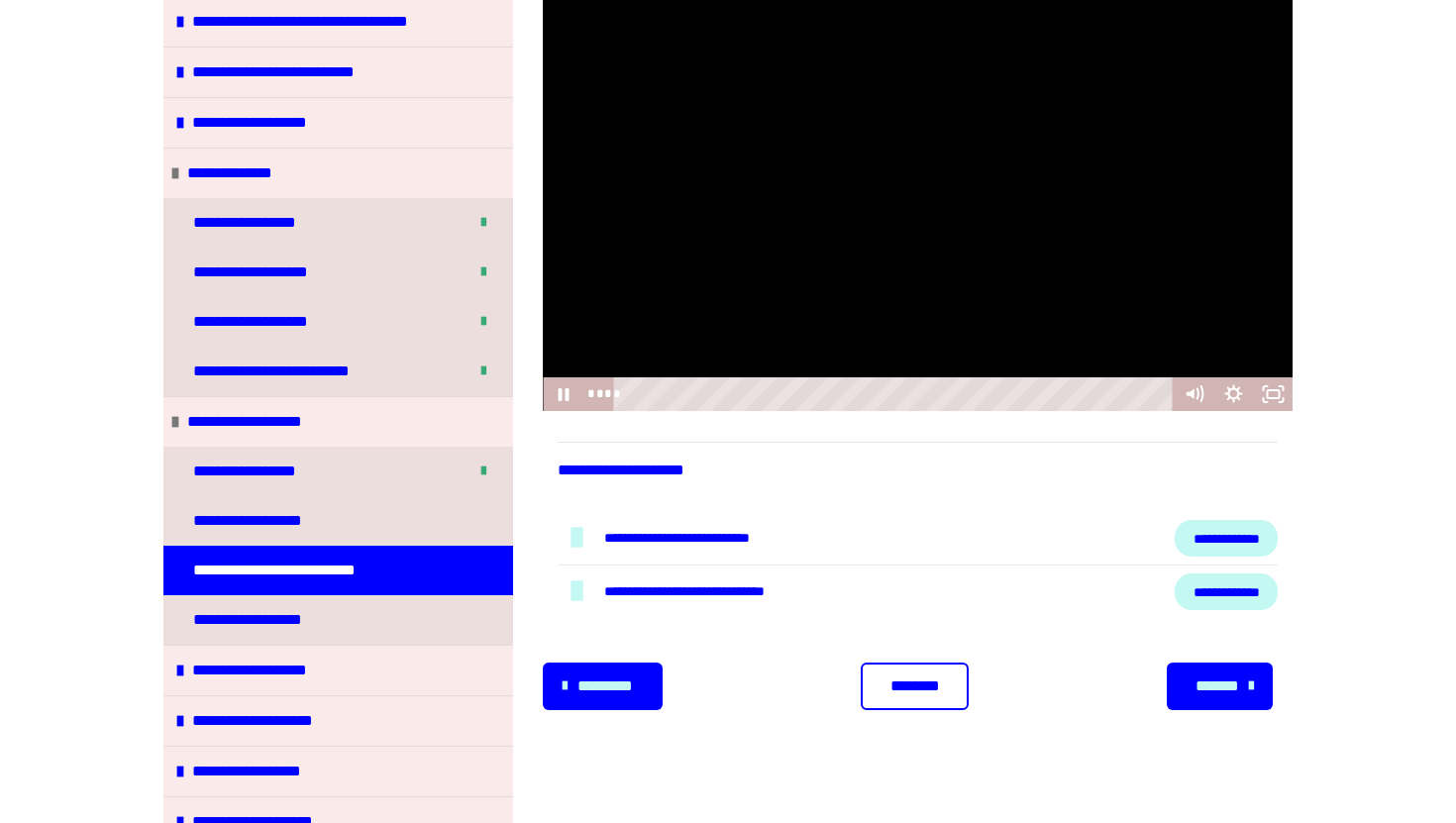 click on "**********" at bounding box center (685, 538) 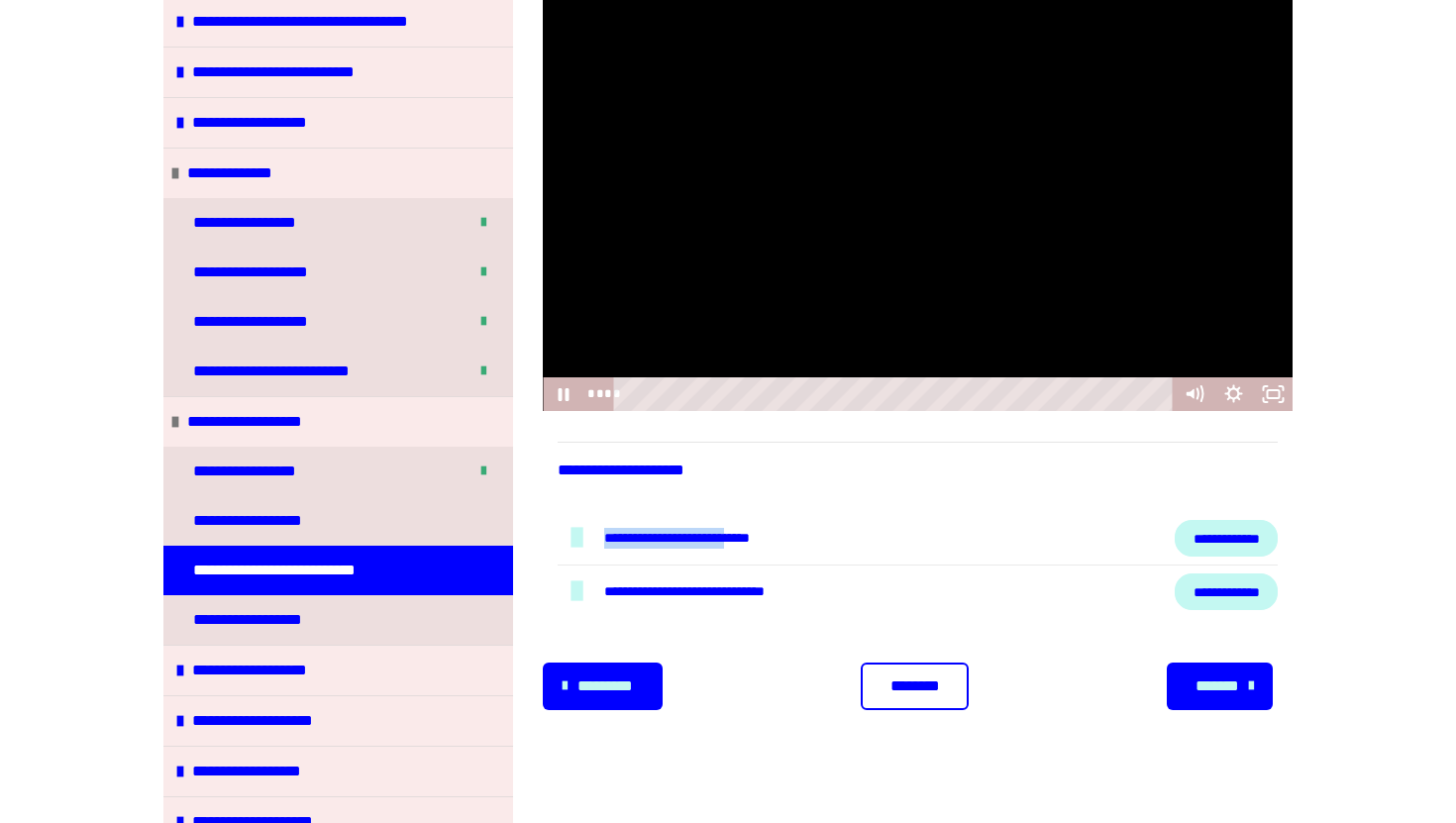 click on "**********" at bounding box center [685, 538] 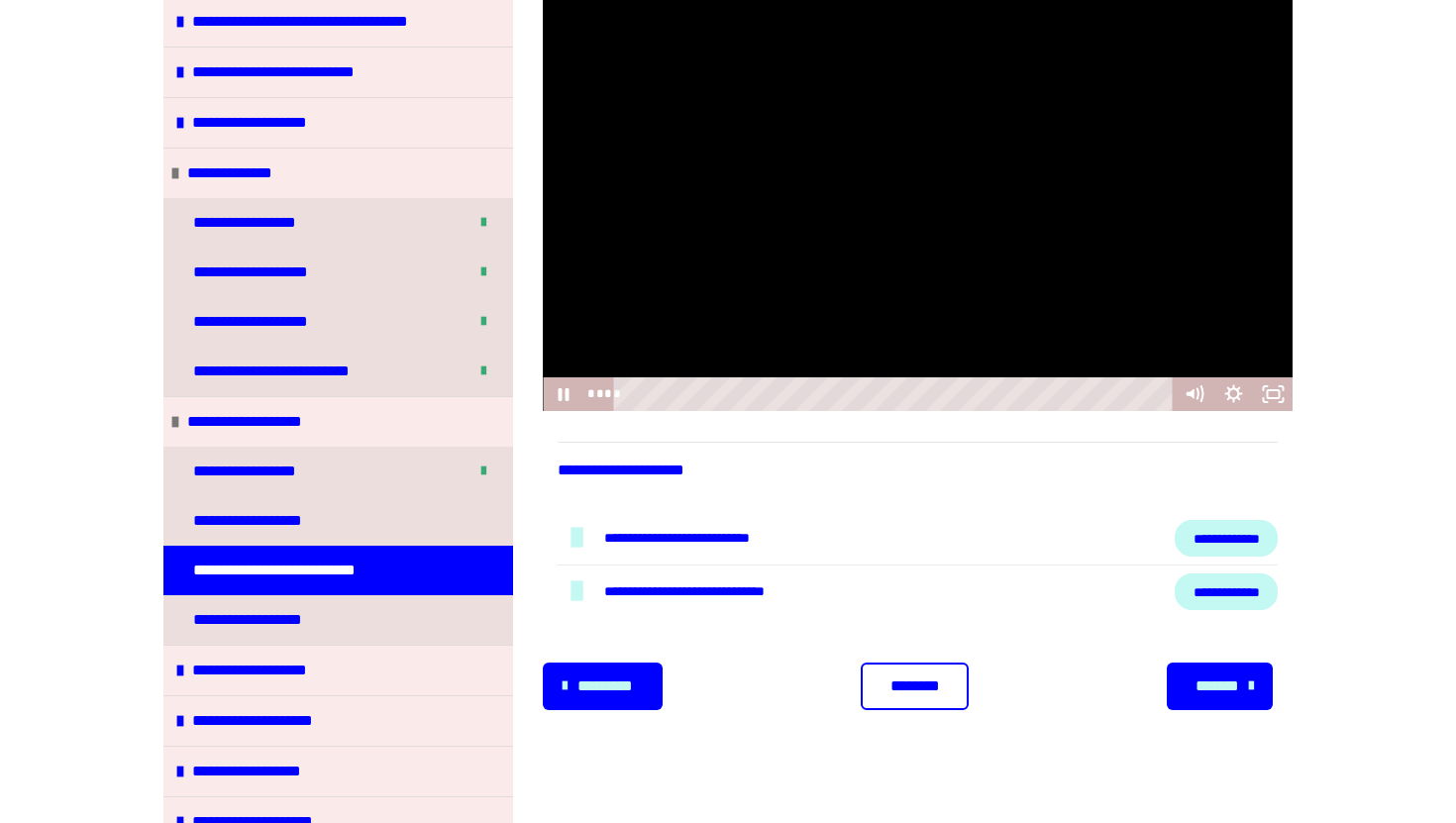 click at bounding box center [576, 538] 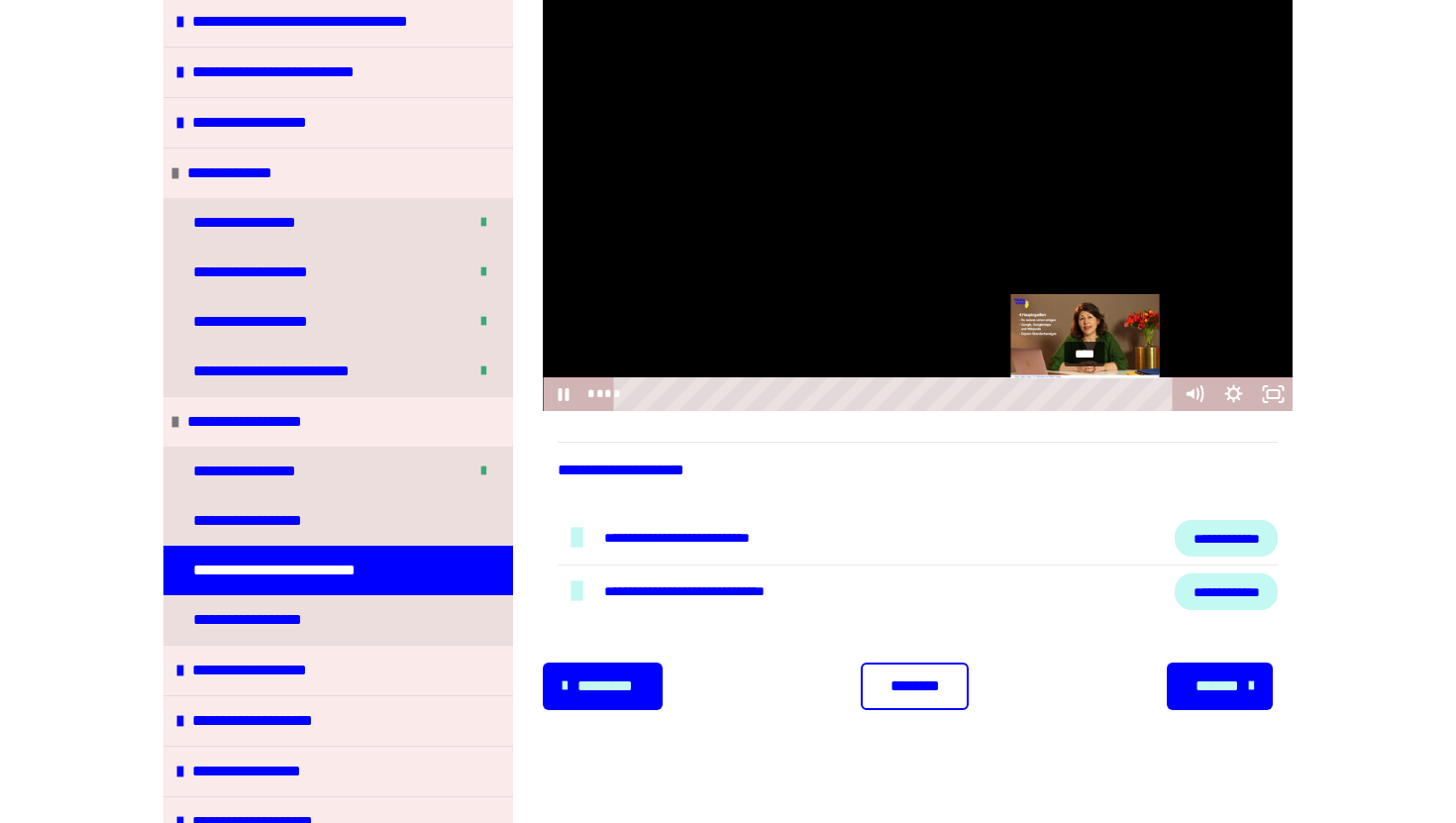 click on "****" at bounding box center [896, 394] 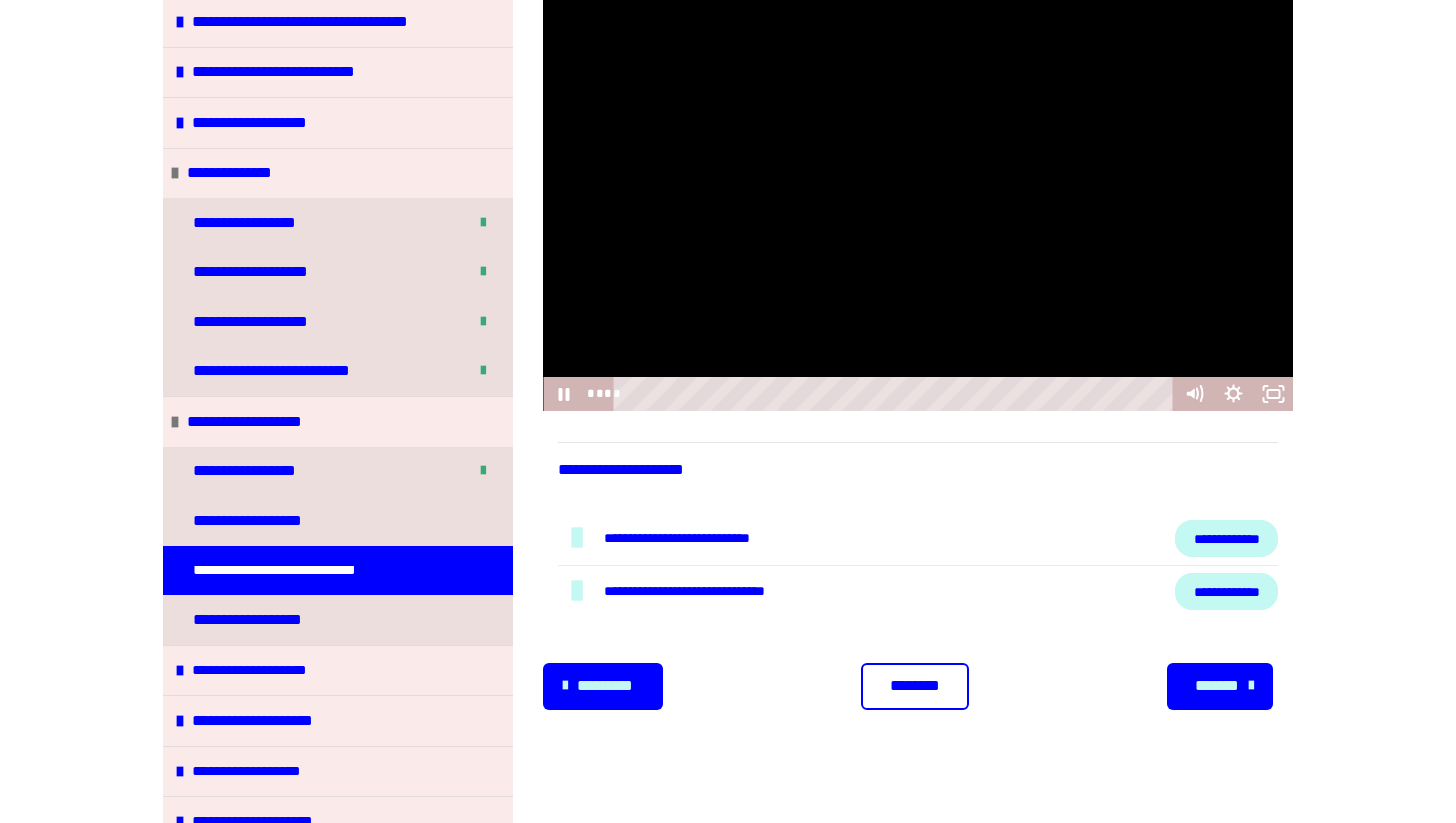 click at bounding box center (917, 201) 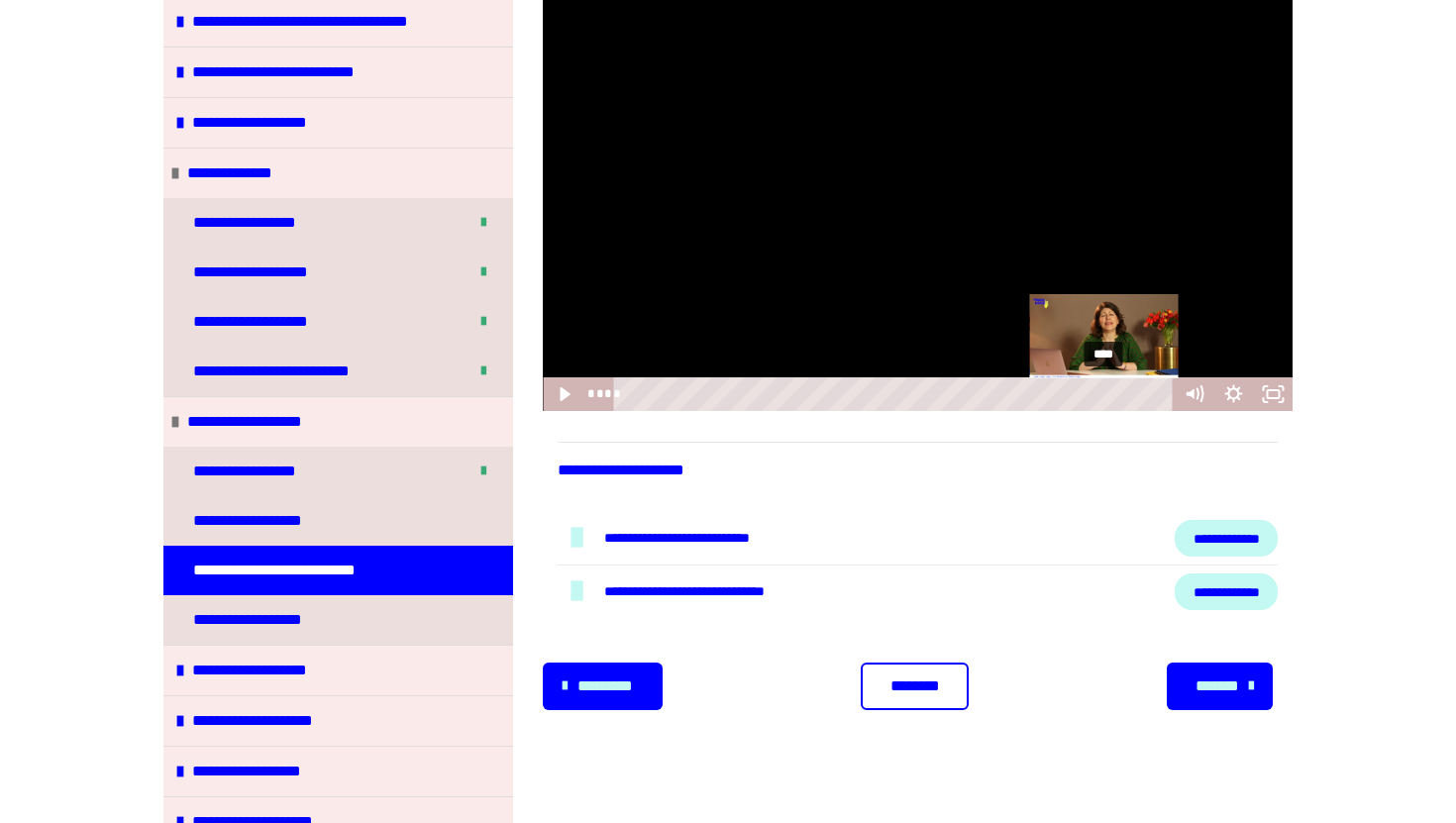 click on "****" at bounding box center [896, 394] 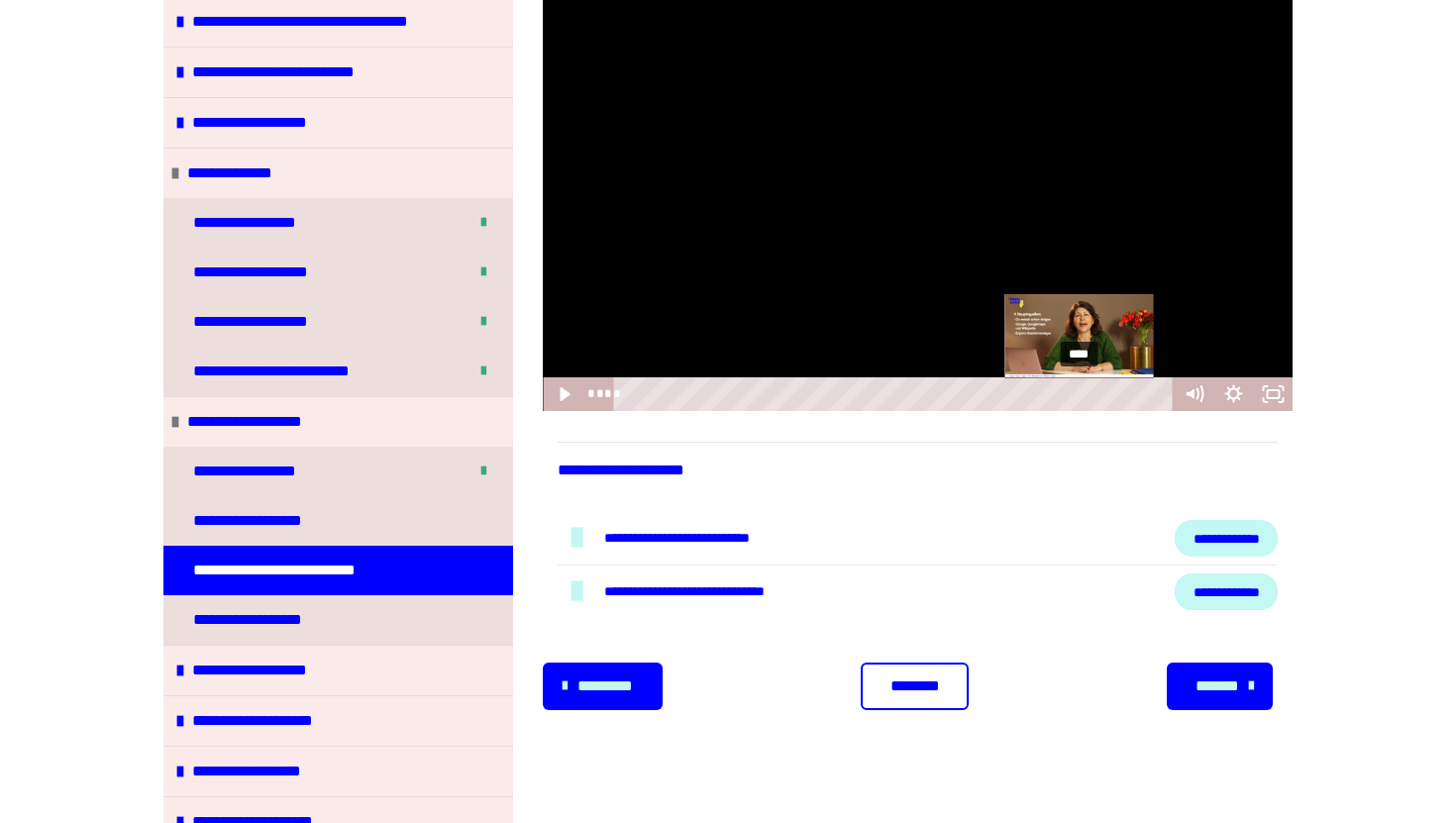 click on "****" at bounding box center (896, 394) 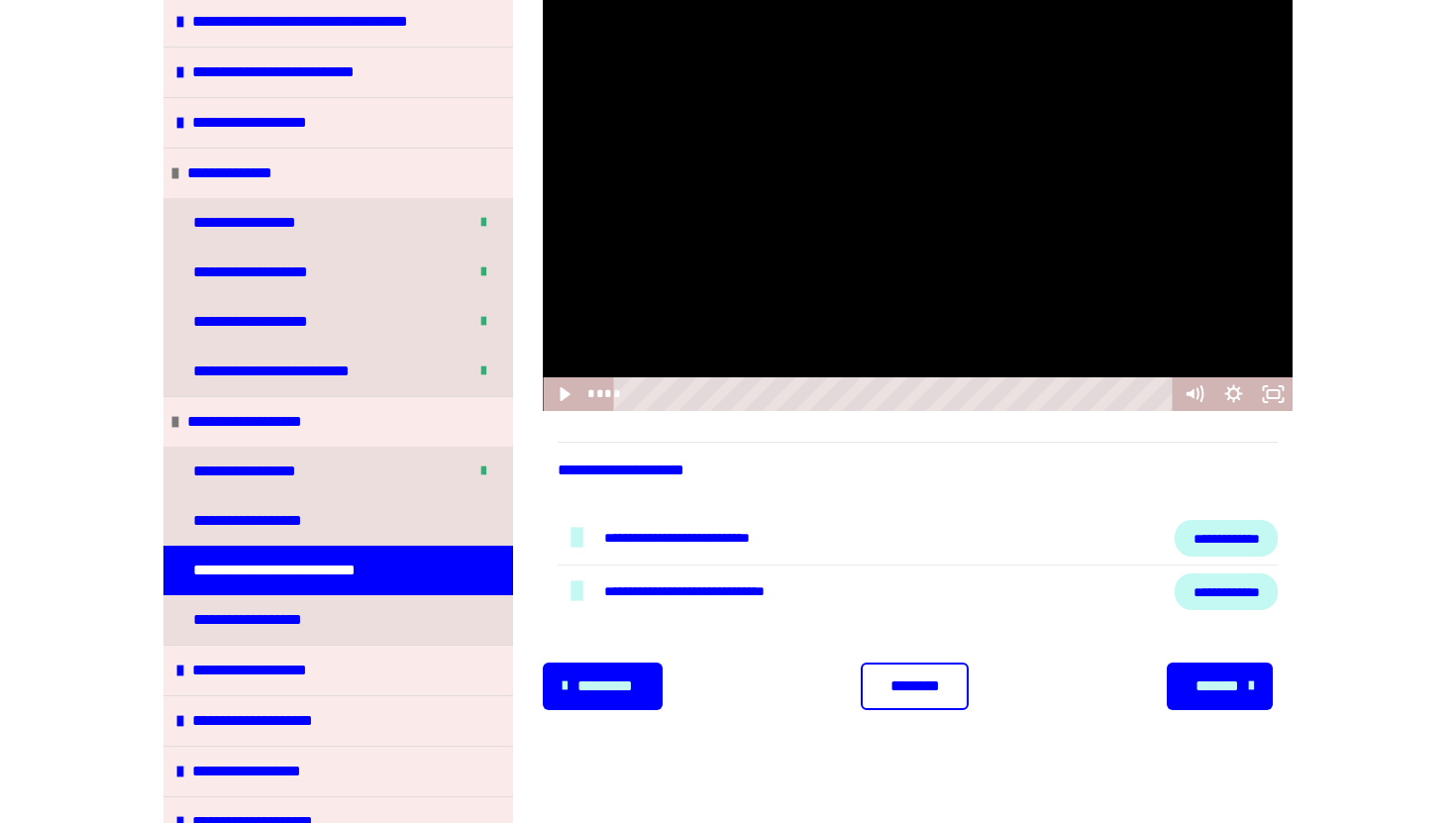 click at bounding box center [917, 201] 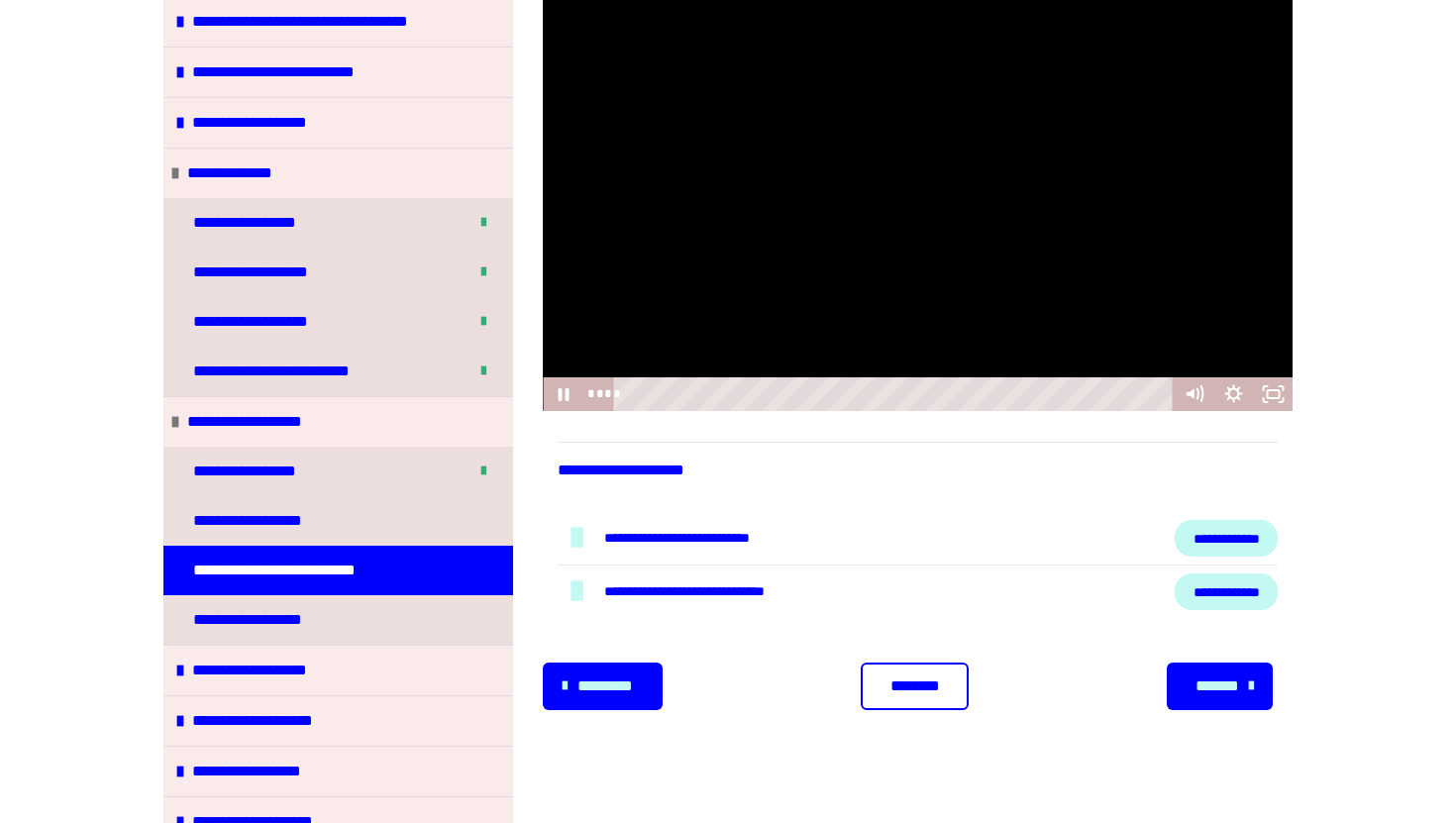 type 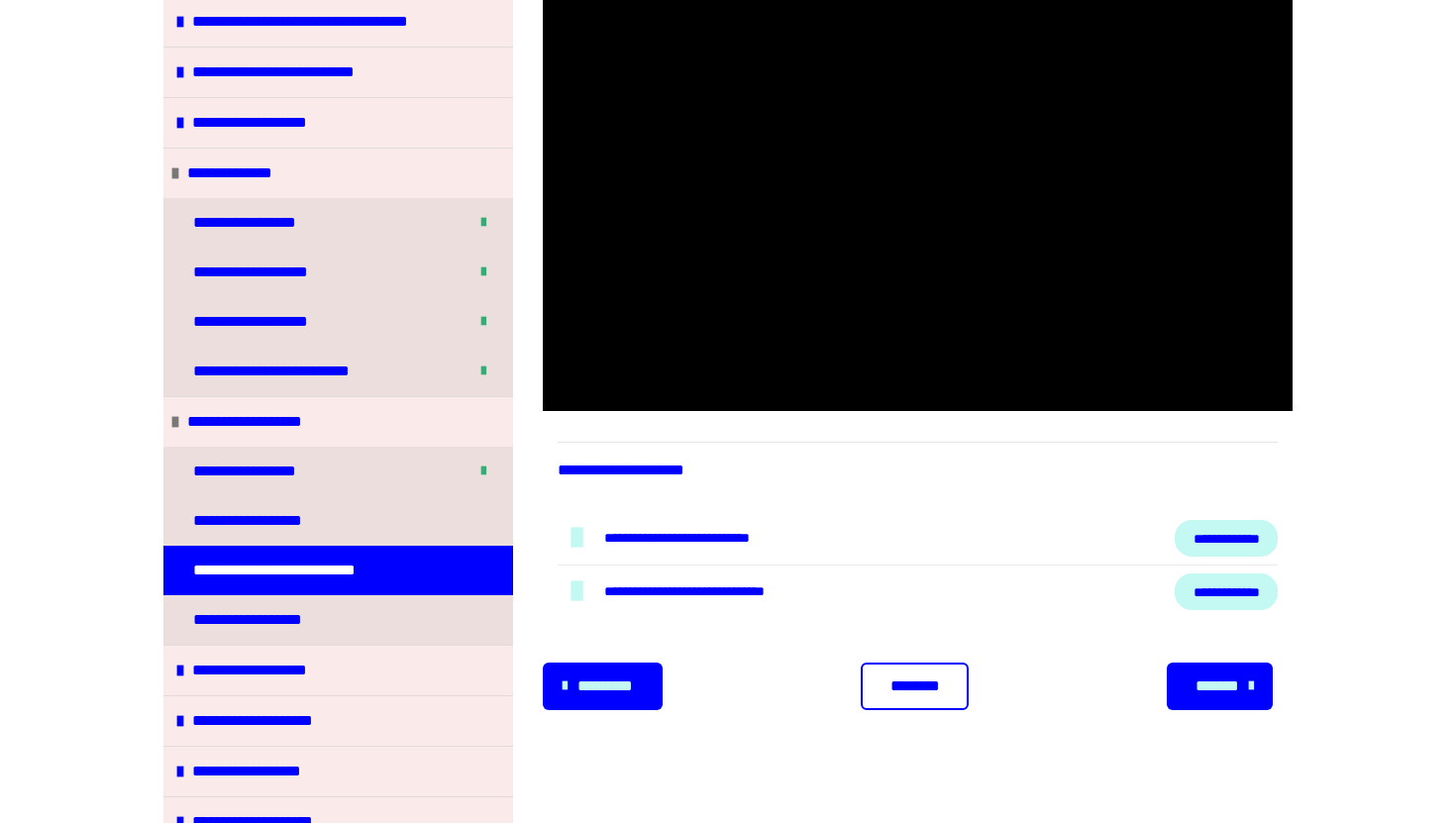click on "*******" at bounding box center [1217, 686] 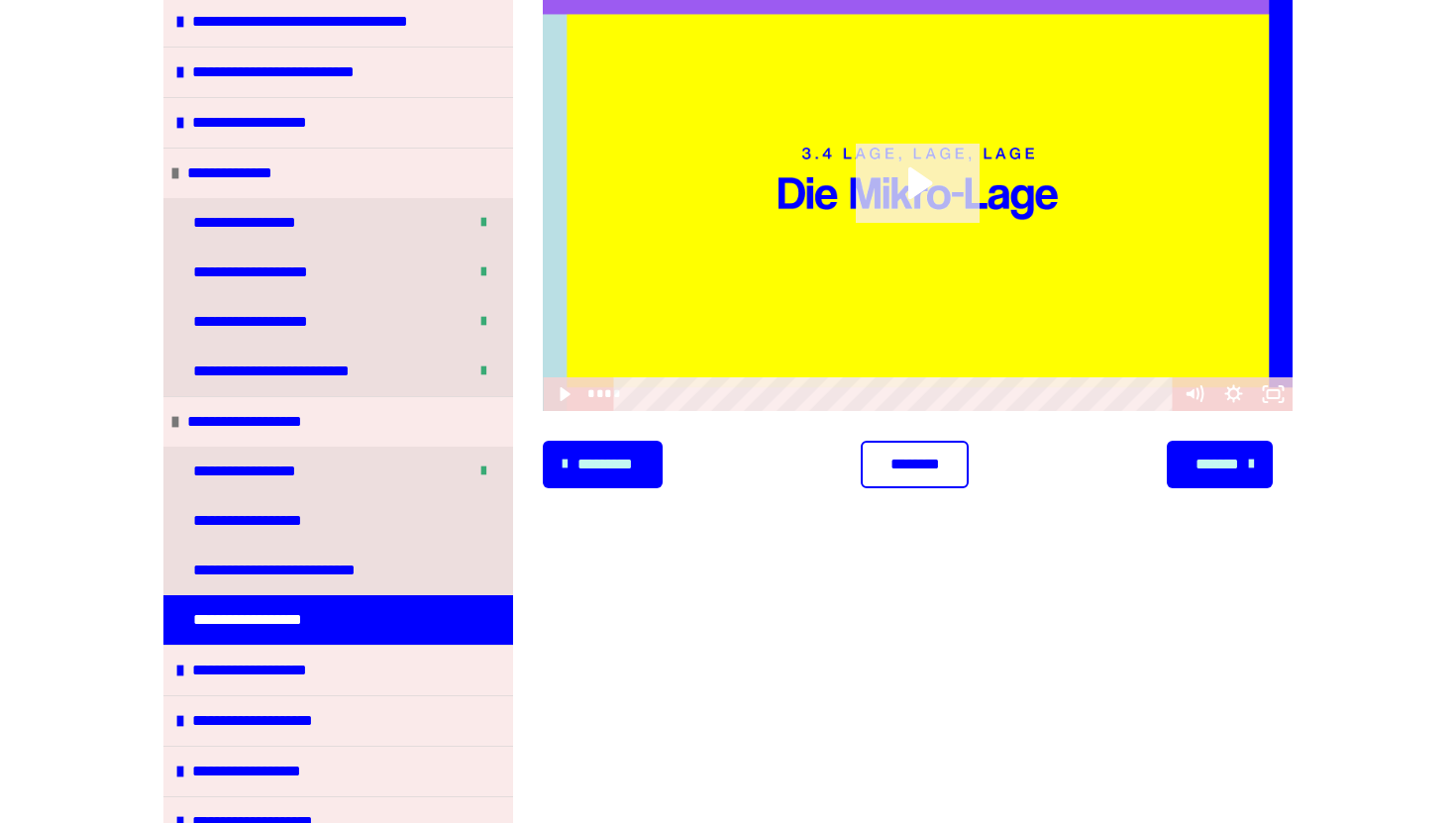 click 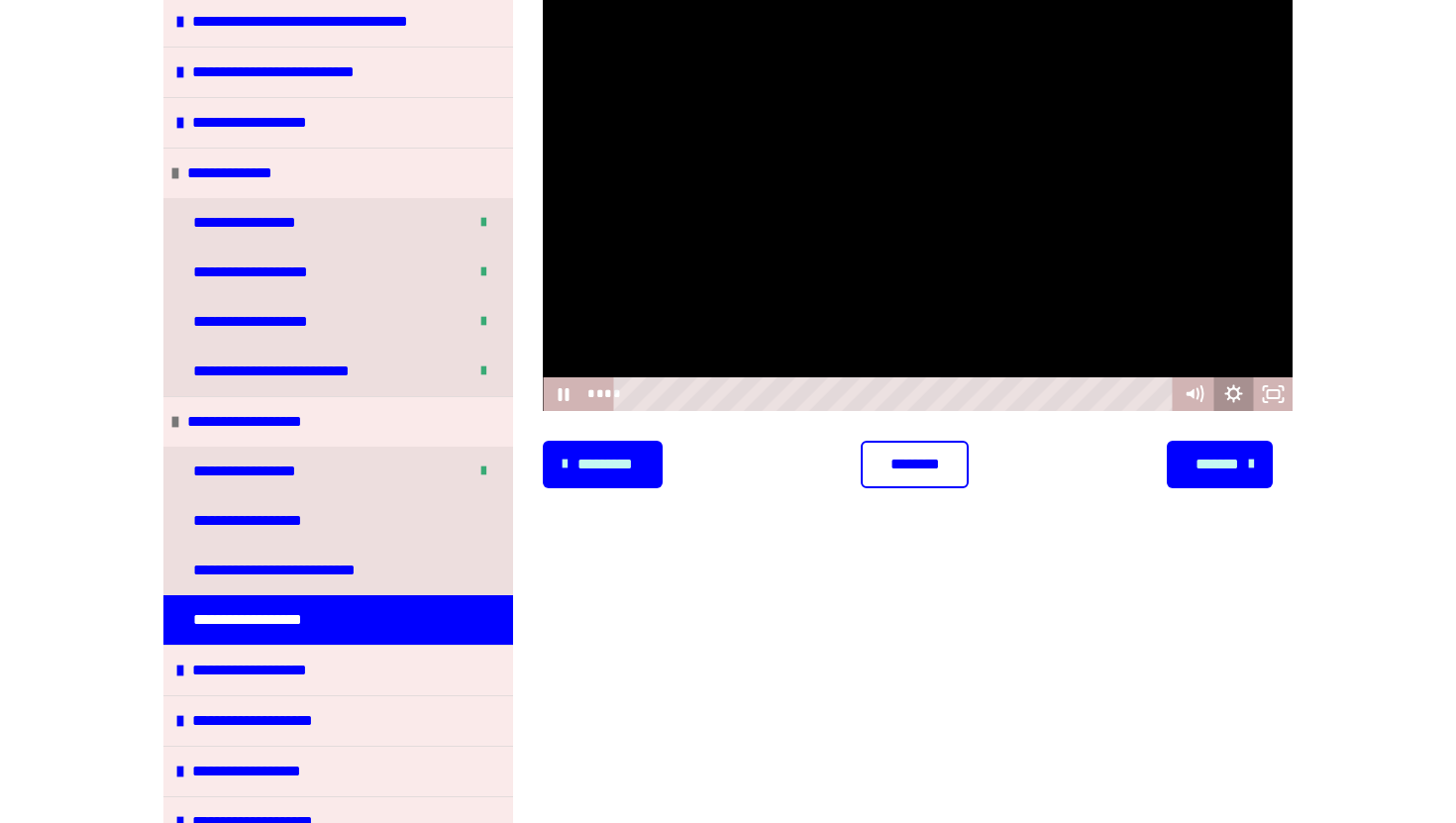 click 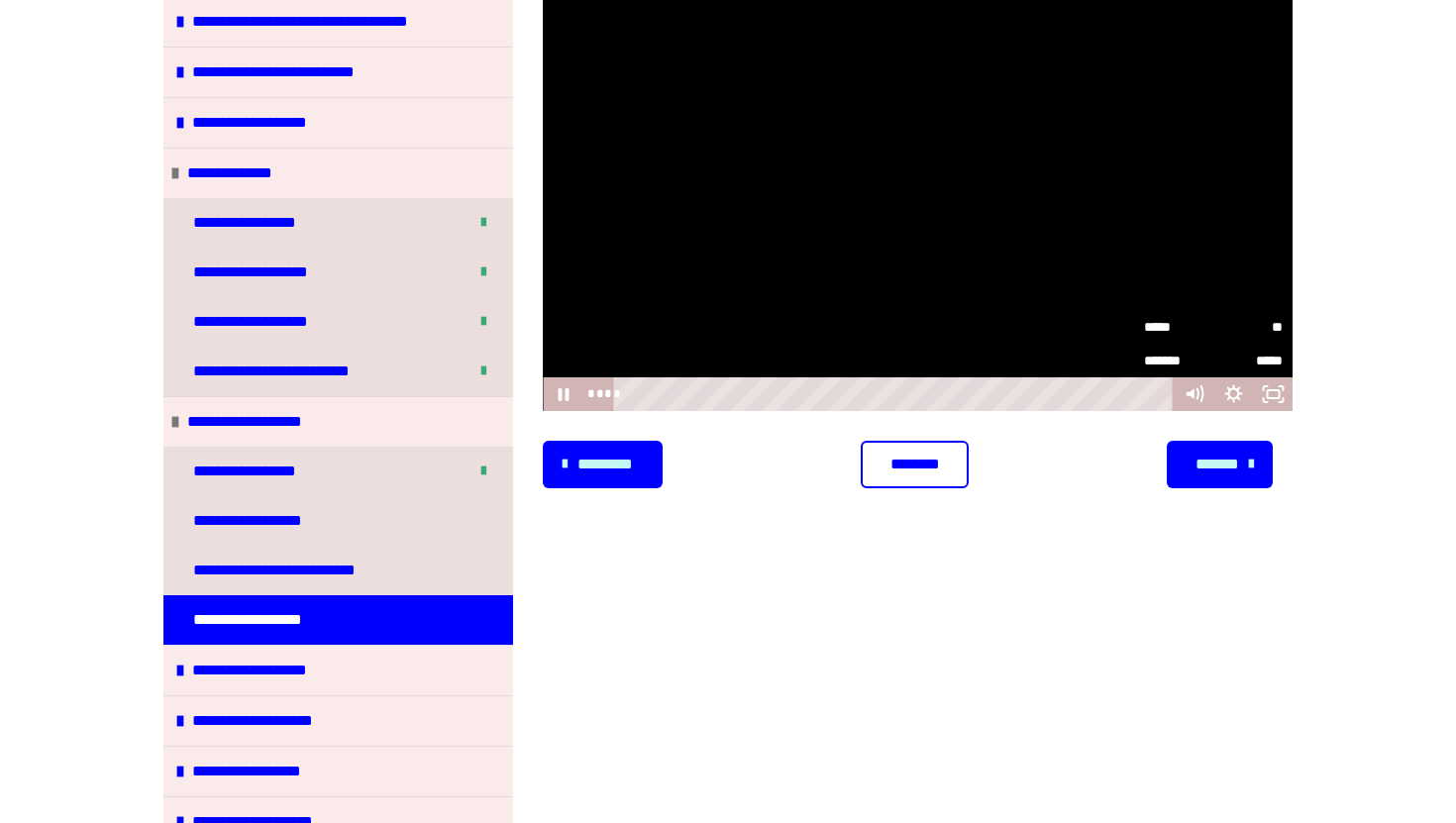 click on "**" at bounding box center (1248, 325) 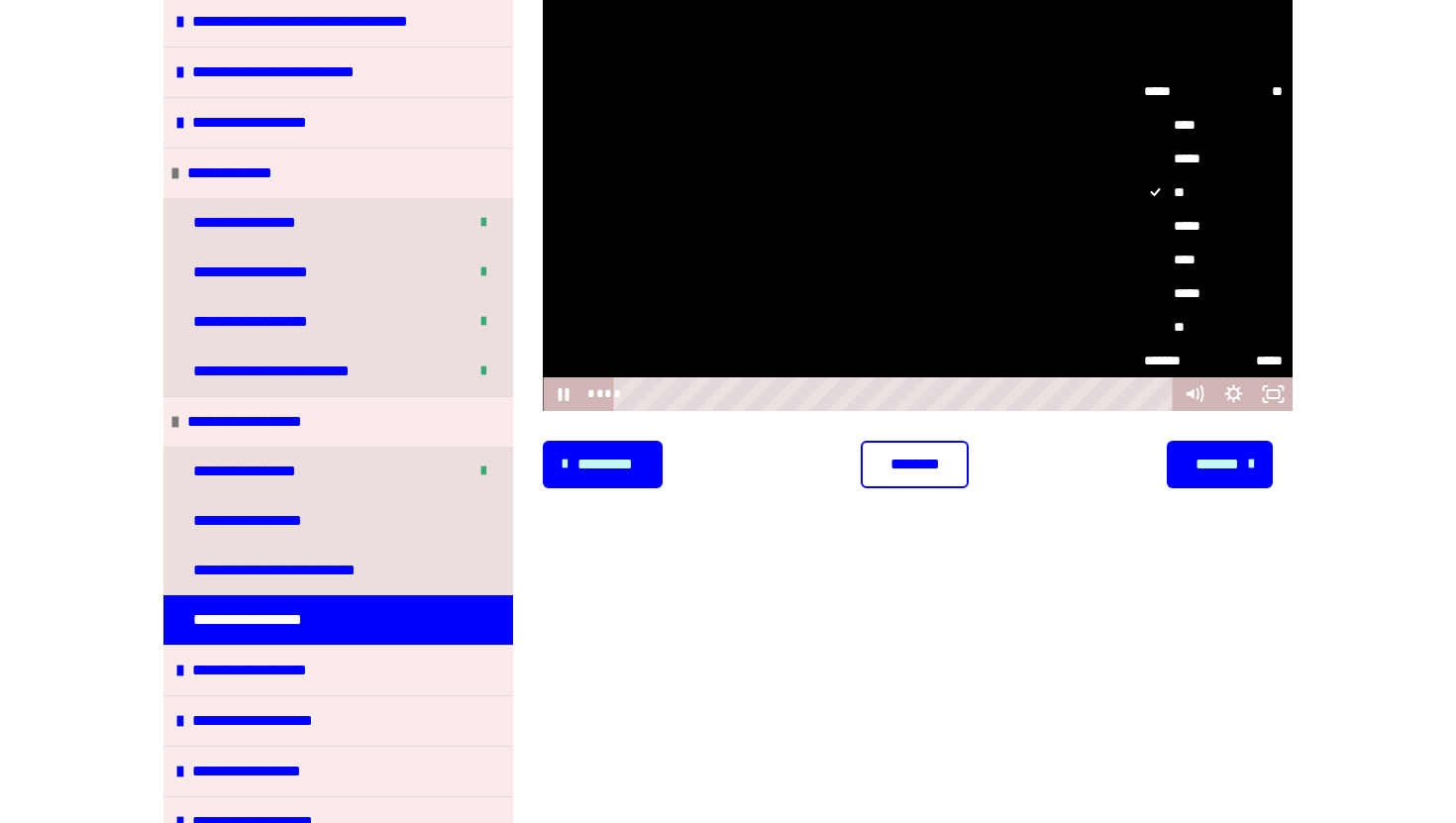 click on "*****" at bounding box center [1213, 226] 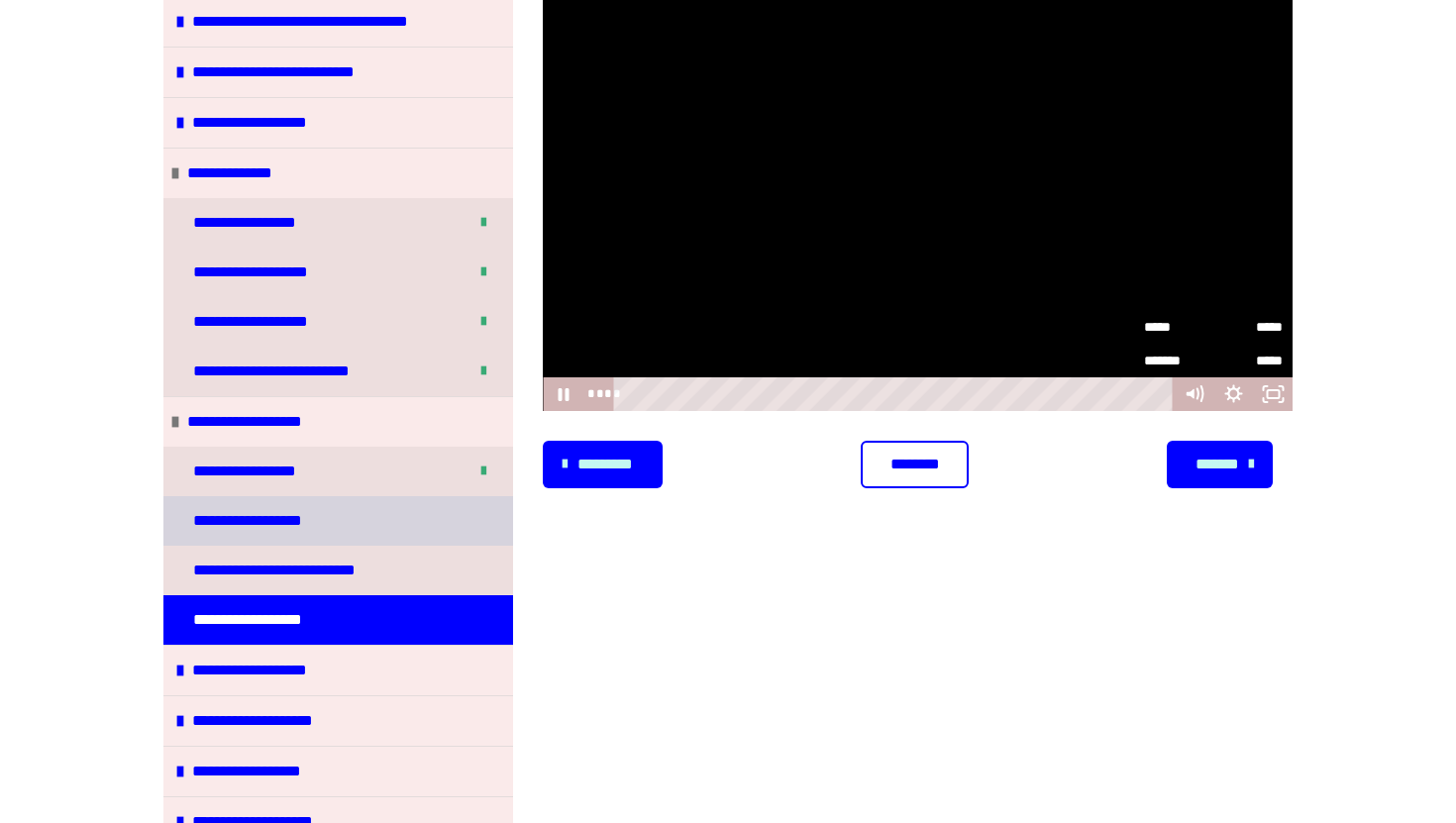 type 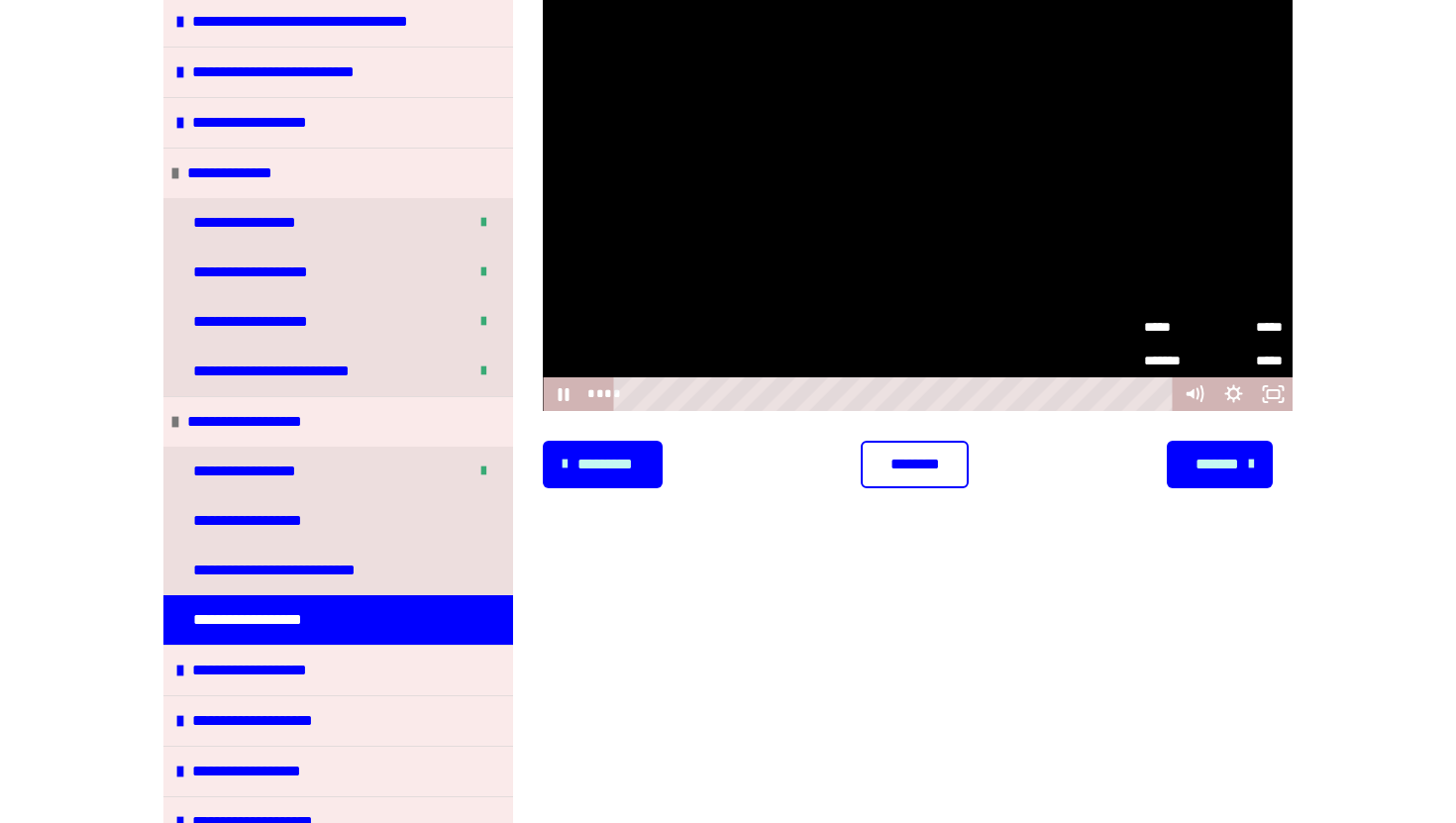 scroll, scrollTop: 243, scrollLeft: 0, axis: vertical 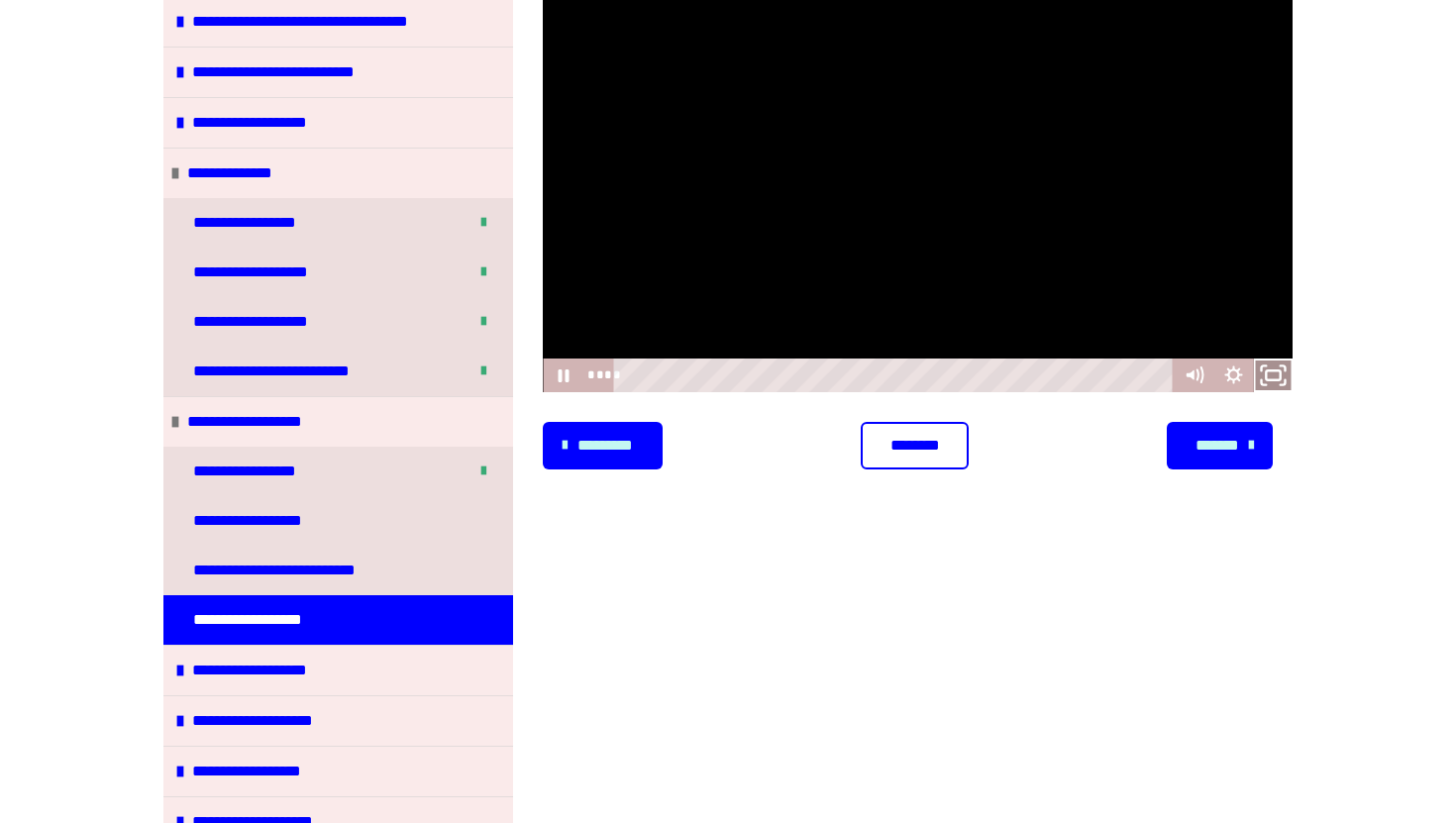 click 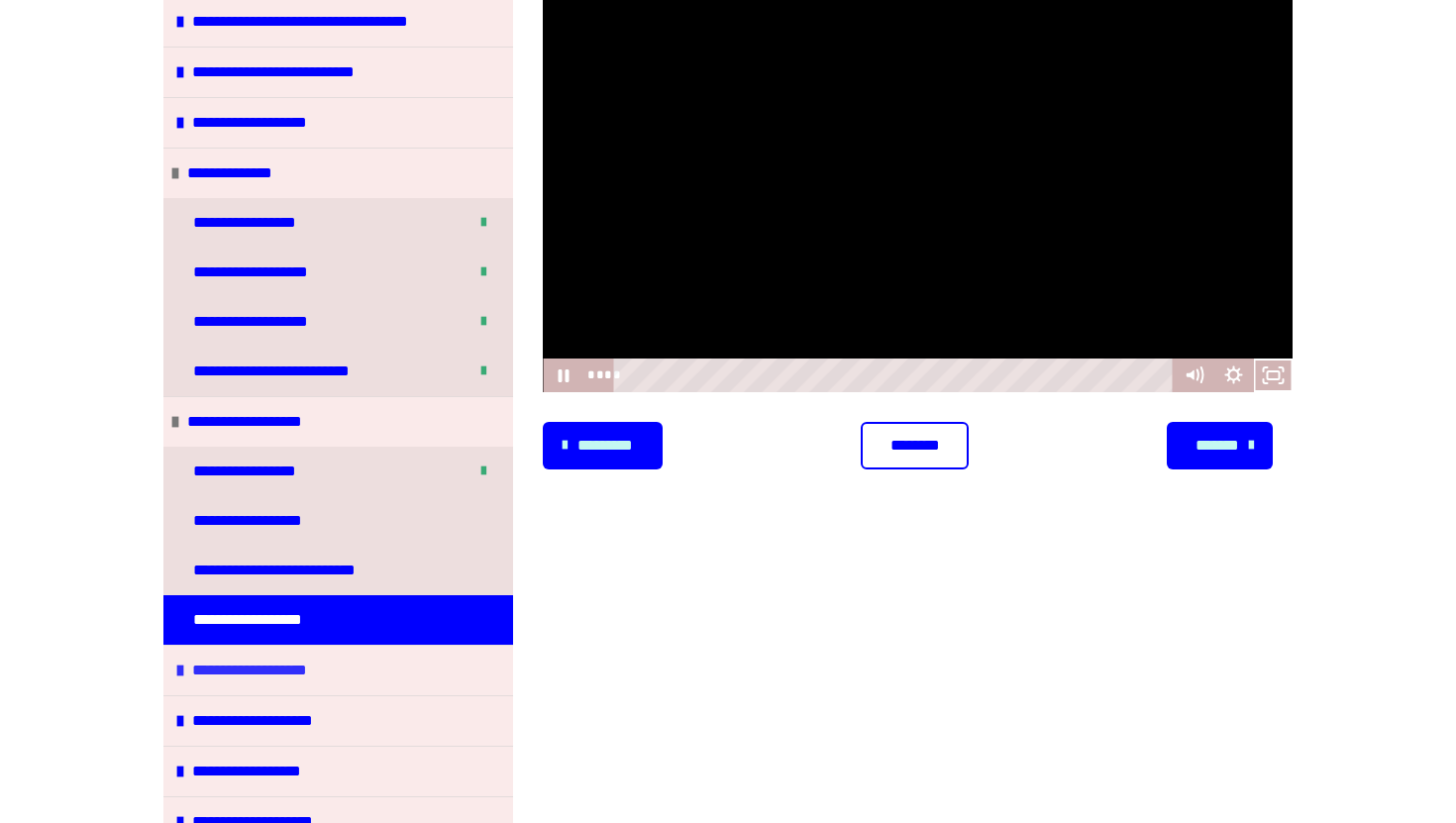 click on "**********" at bounding box center (254, 670) 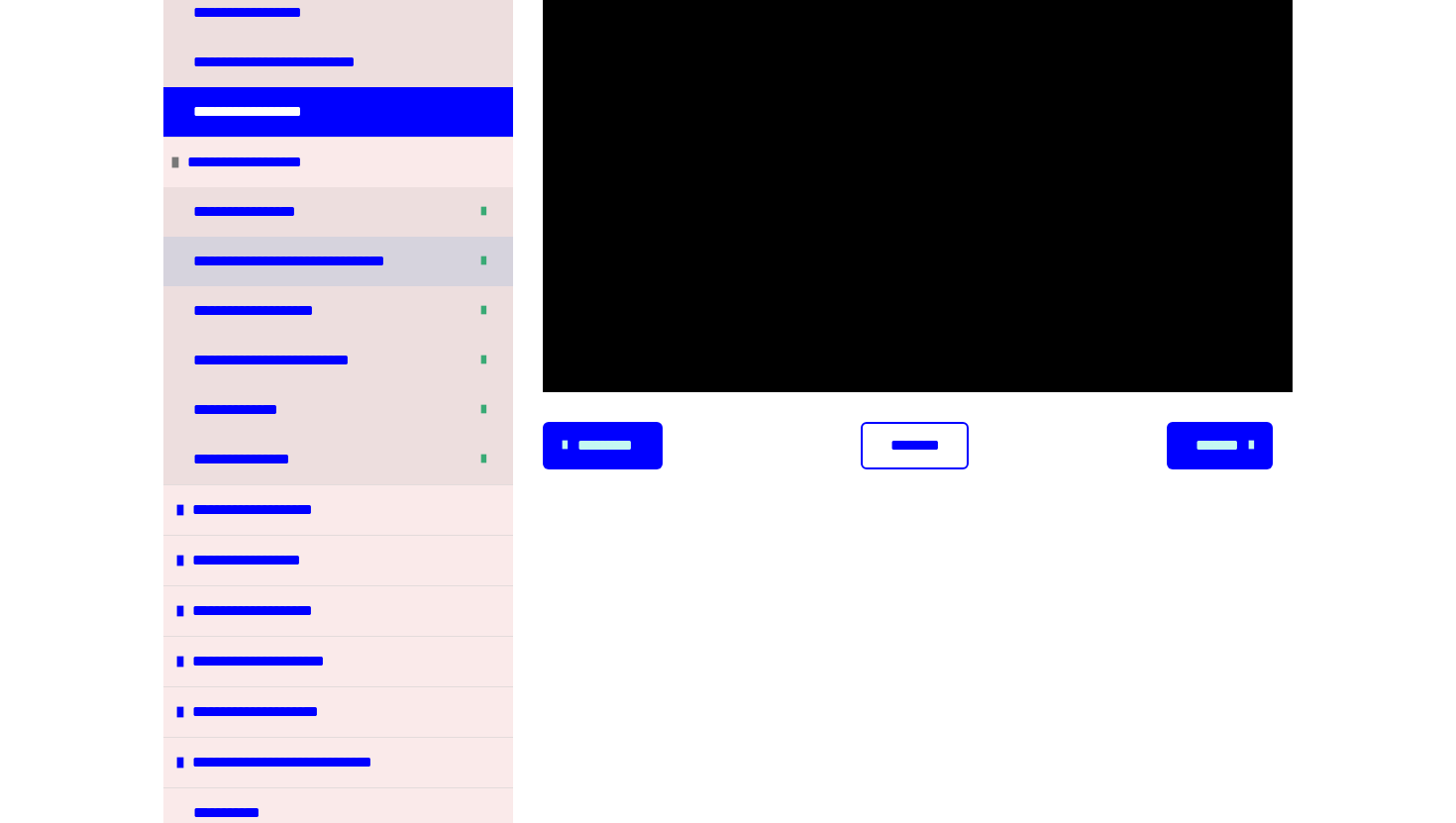 scroll, scrollTop: 726, scrollLeft: 0, axis: vertical 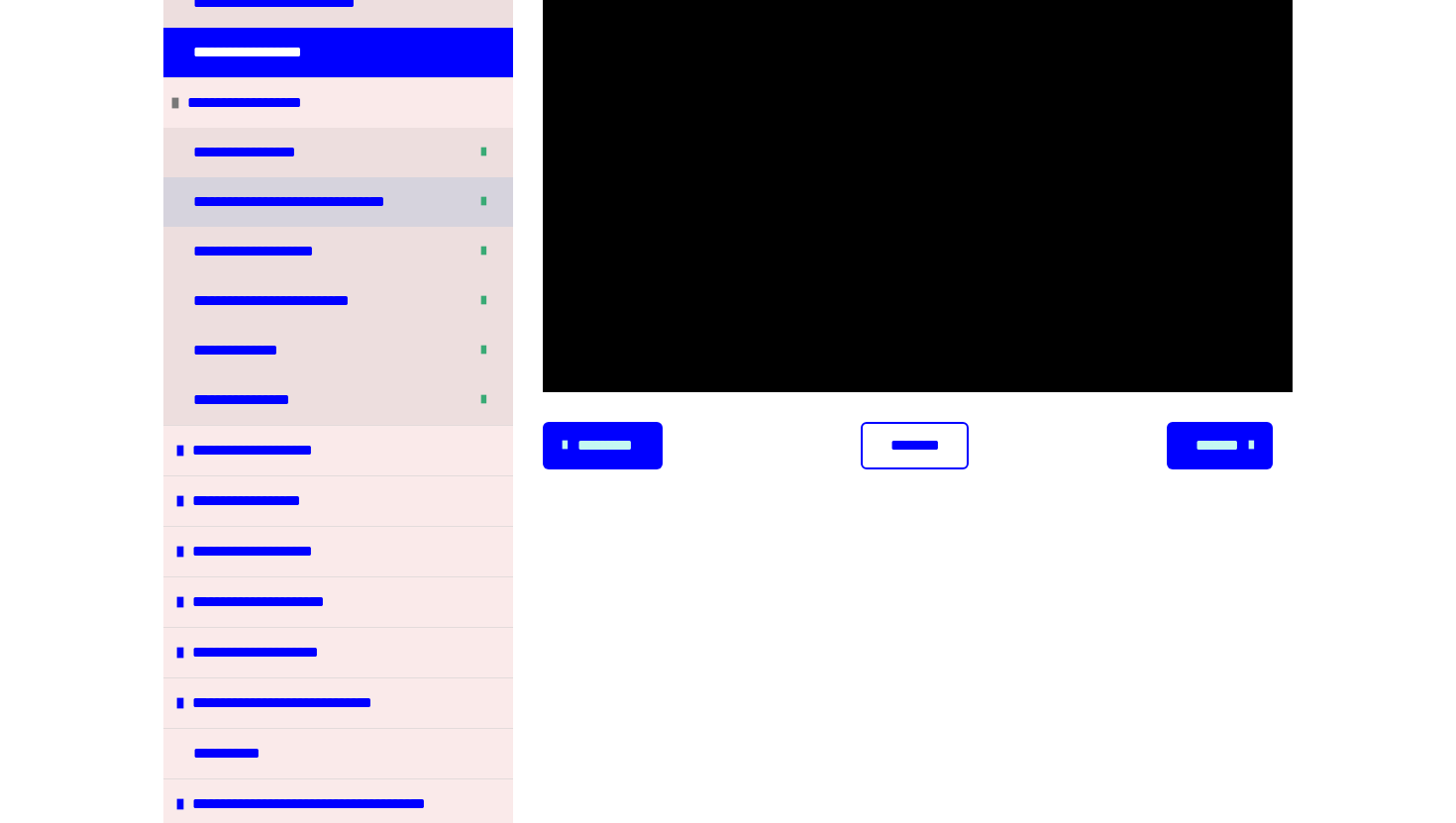 click on "**********" at bounding box center (297, 202) 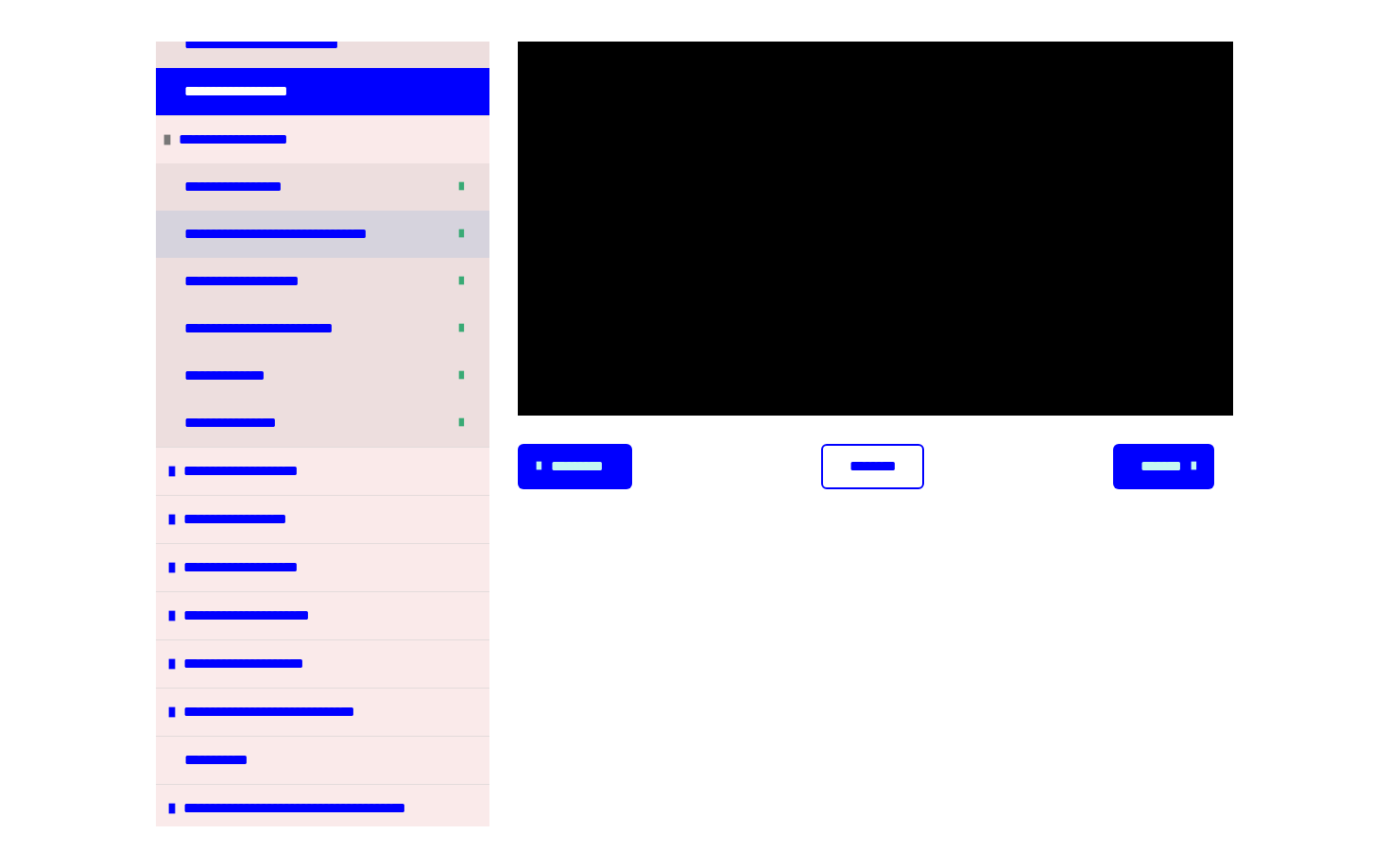 scroll, scrollTop: 213, scrollLeft: 0, axis: vertical 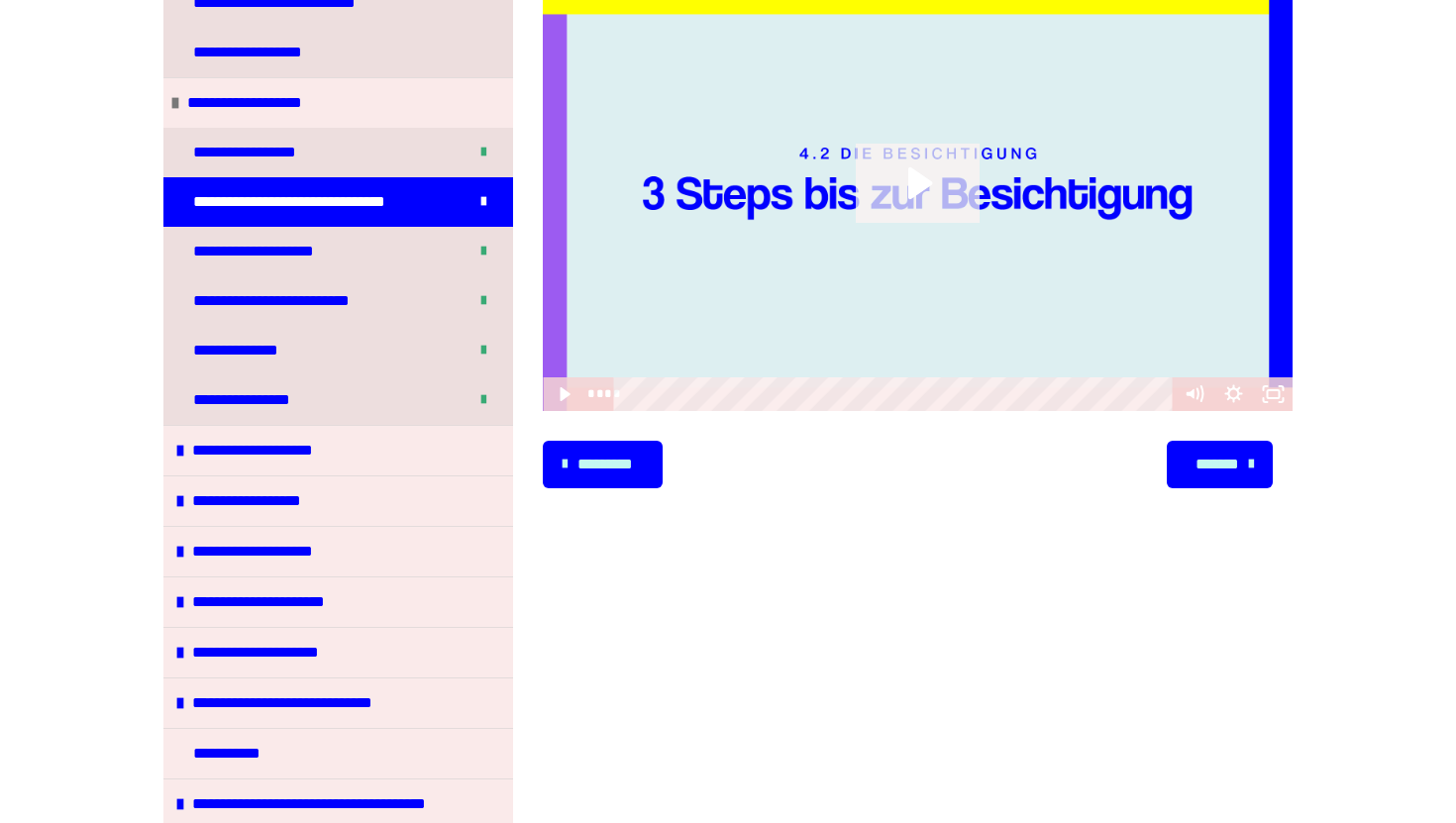 click 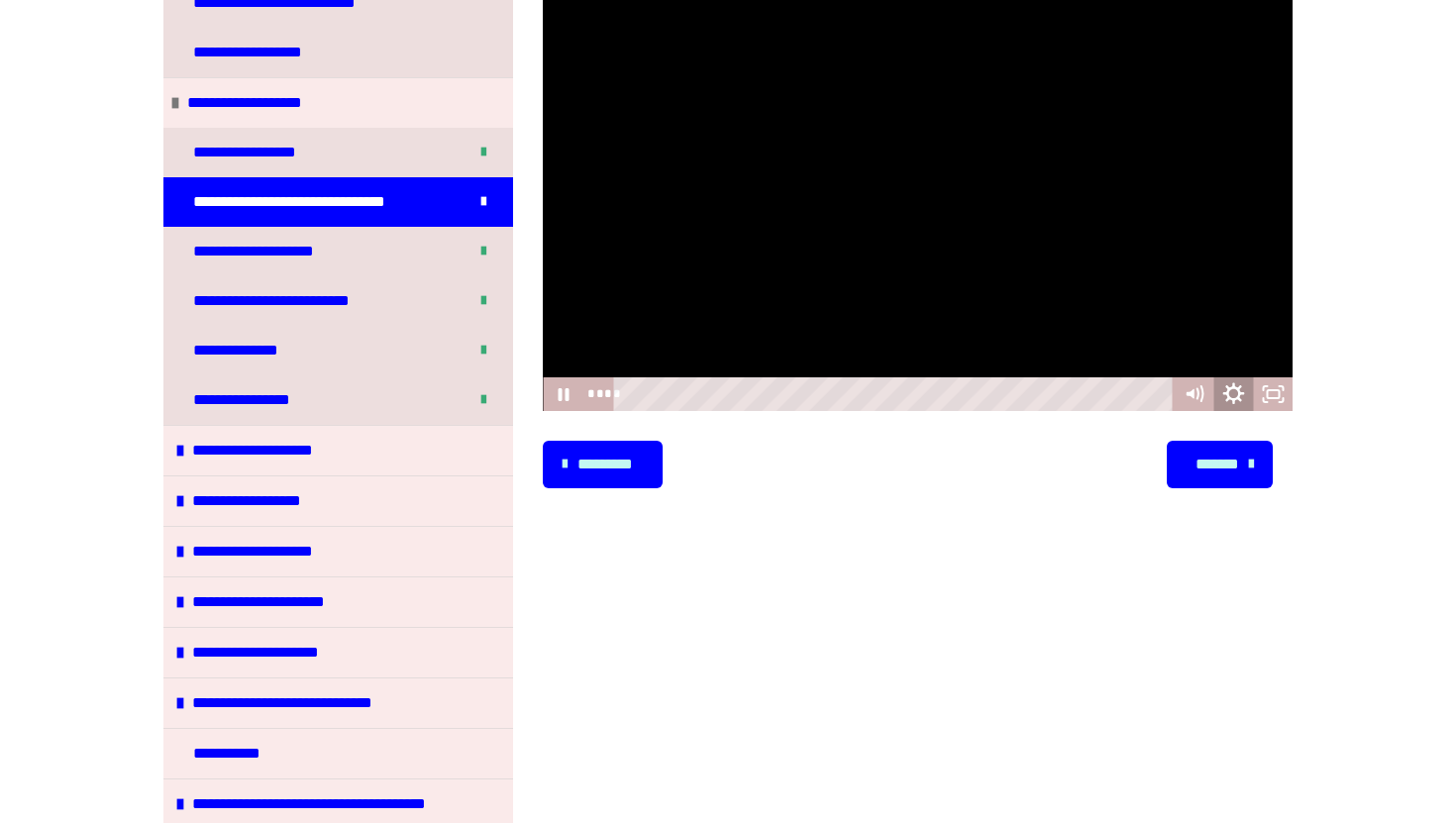 click 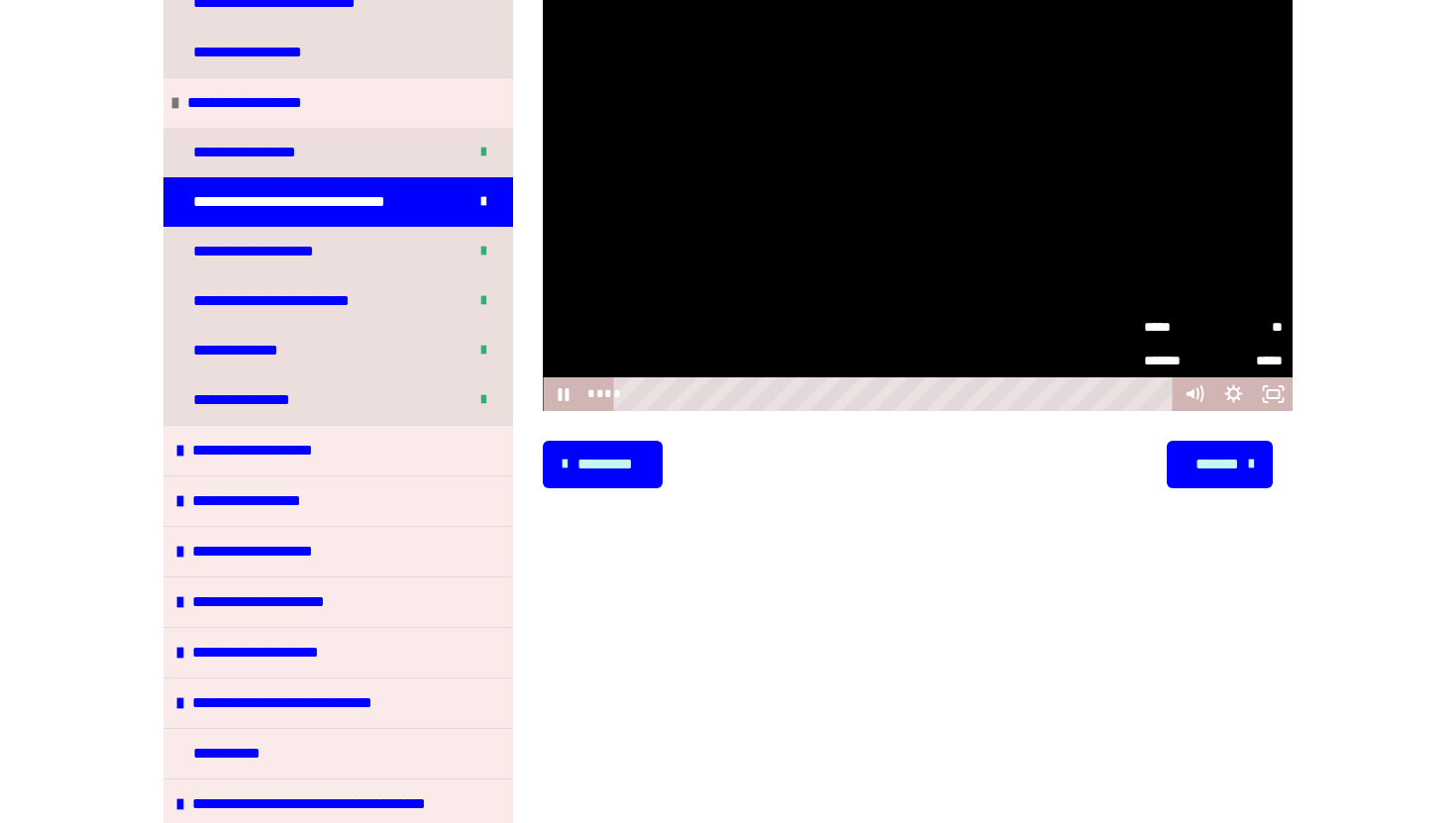 click on "**" at bounding box center (1248, 327) 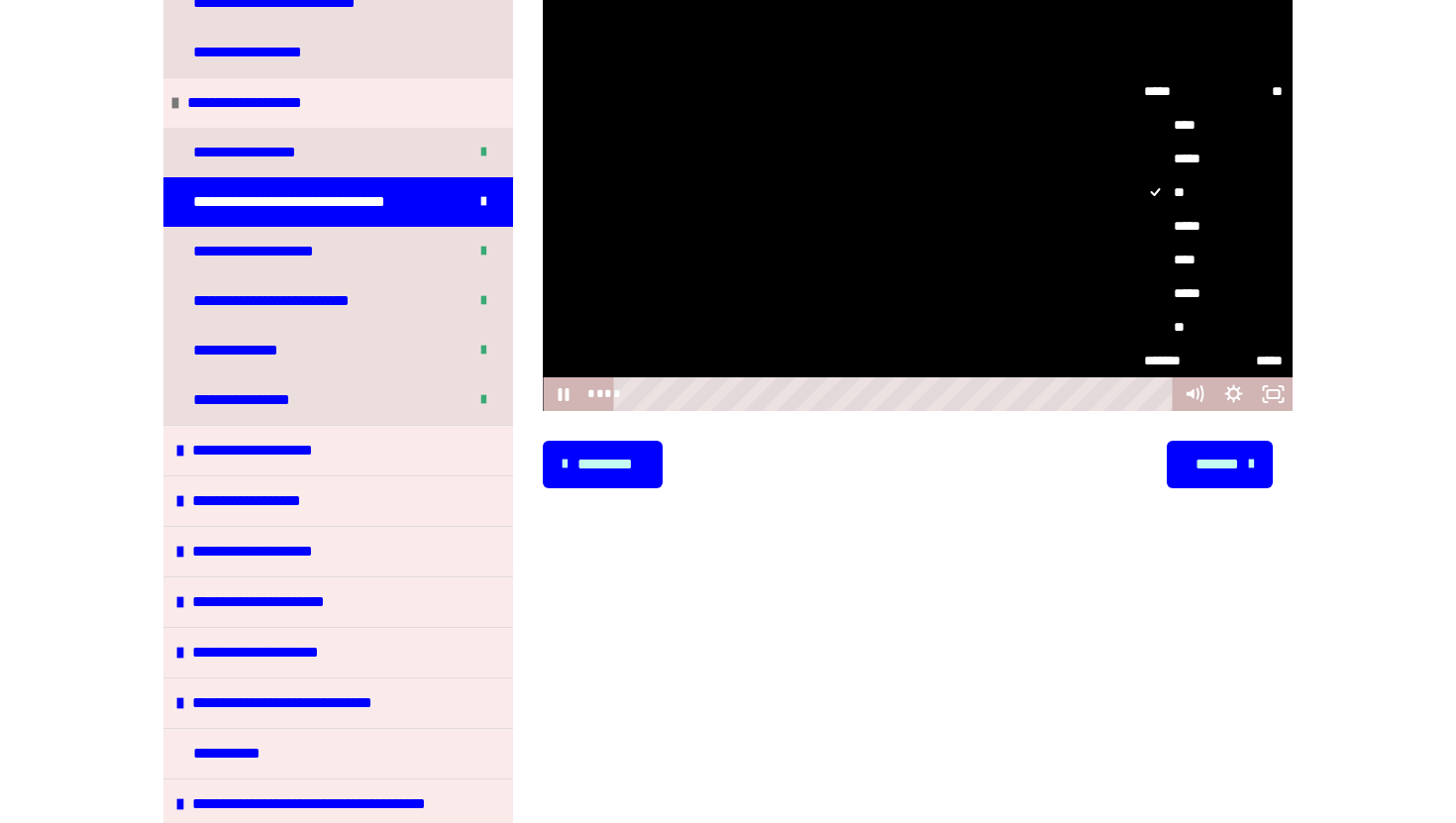 click on "*****" at bounding box center (1213, 226) 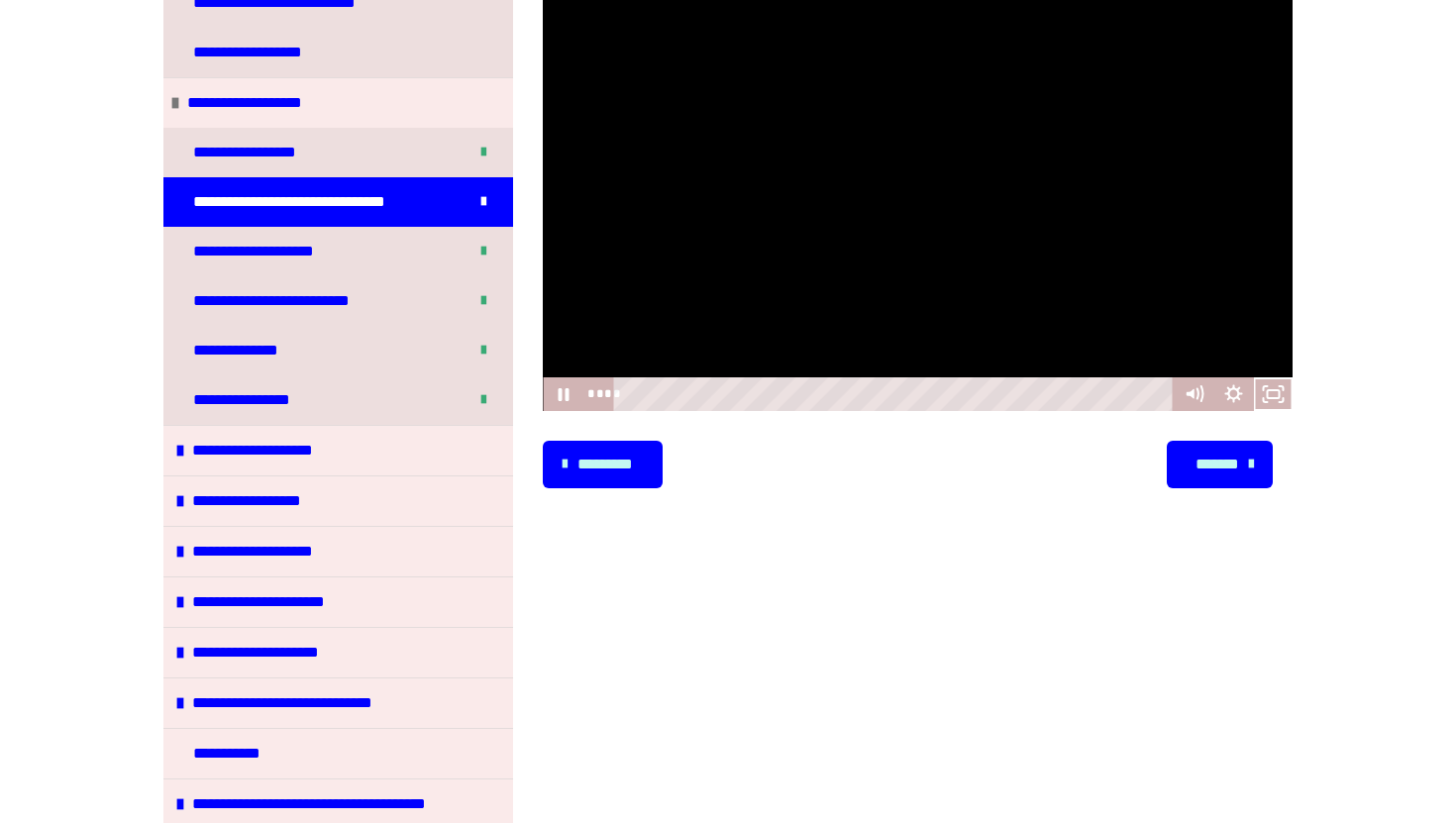 click on "*******" at bounding box center (1219, 464) 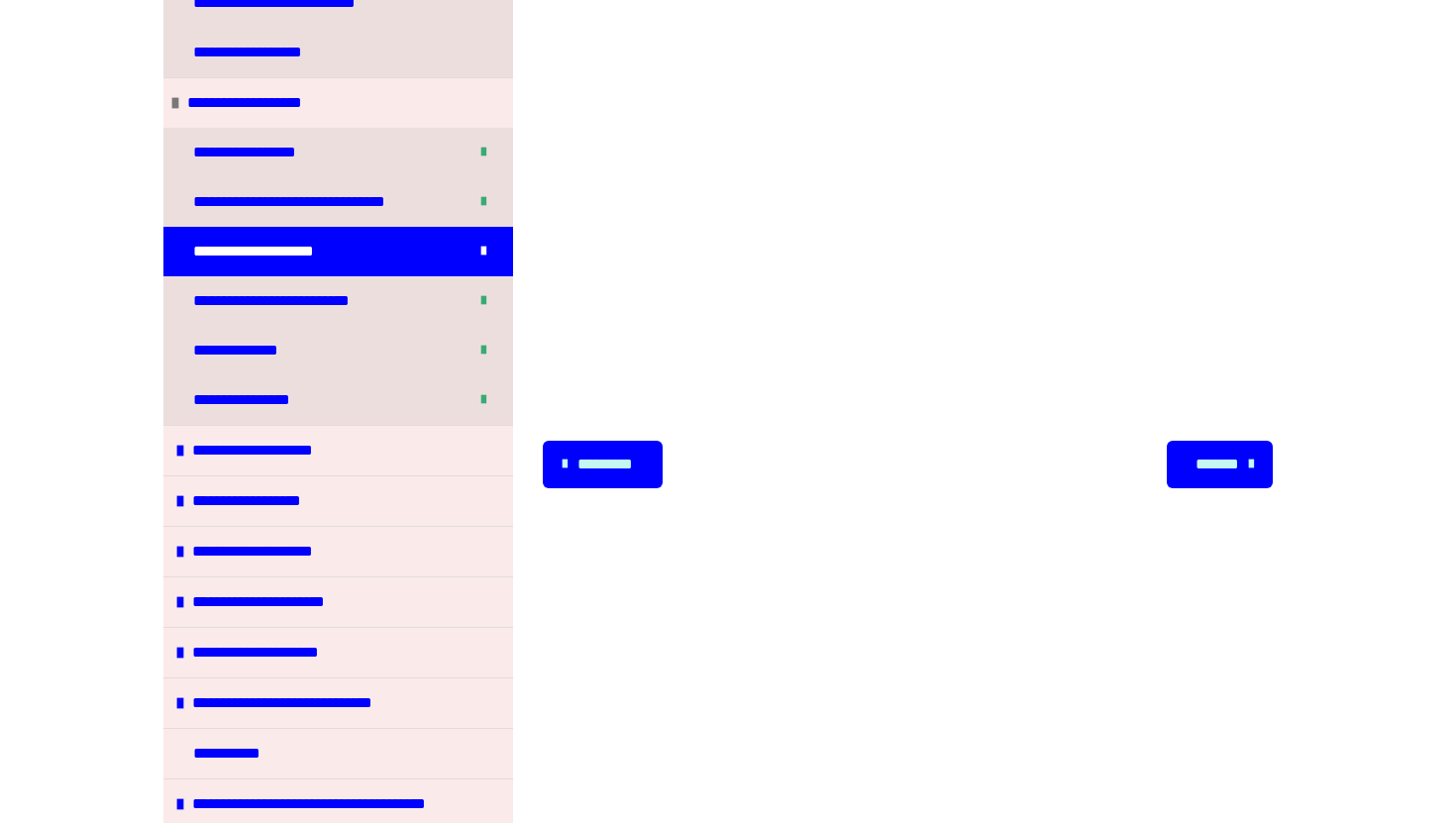 click on "*******" at bounding box center [1219, 464] 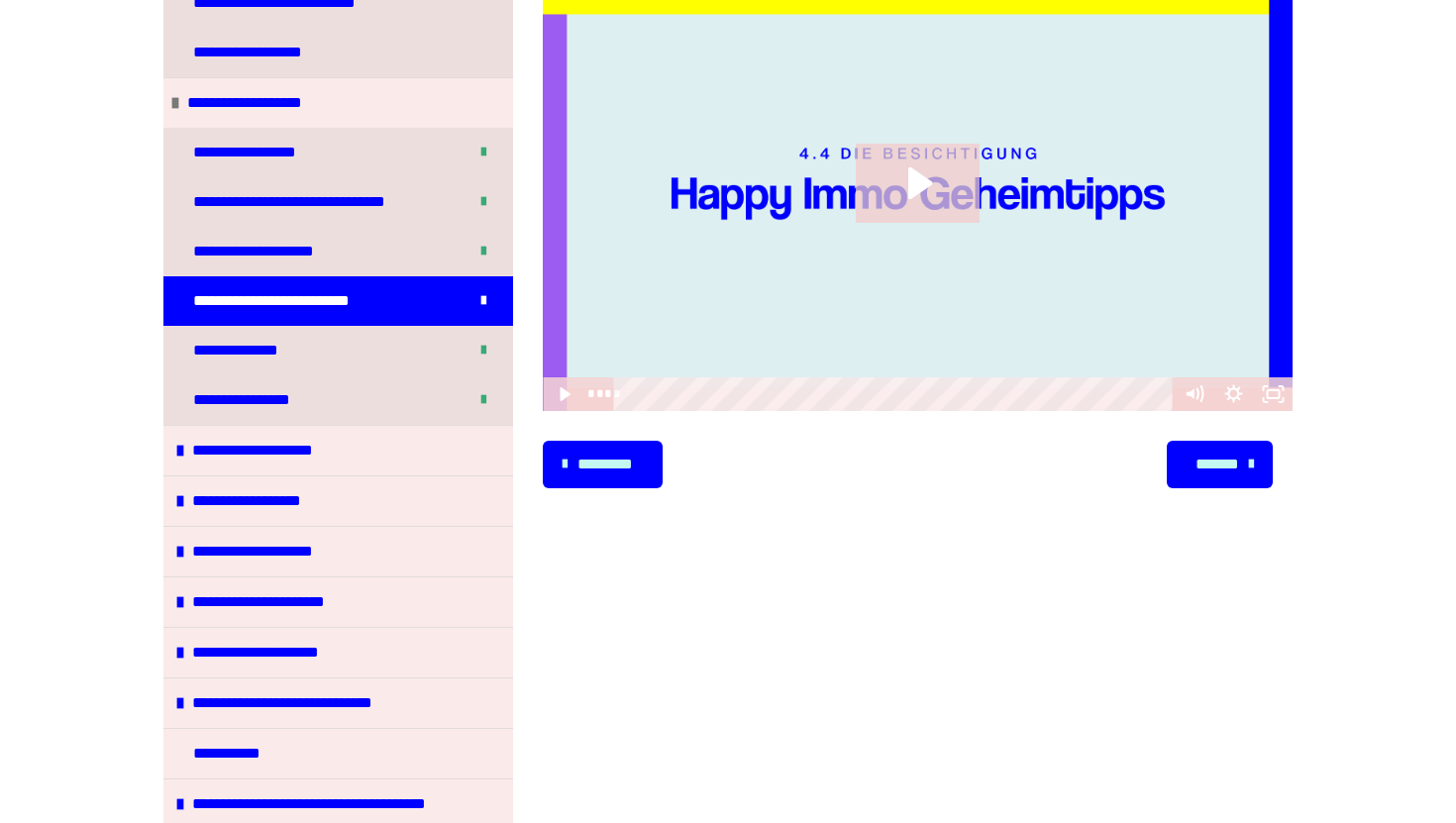 click on "********* ******** *******" at bounding box center (917, 464) 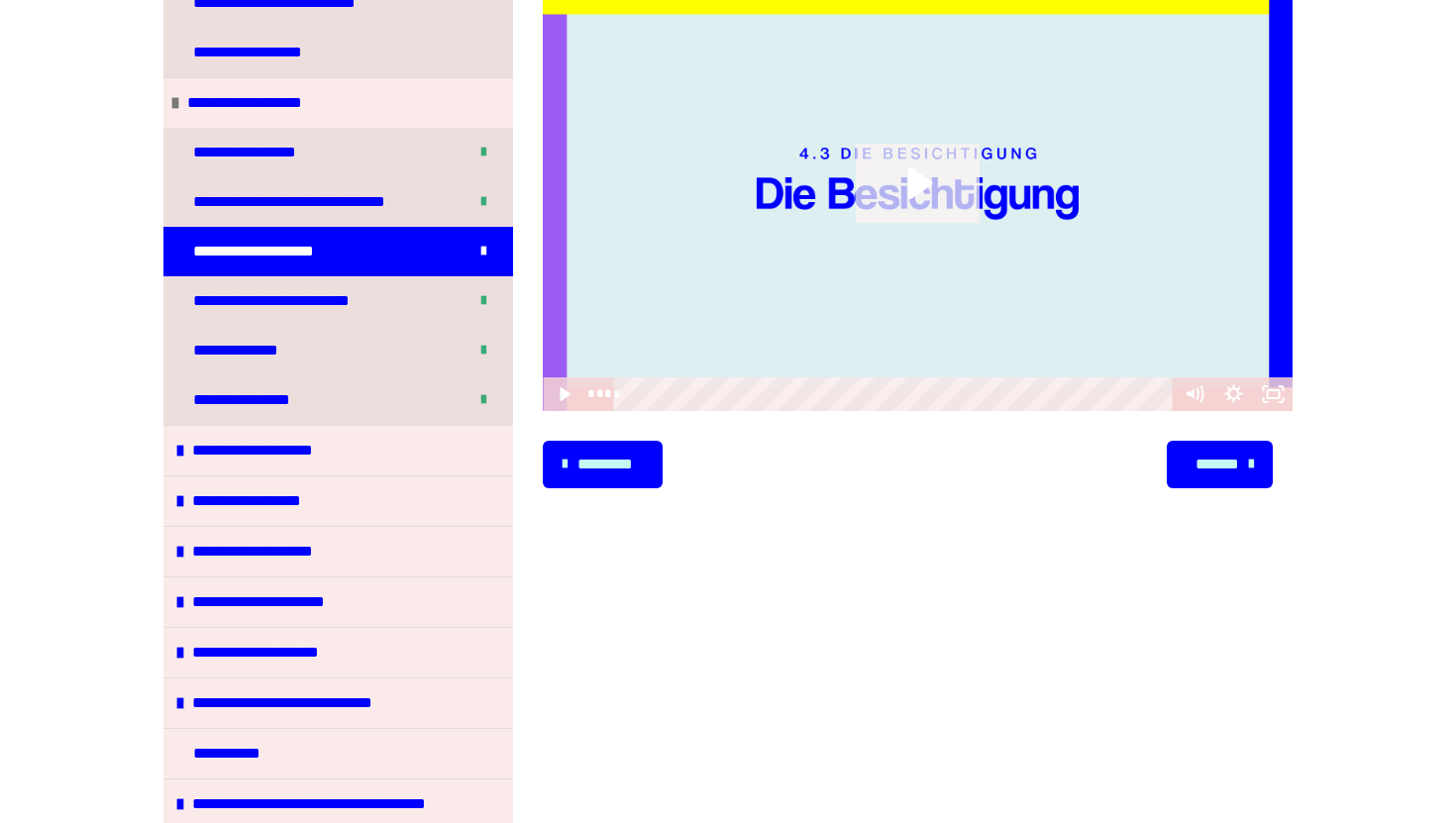 click 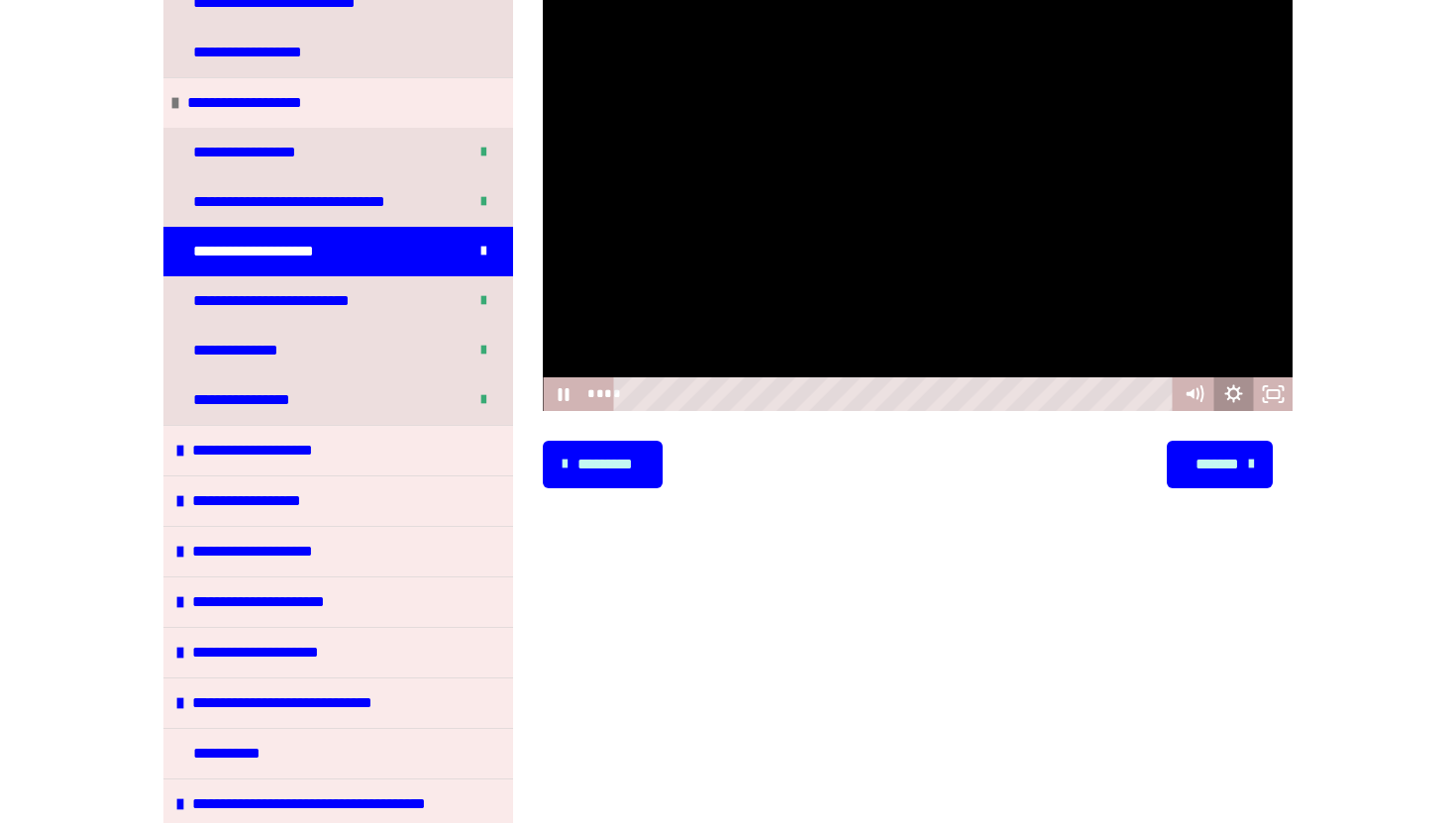 click 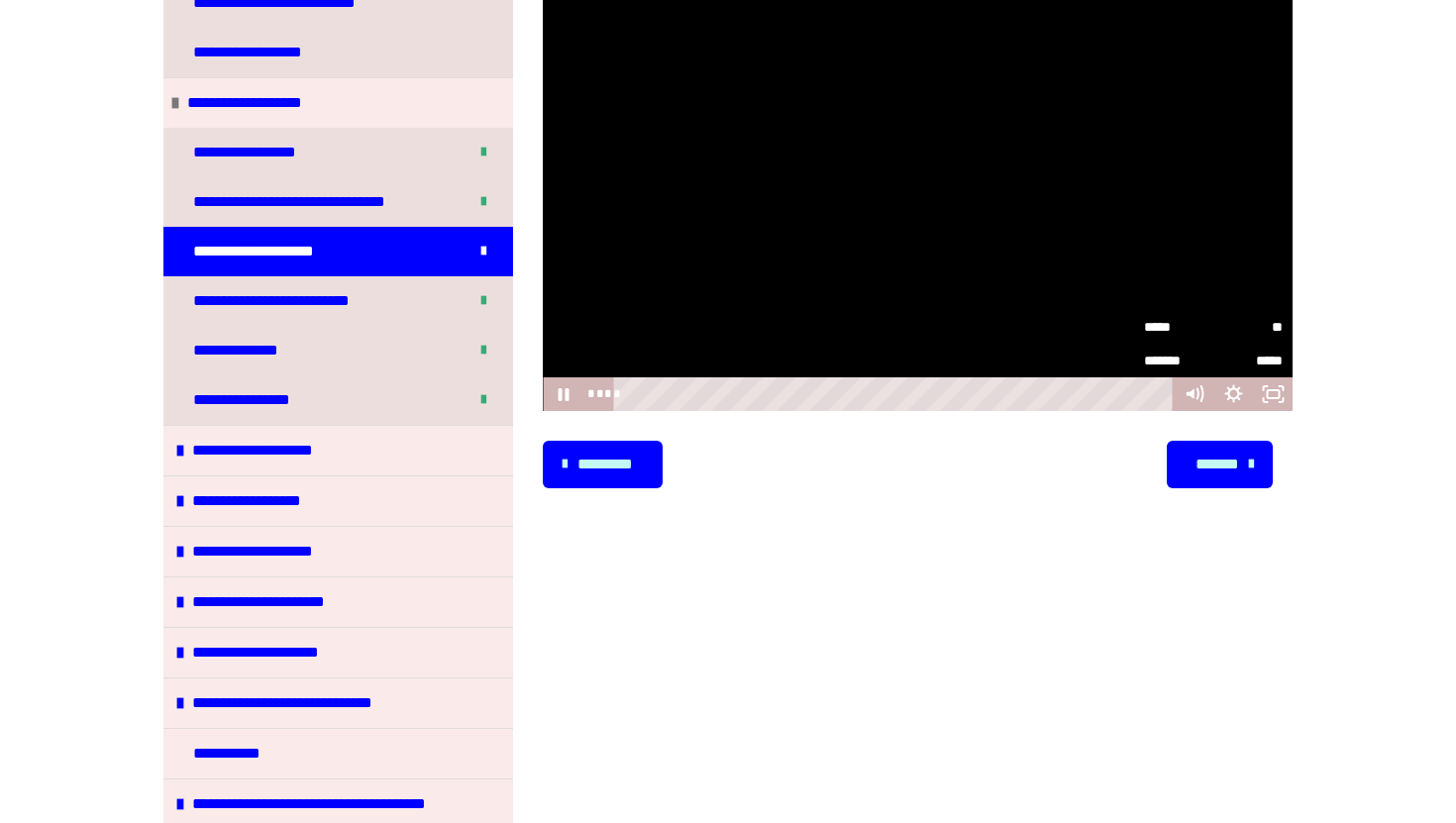 click on "**" at bounding box center (1248, 327) 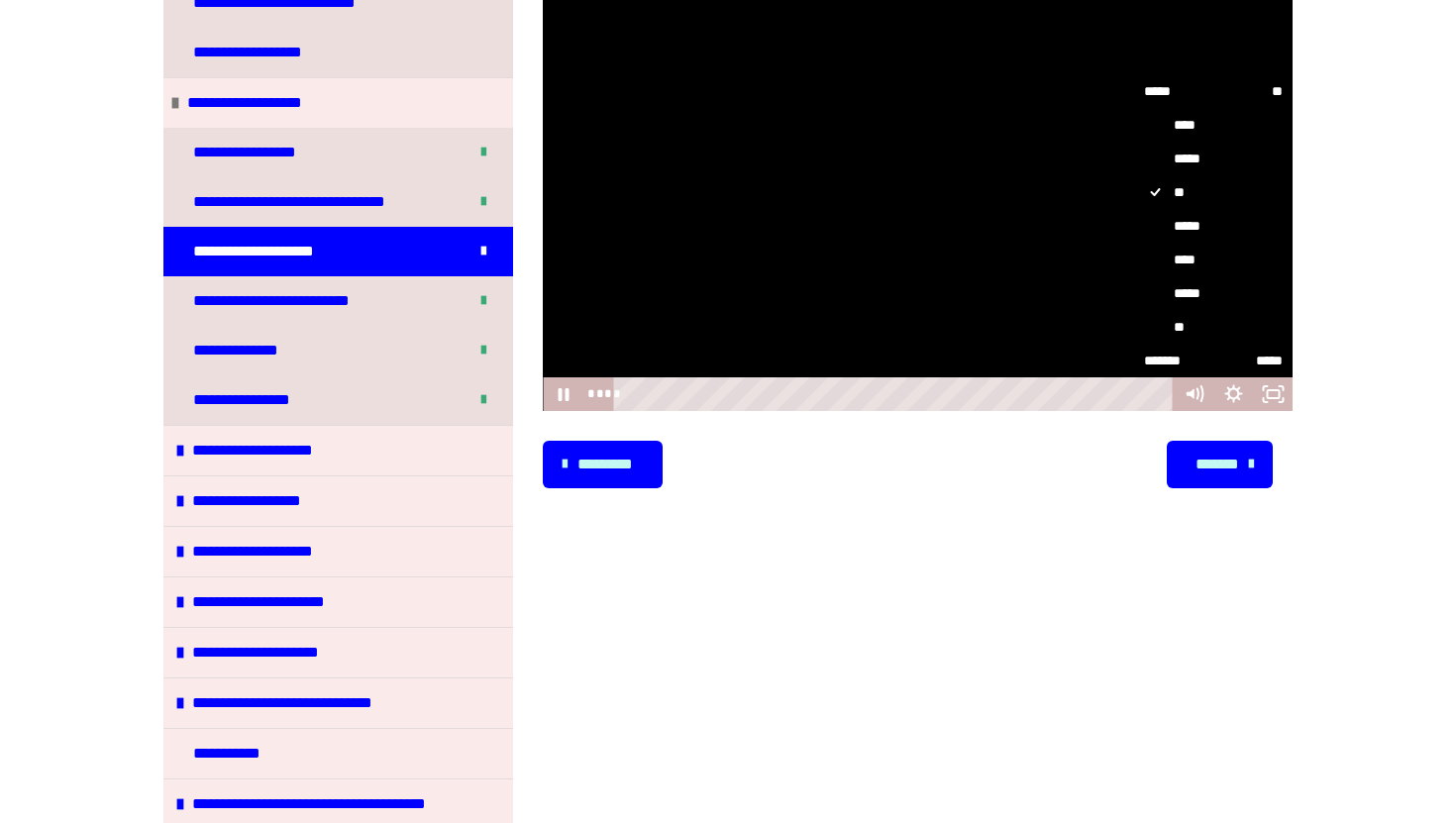 click on "*****" at bounding box center [1213, 226] 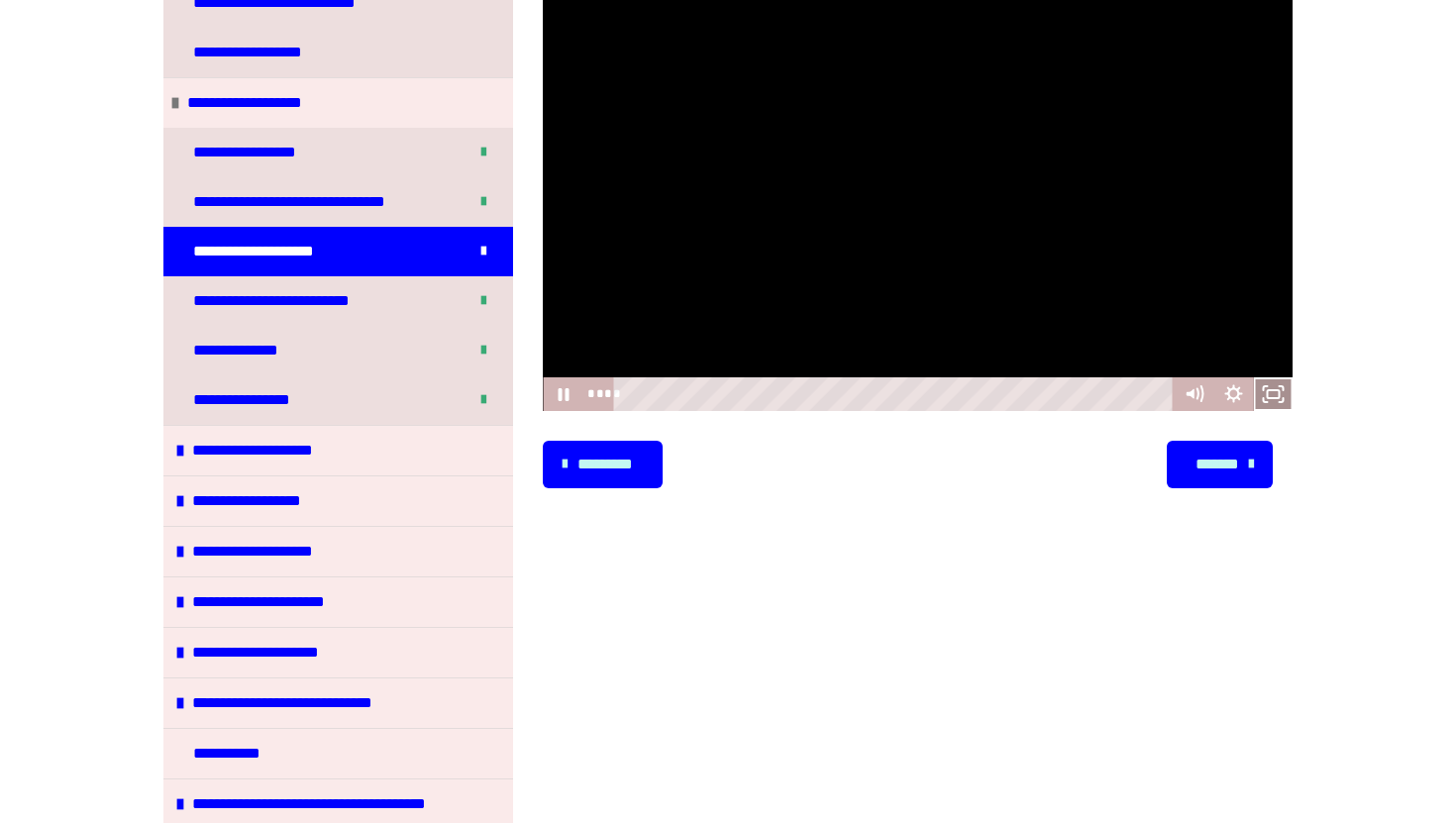 click 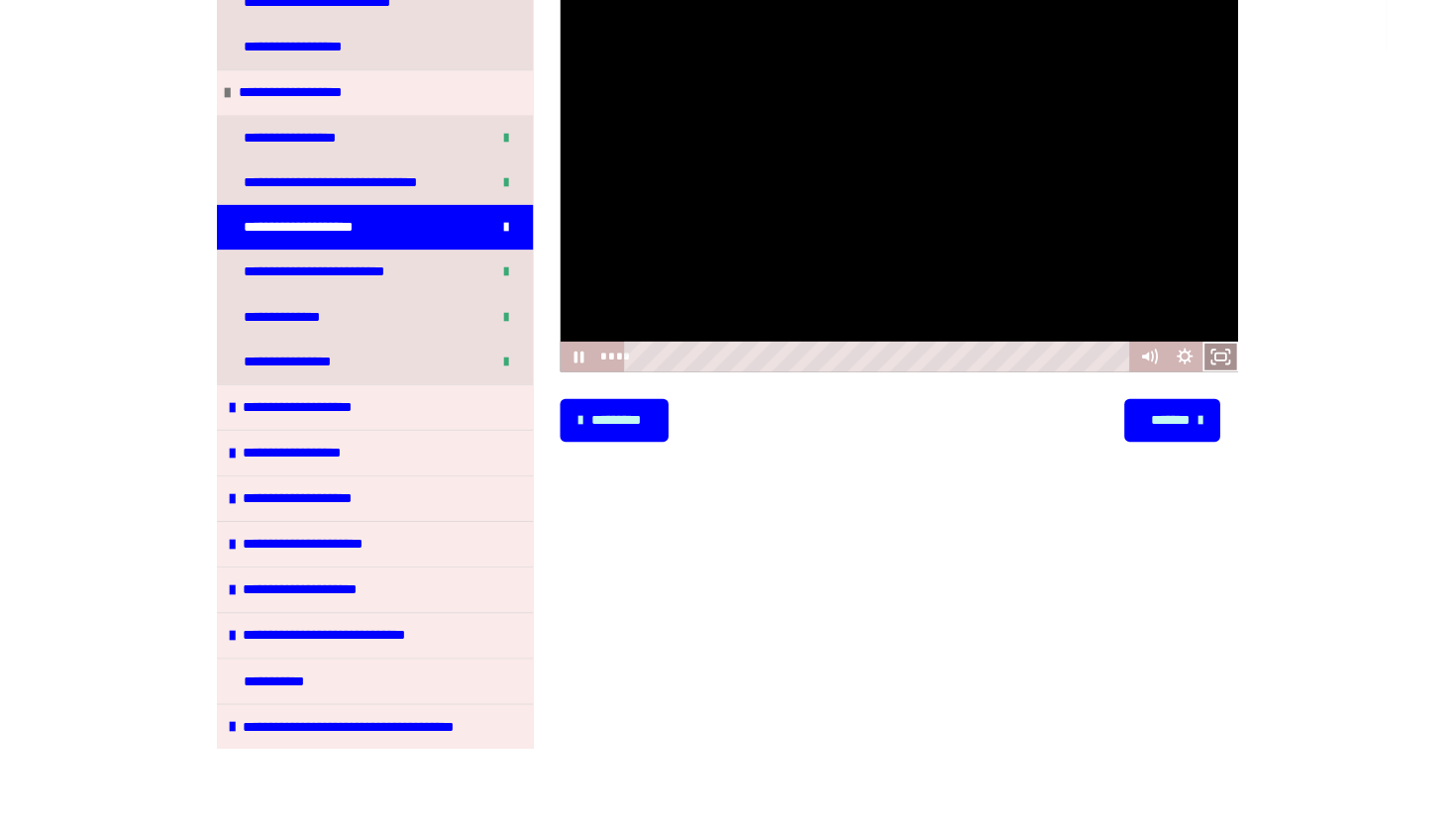 scroll, scrollTop: 639, scrollLeft: 0, axis: vertical 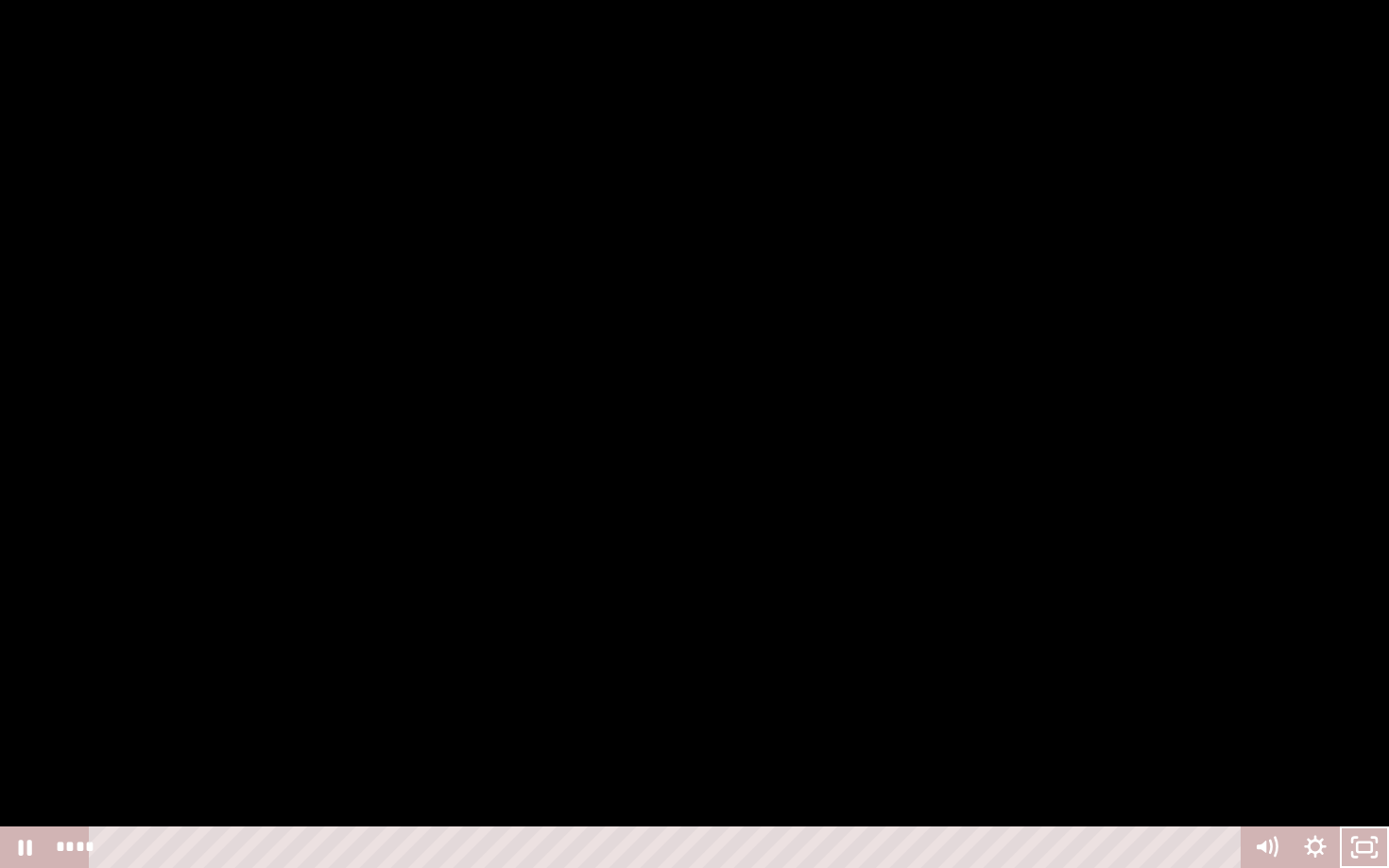type 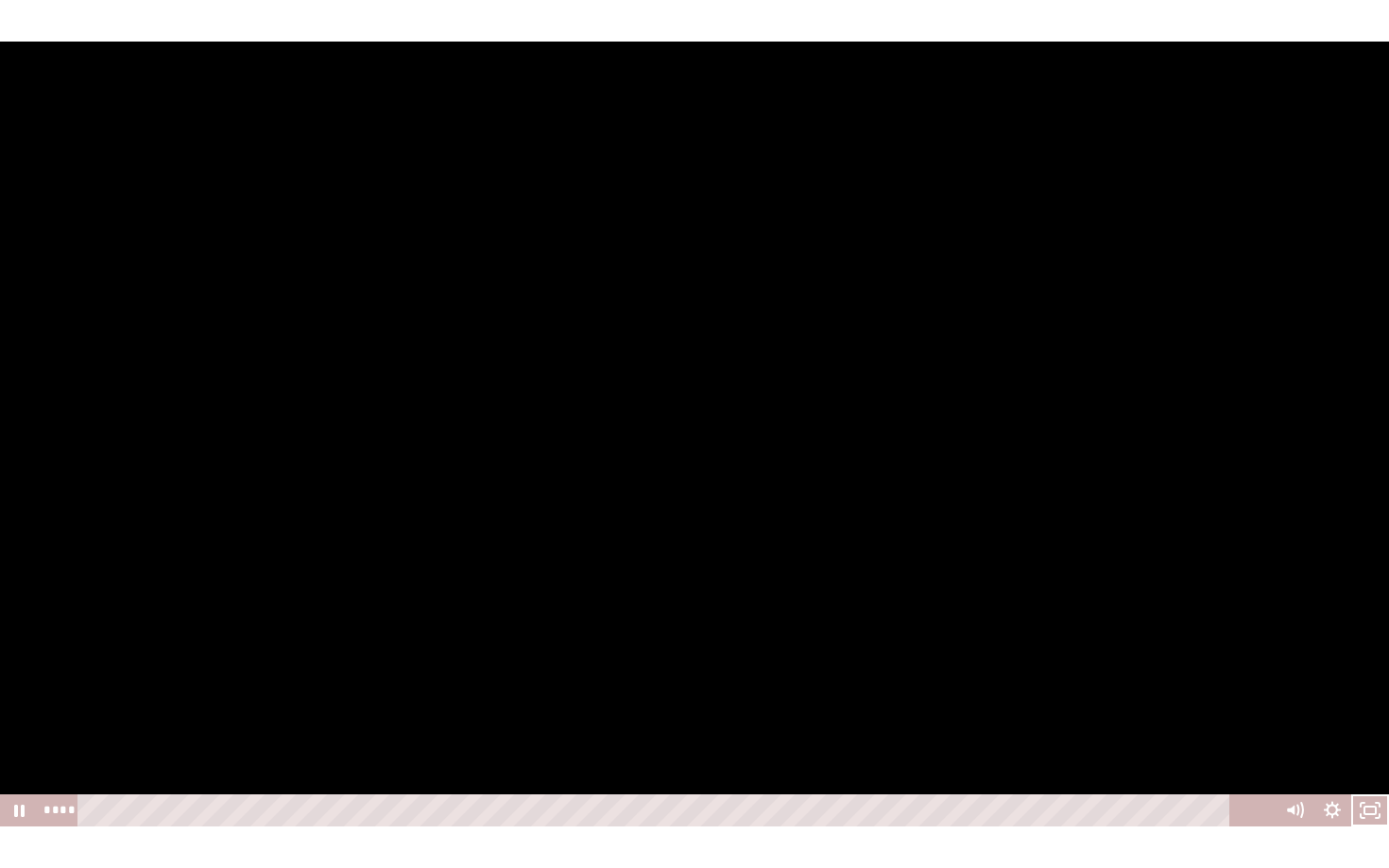 scroll, scrollTop: 692, scrollLeft: 0, axis: vertical 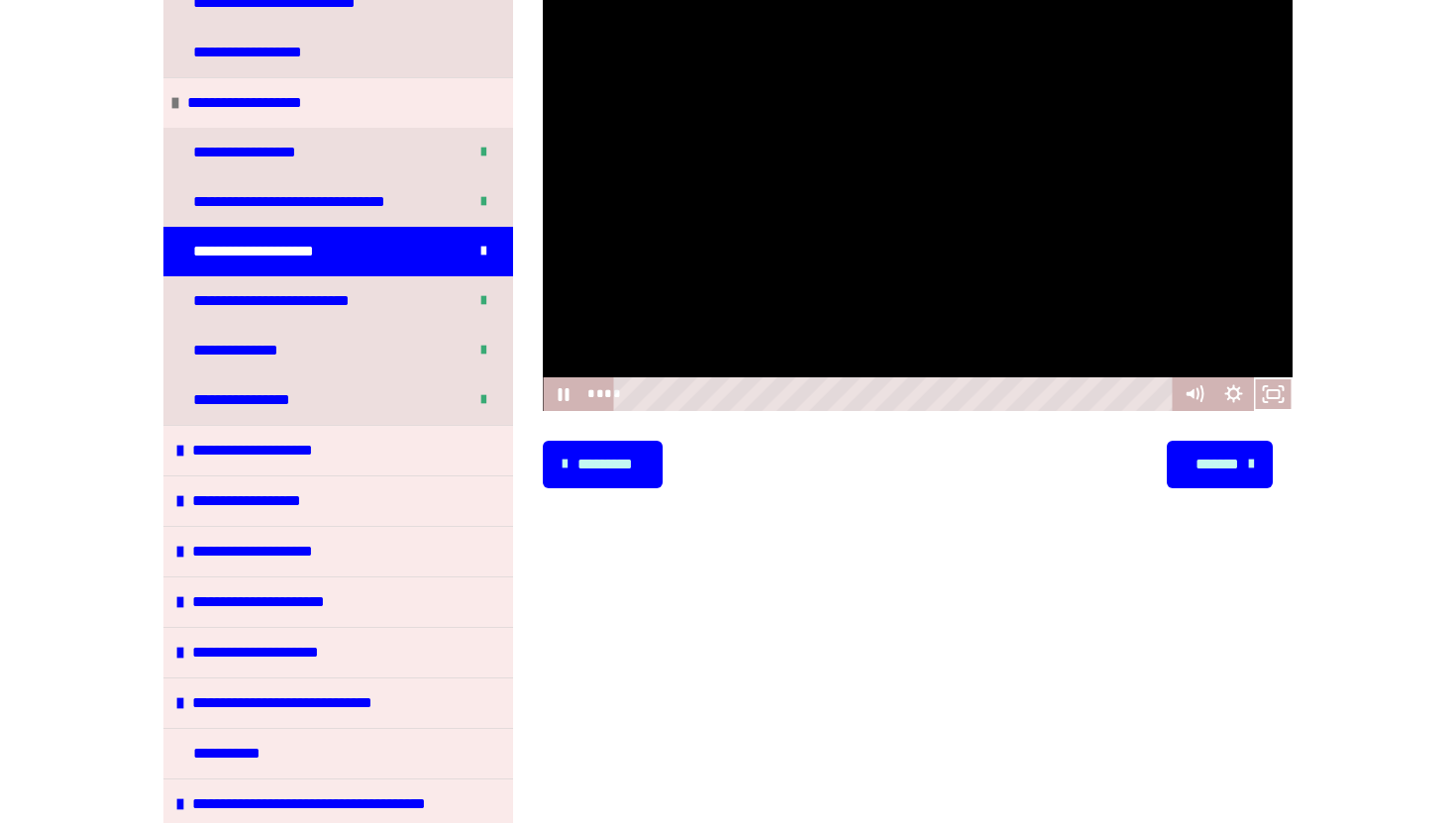 click on "*******" at bounding box center [1219, 464] 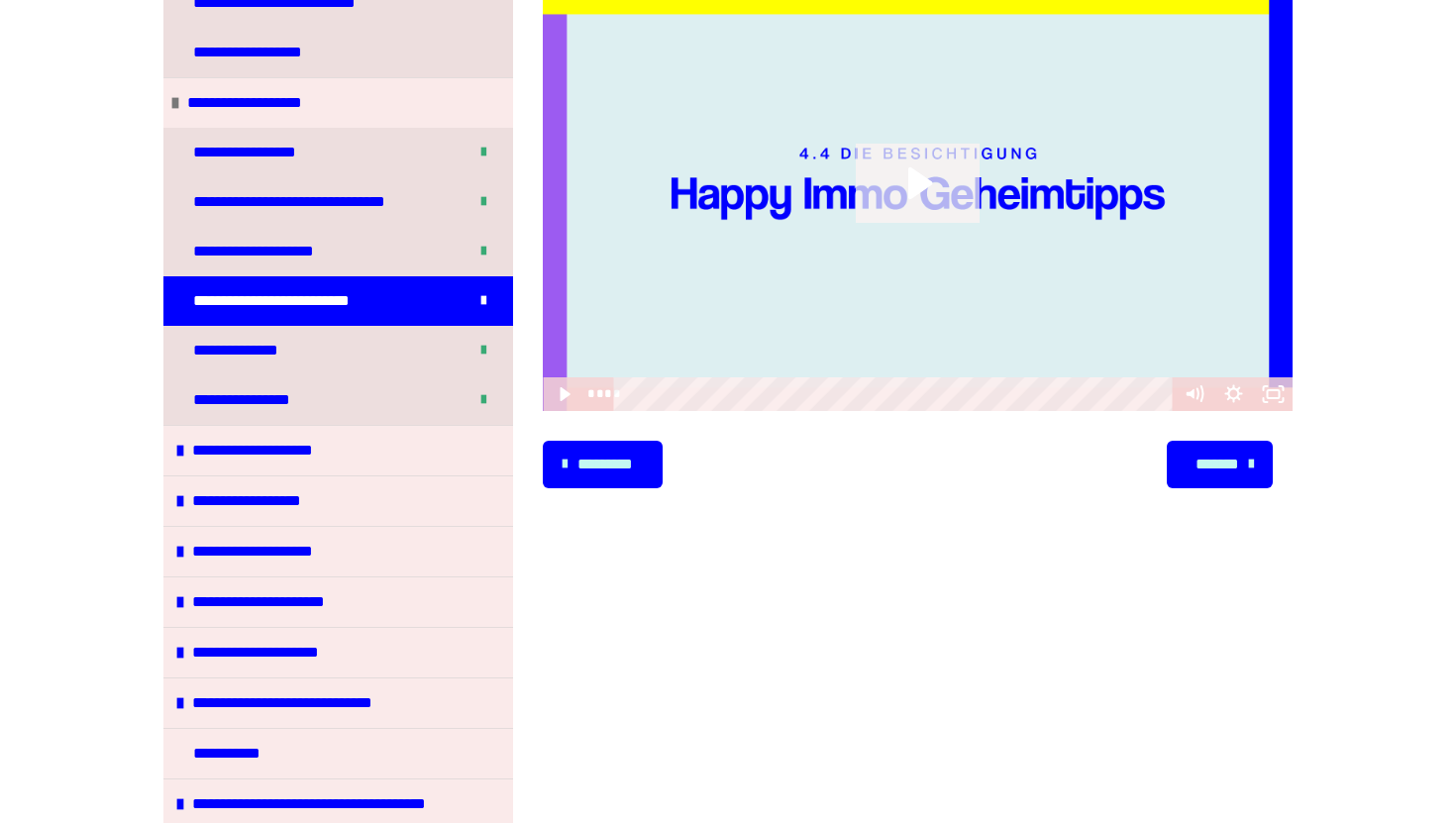 click 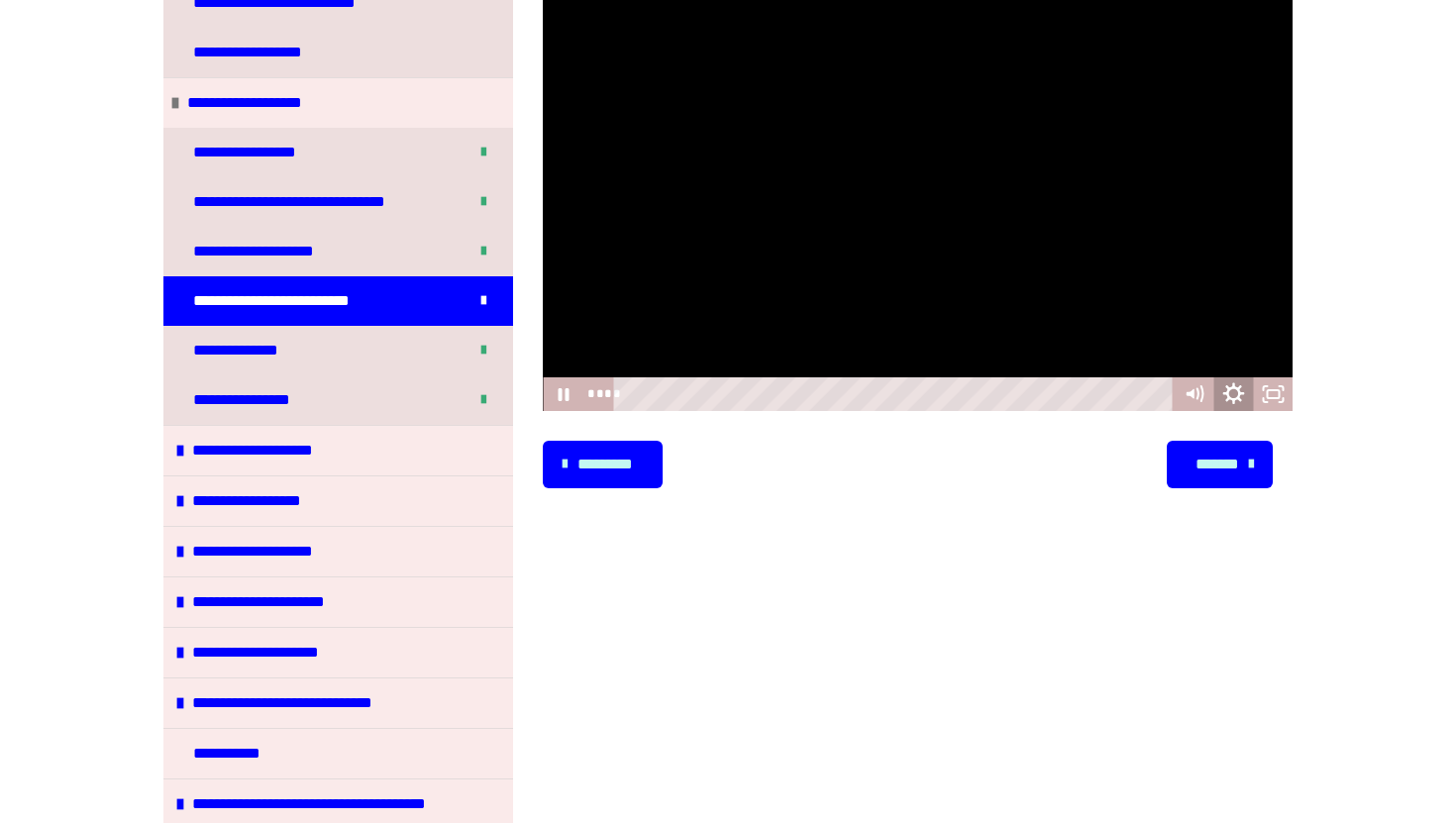 click 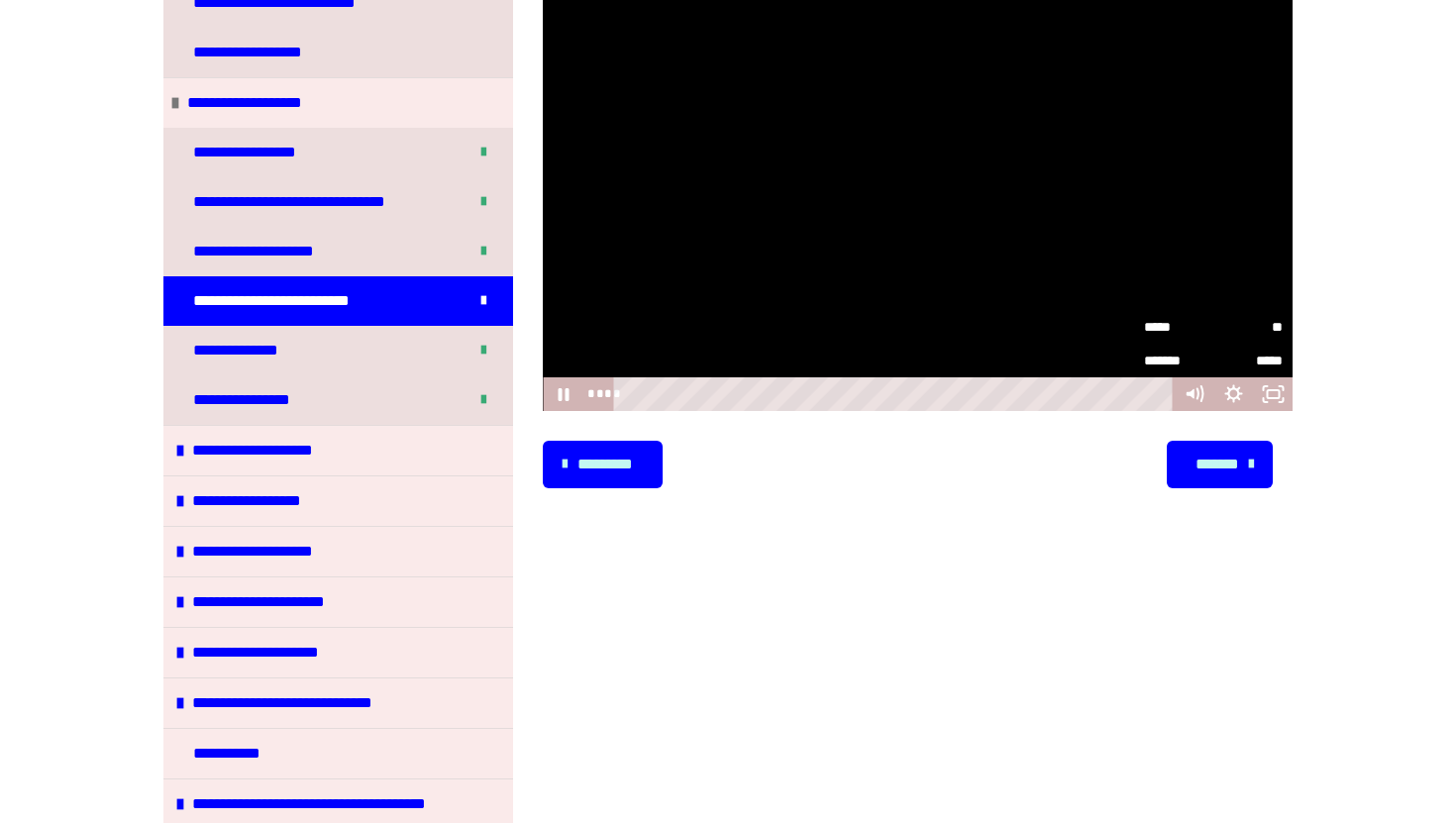 click on "**" at bounding box center [1248, 327] 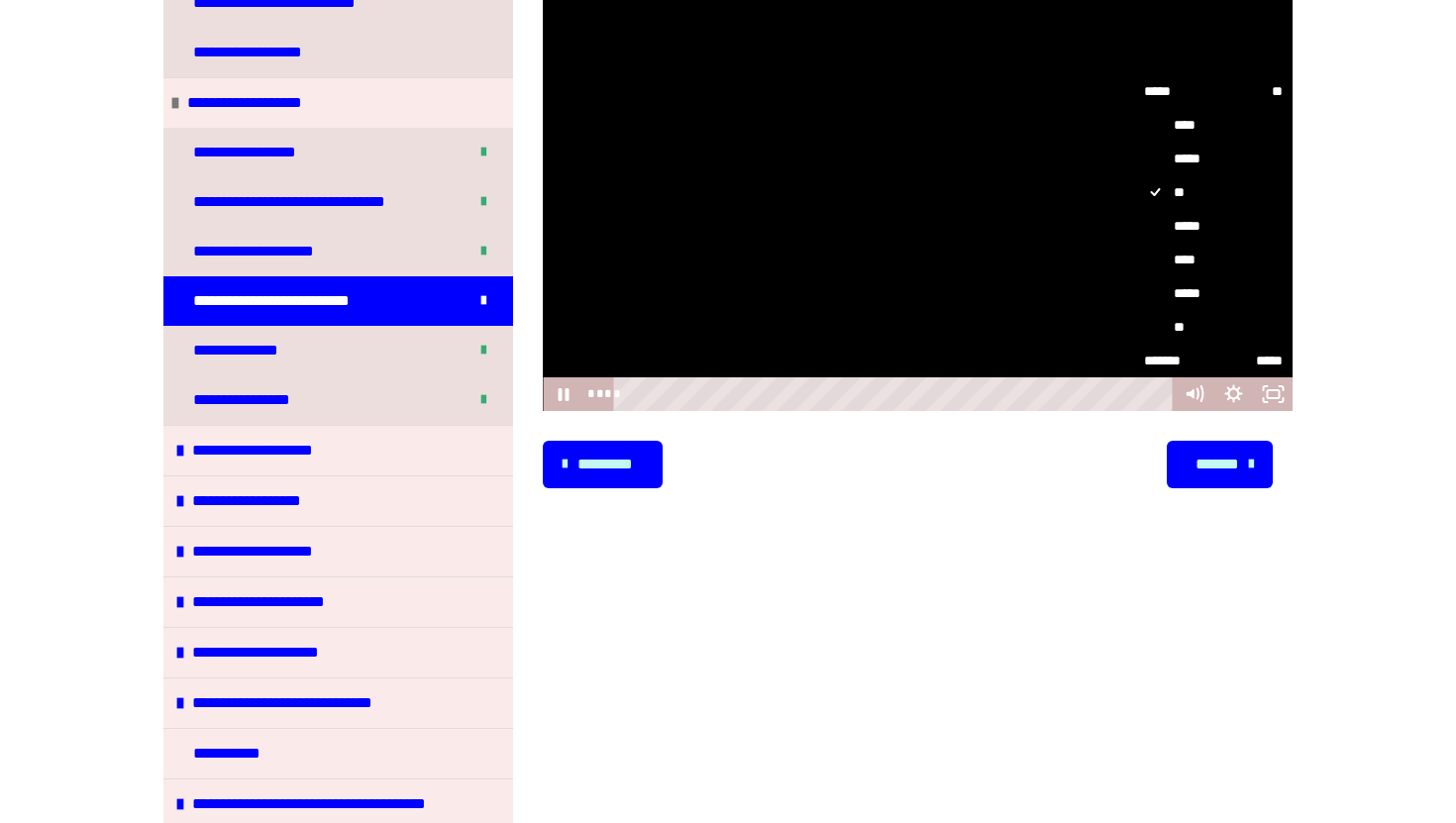 click on "*****" at bounding box center [1213, 226] 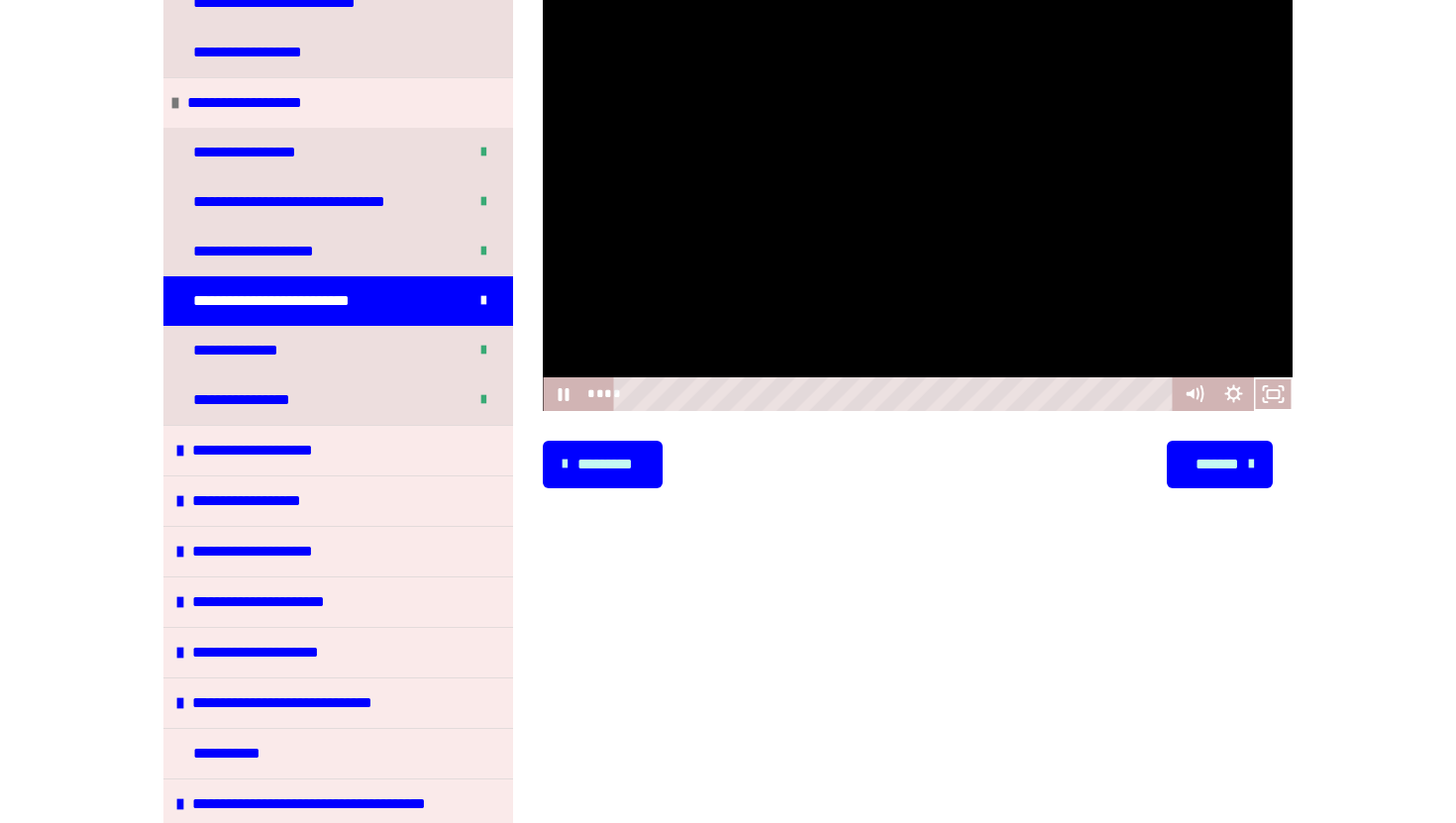 click on "*******" at bounding box center (1217, 464) 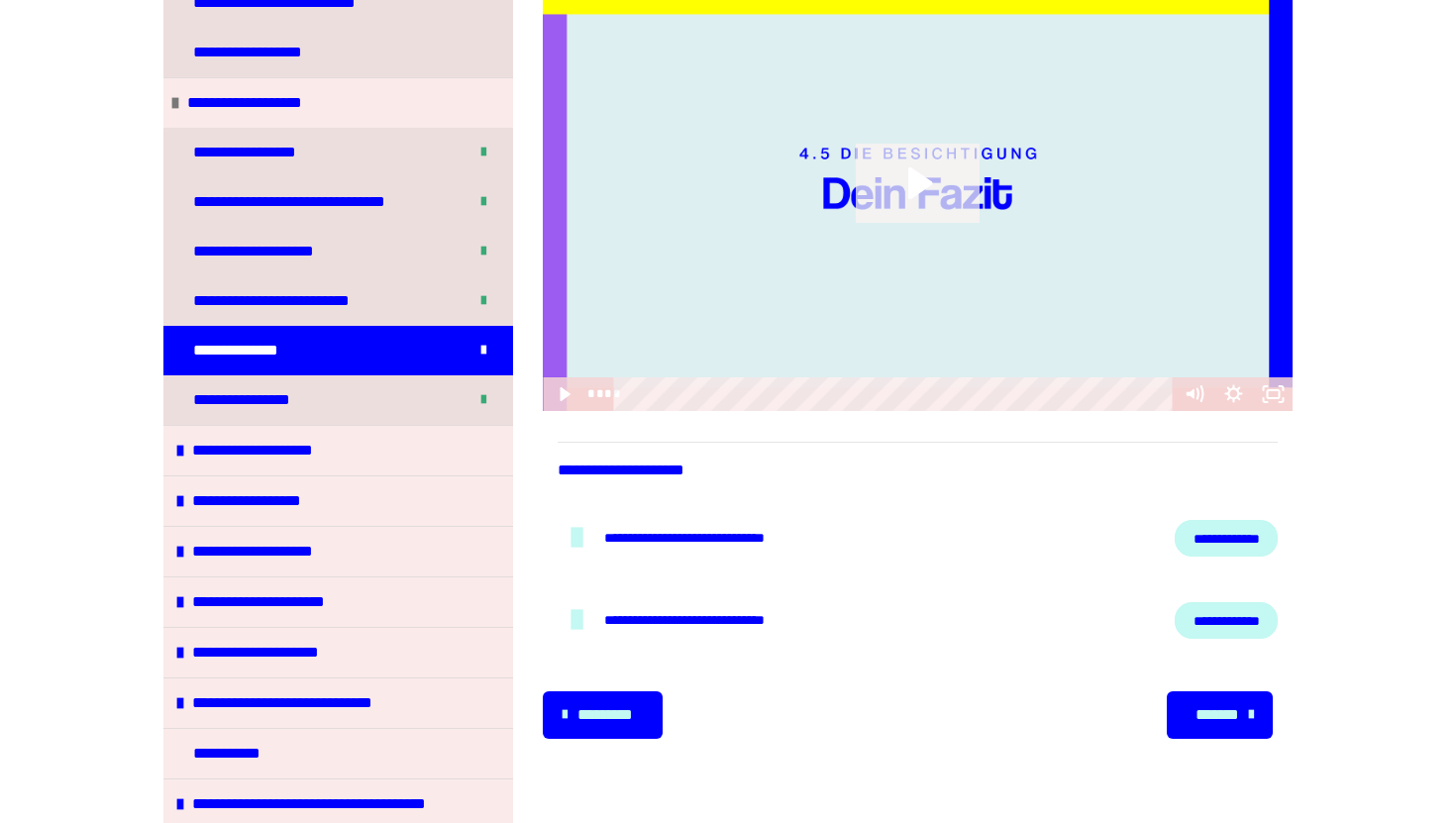 click 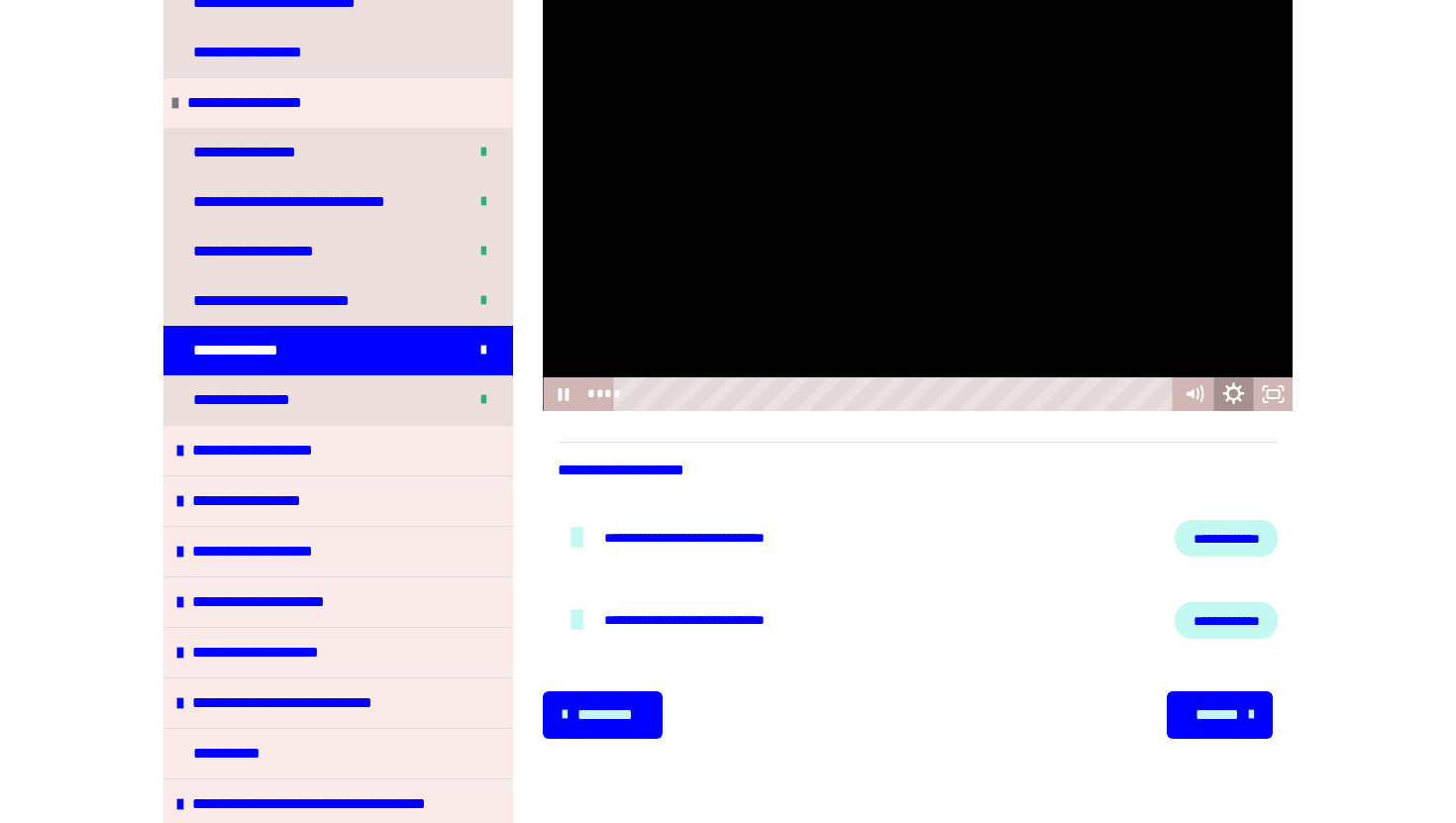 click 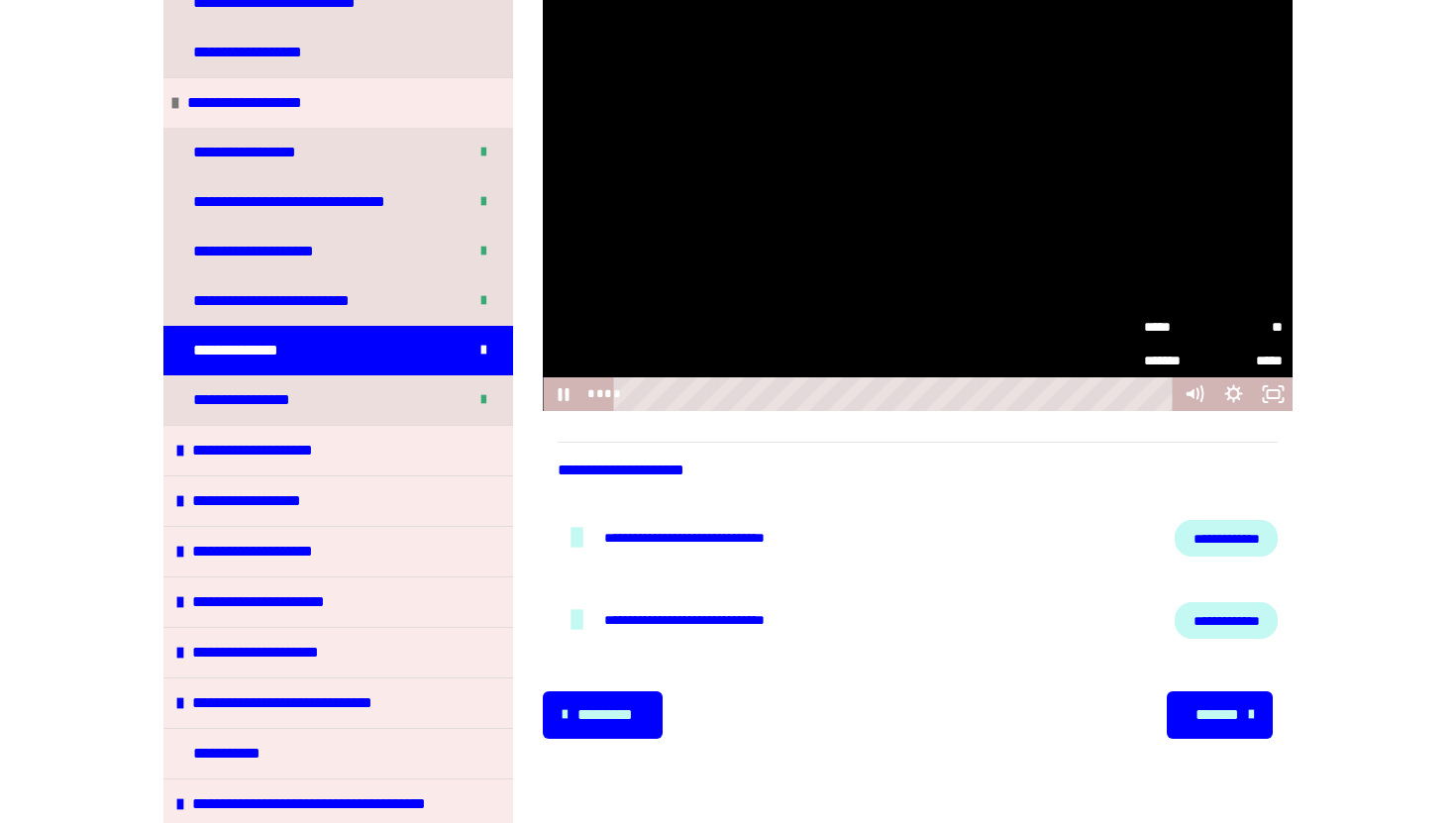 click on "*****" at bounding box center (1179, 327) 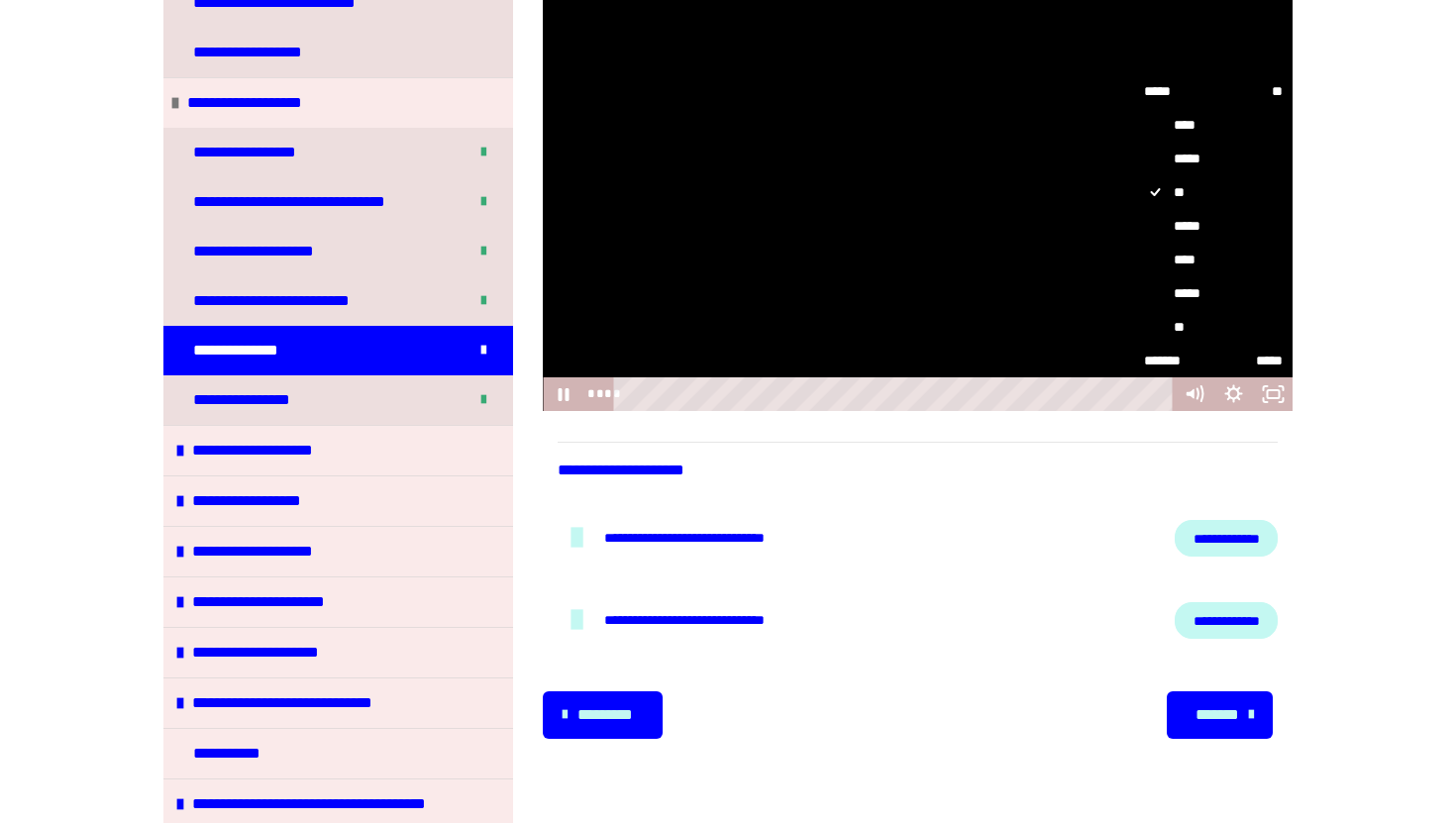 click on "*****" at bounding box center (1213, 226) 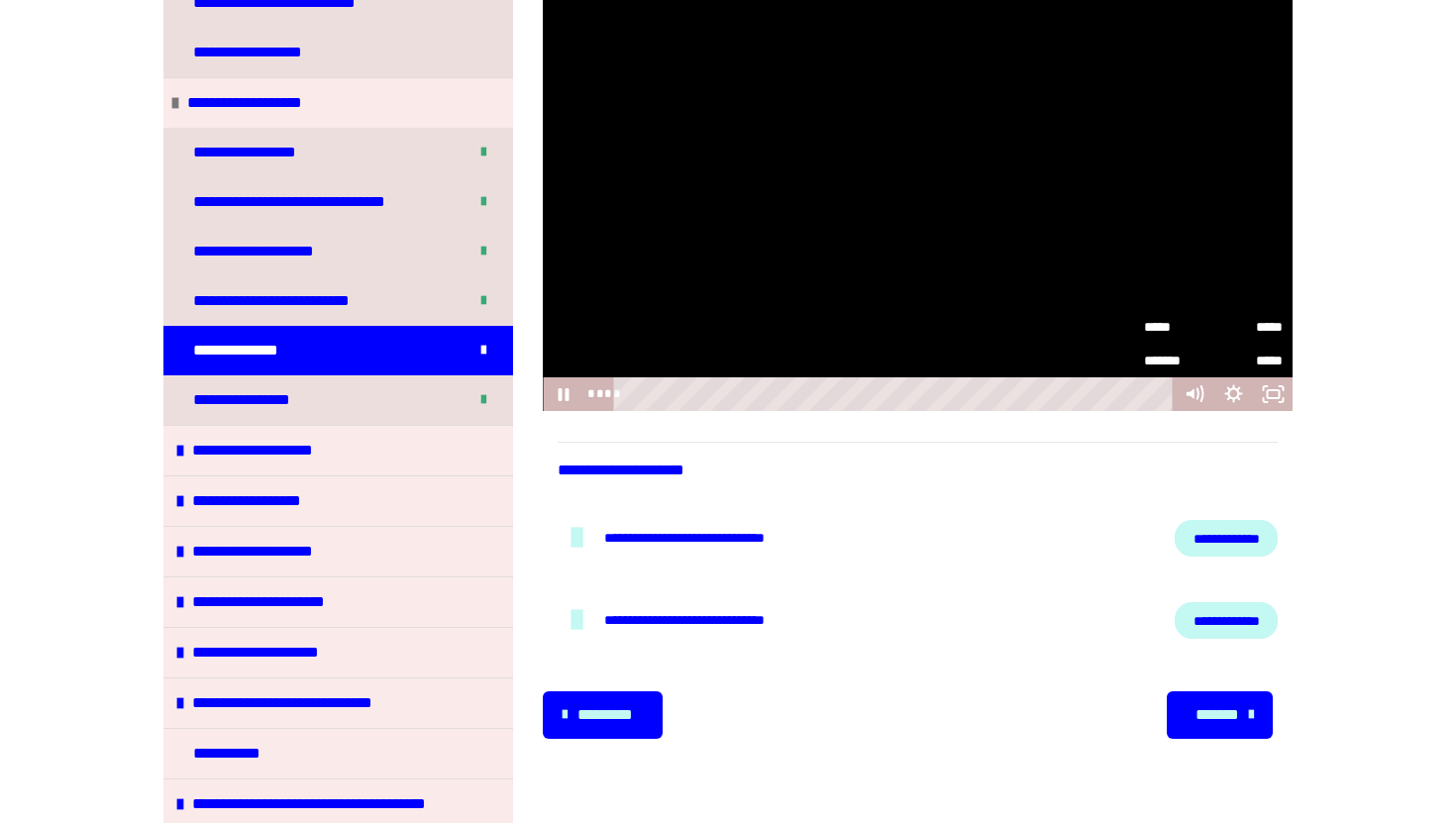 click on "**********" at bounding box center [1226, 538] 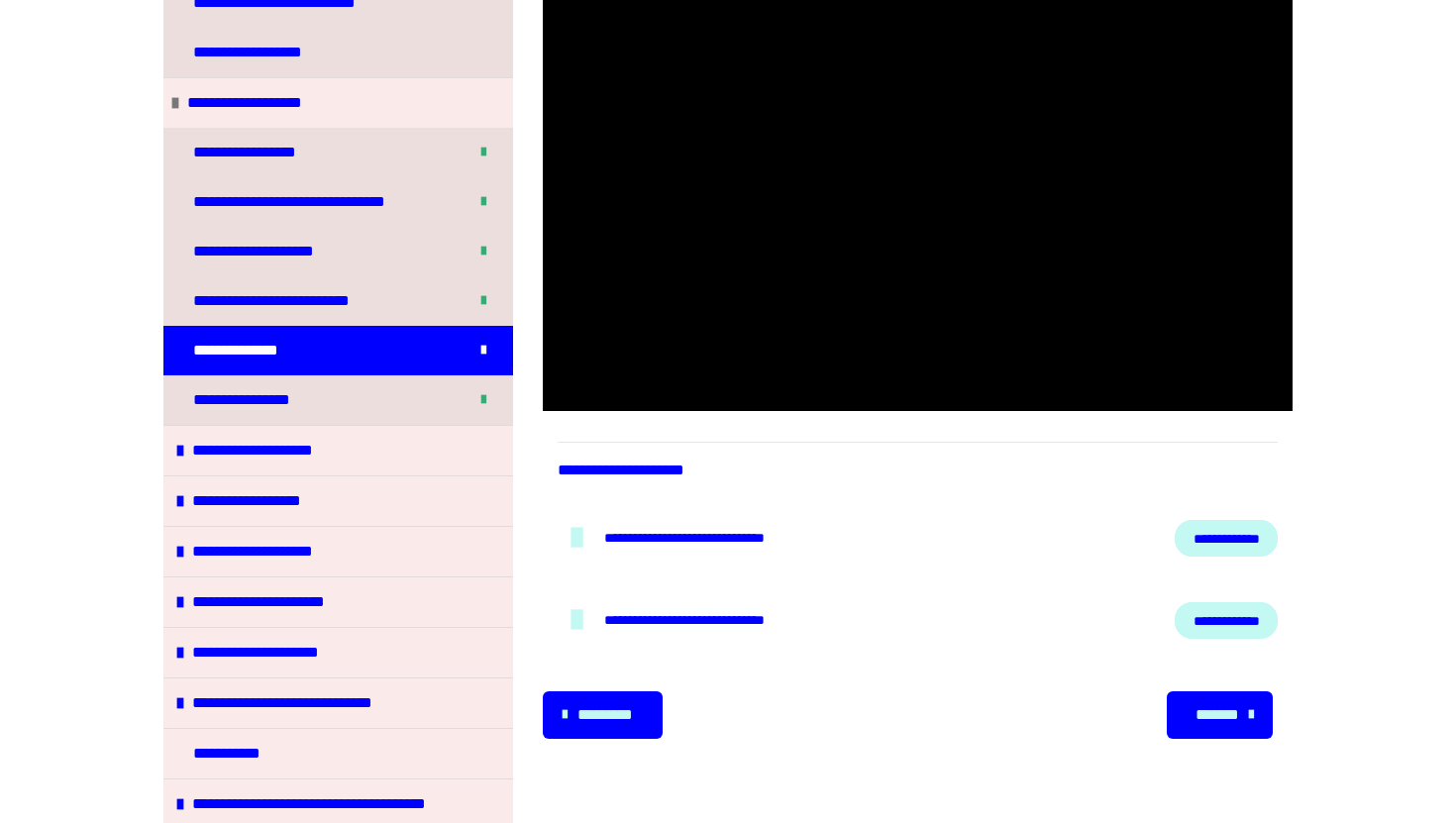 click at bounding box center (917, 201) 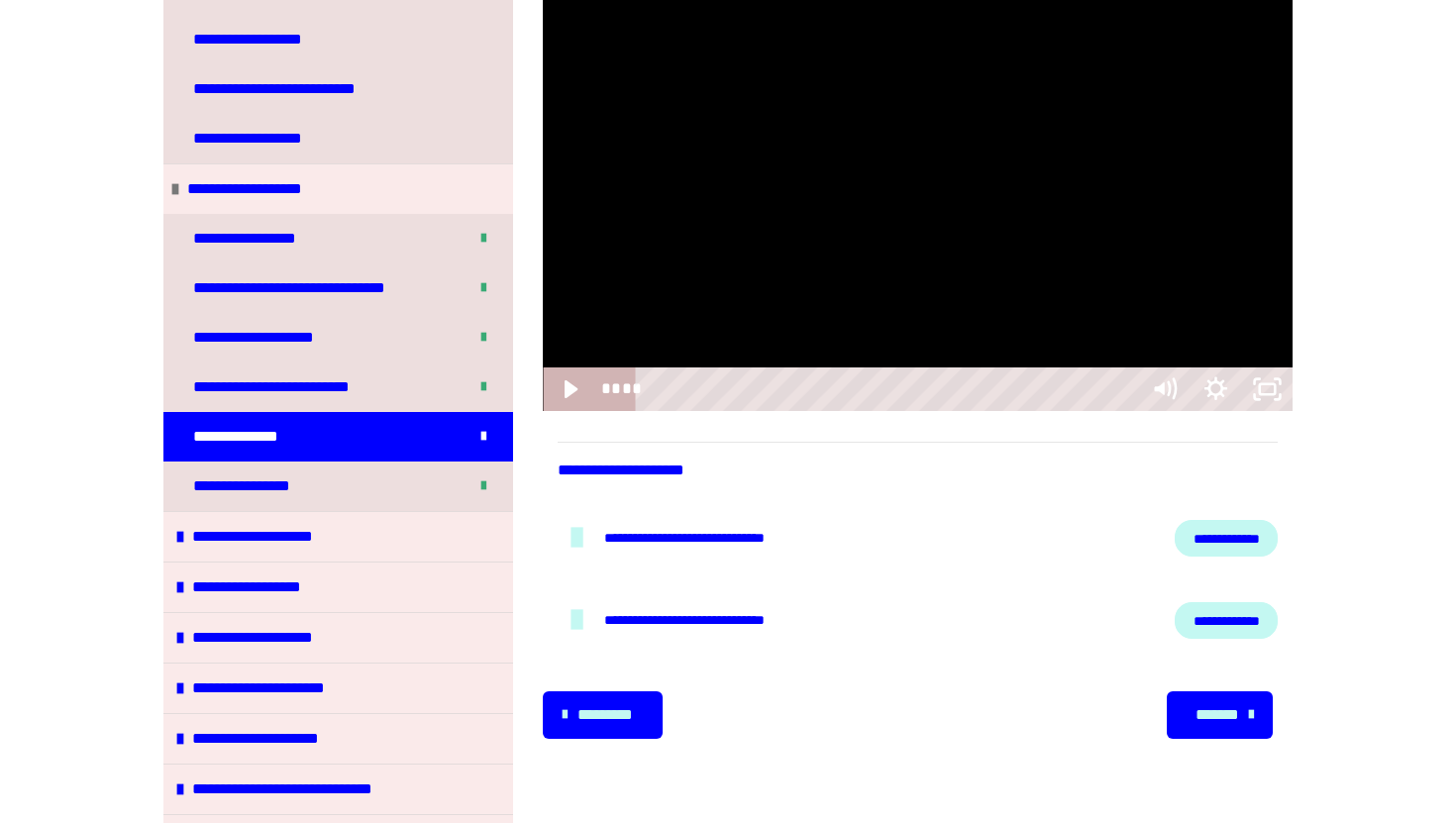 scroll, scrollTop: 639, scrollLeft: 0, axis: vertical 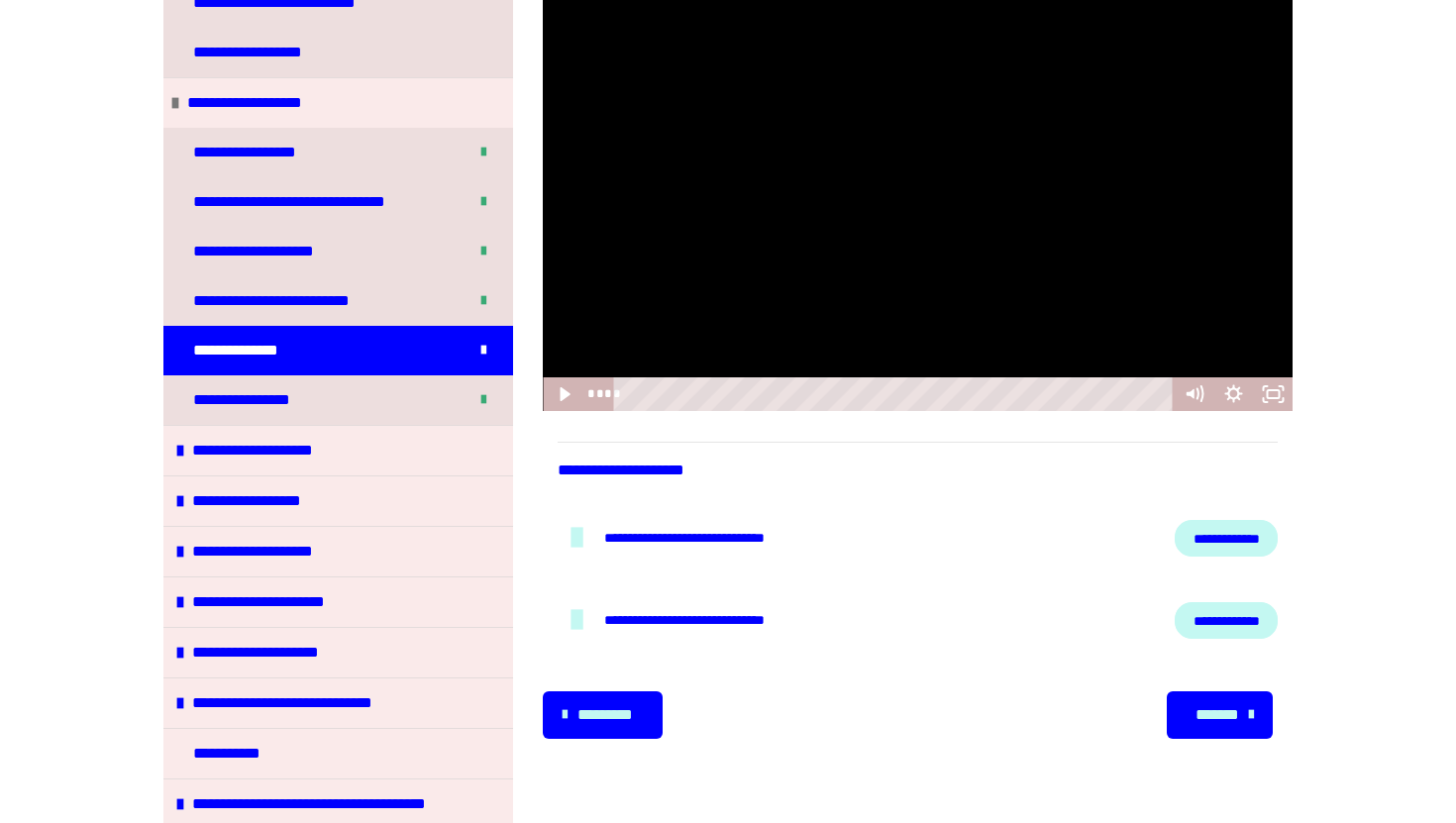 click at bounding box center (917, 201) 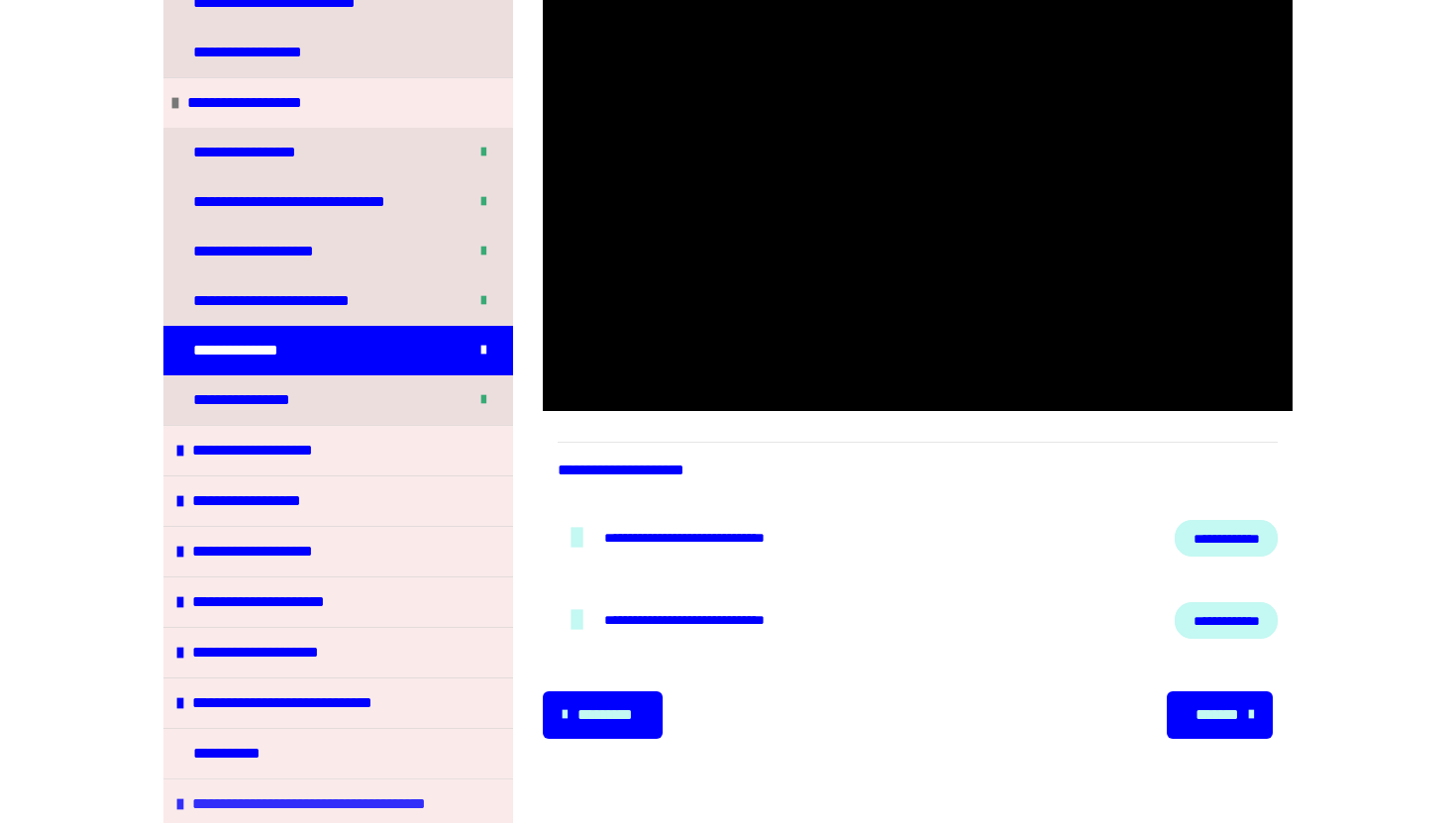 type 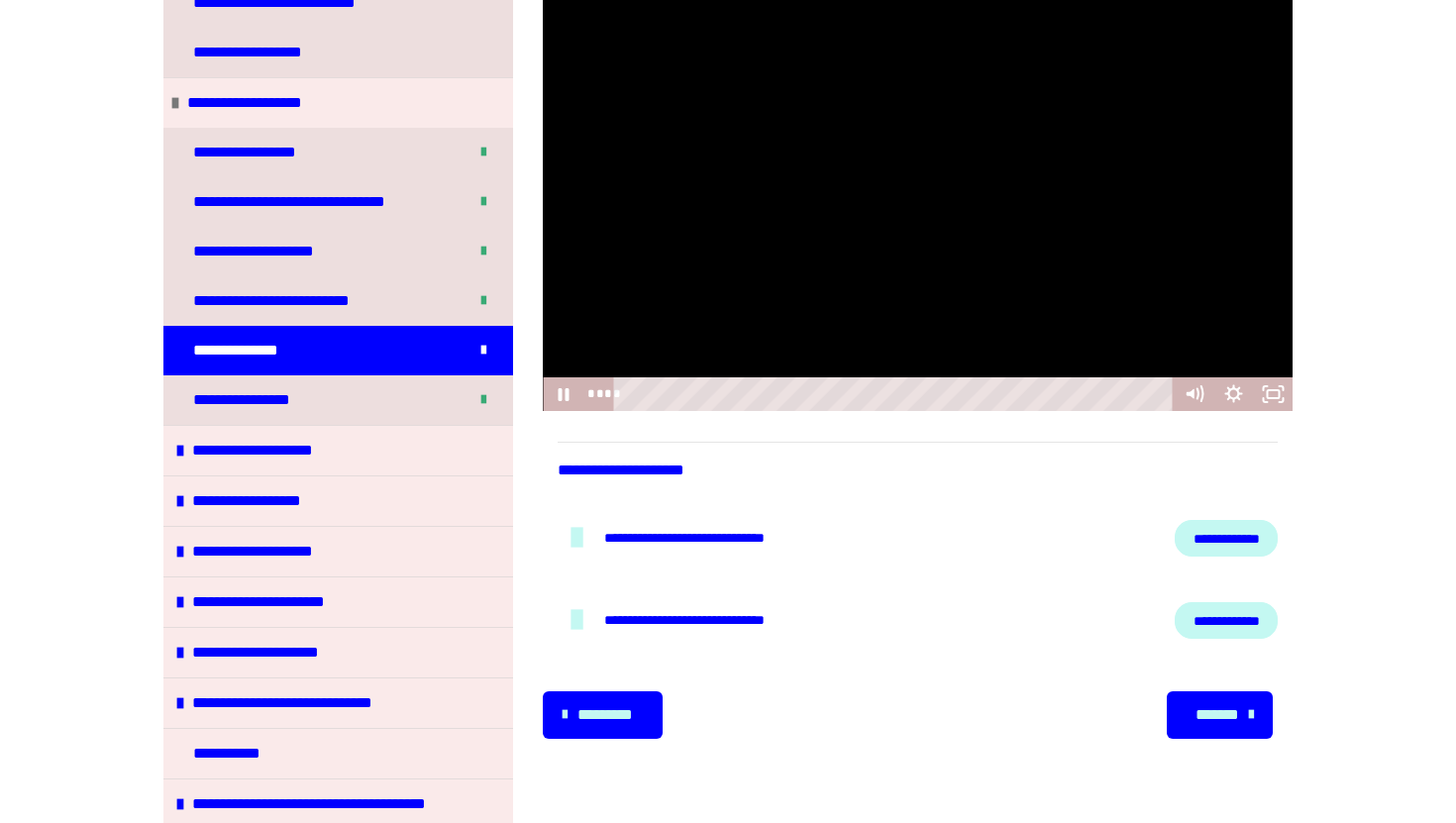 click on "**********" at bounding box center (1226, 620) 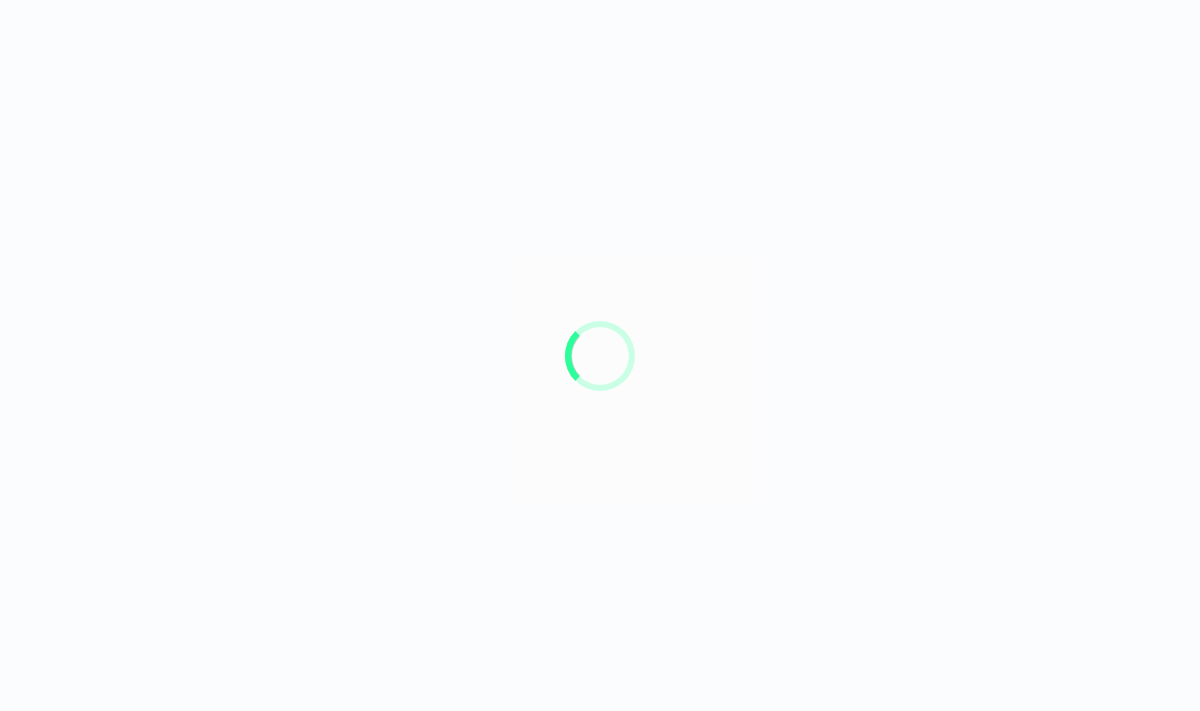 scroll, scrollTop: 0, scrollLeft: 0, axis: both 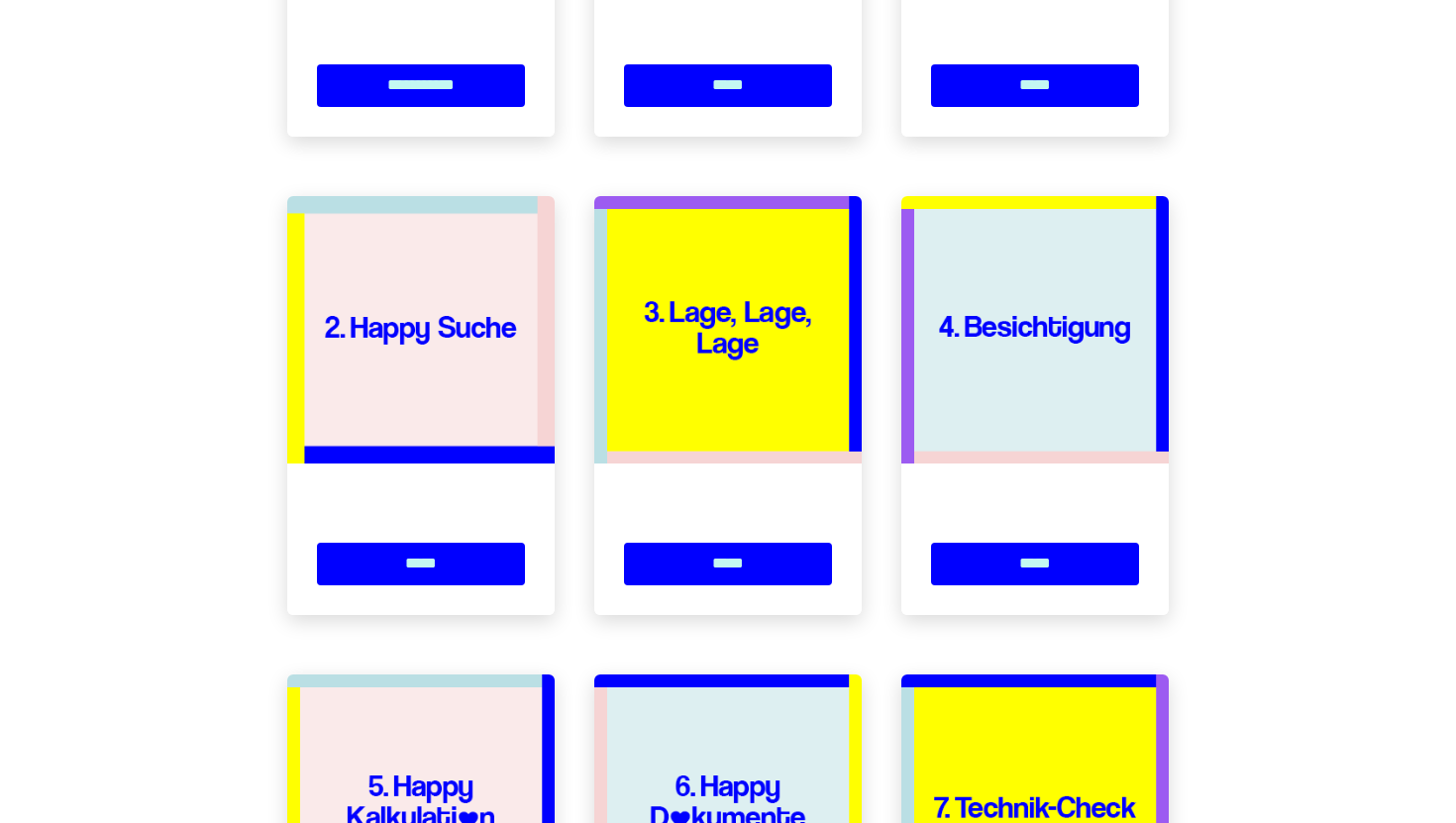 click at bounding box center [1035, 330] 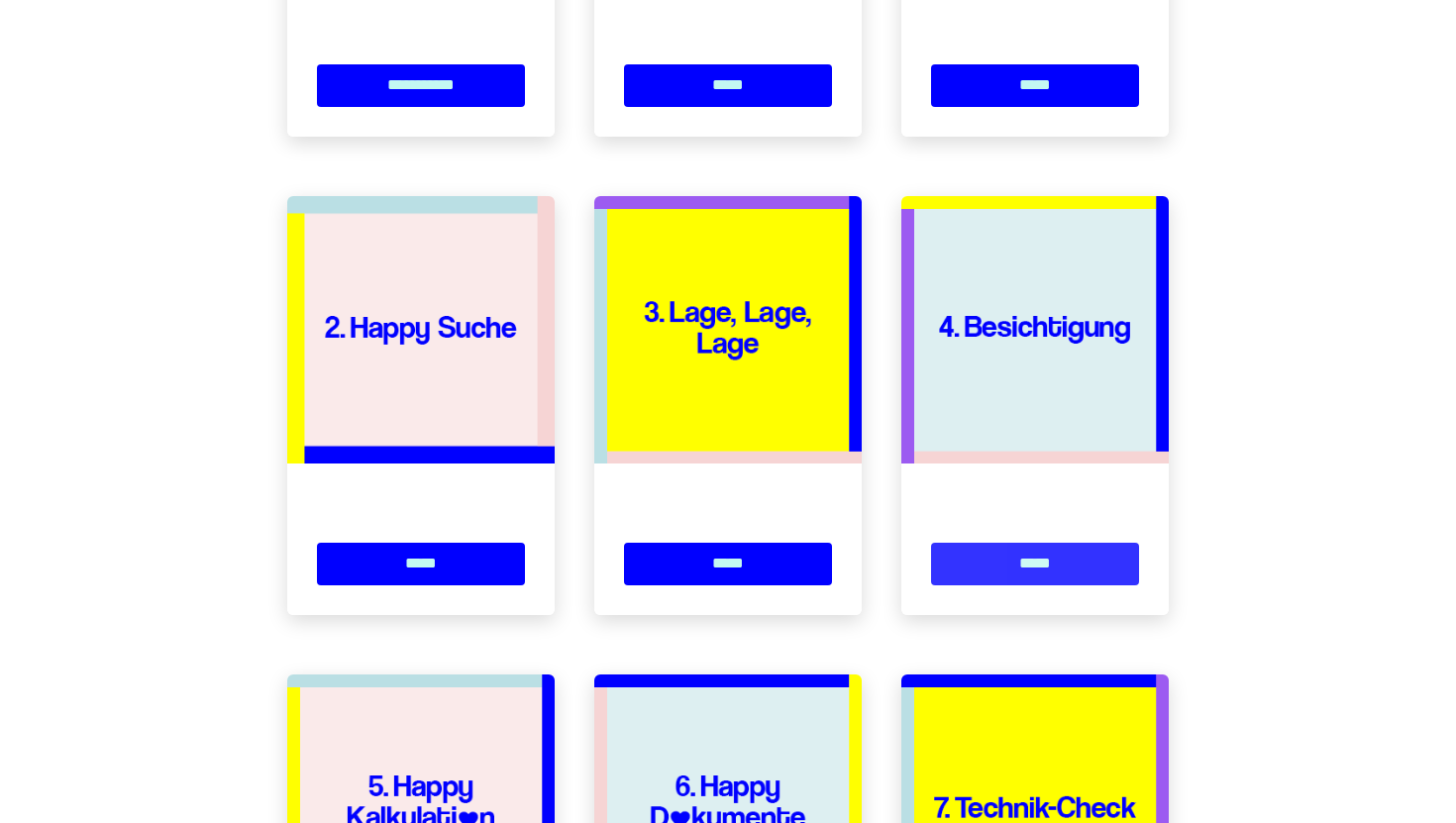 click on "*****" at bounding box center [1035, 564] 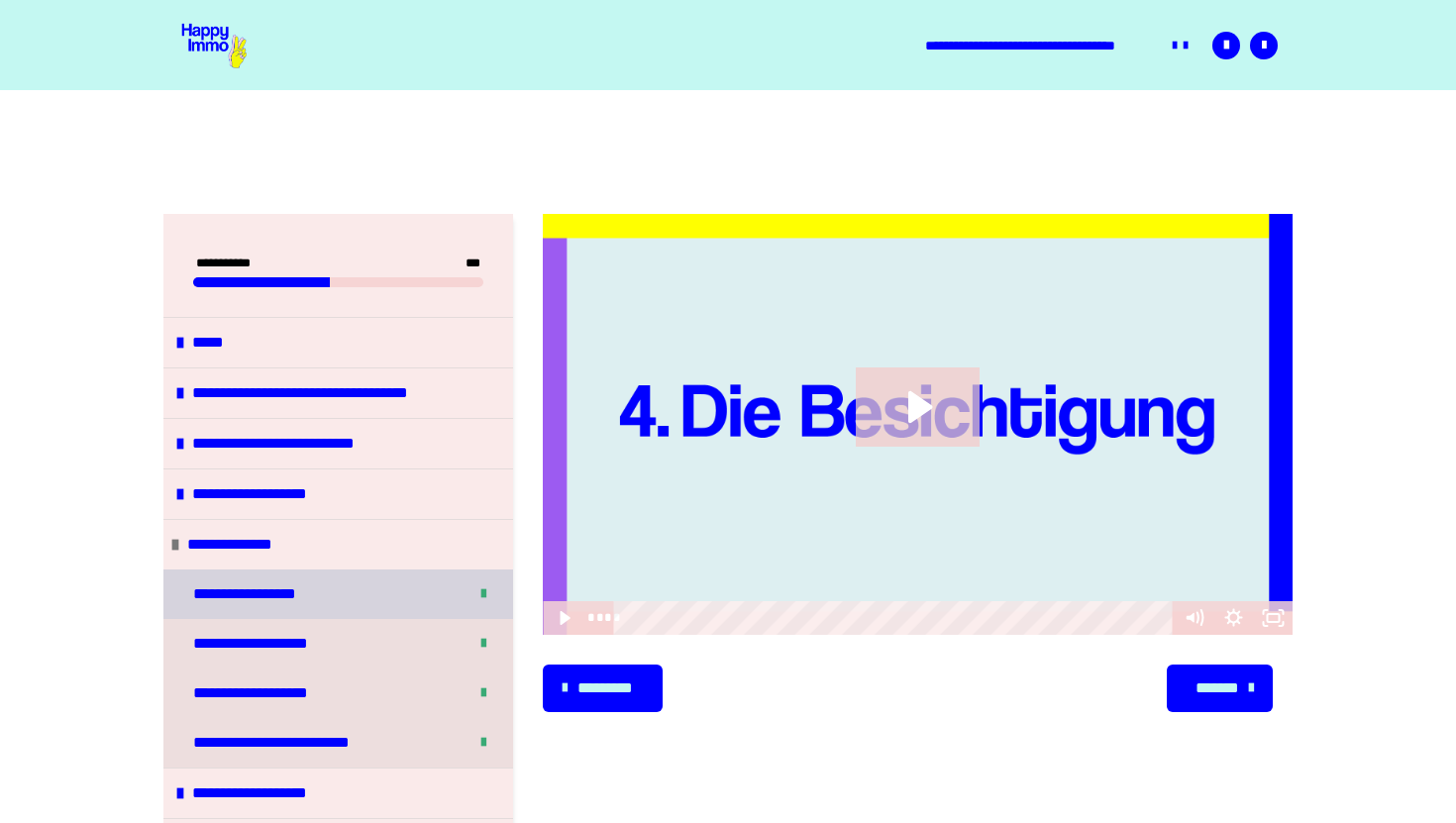 scroll, scrollTop: 243, scrollLeft: 0, axis: vertical 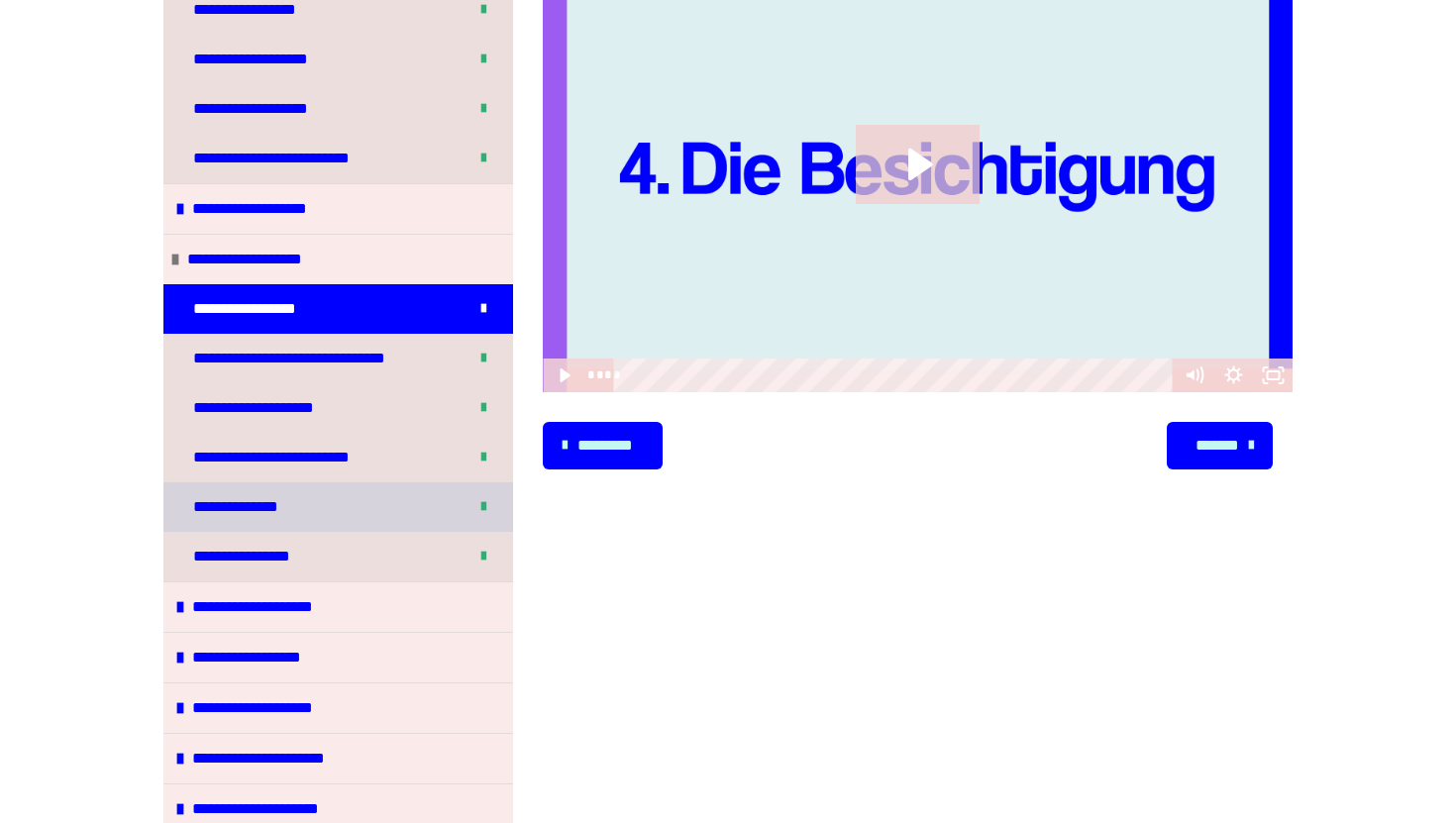 click on "**********" at bounding box center [338, 507] 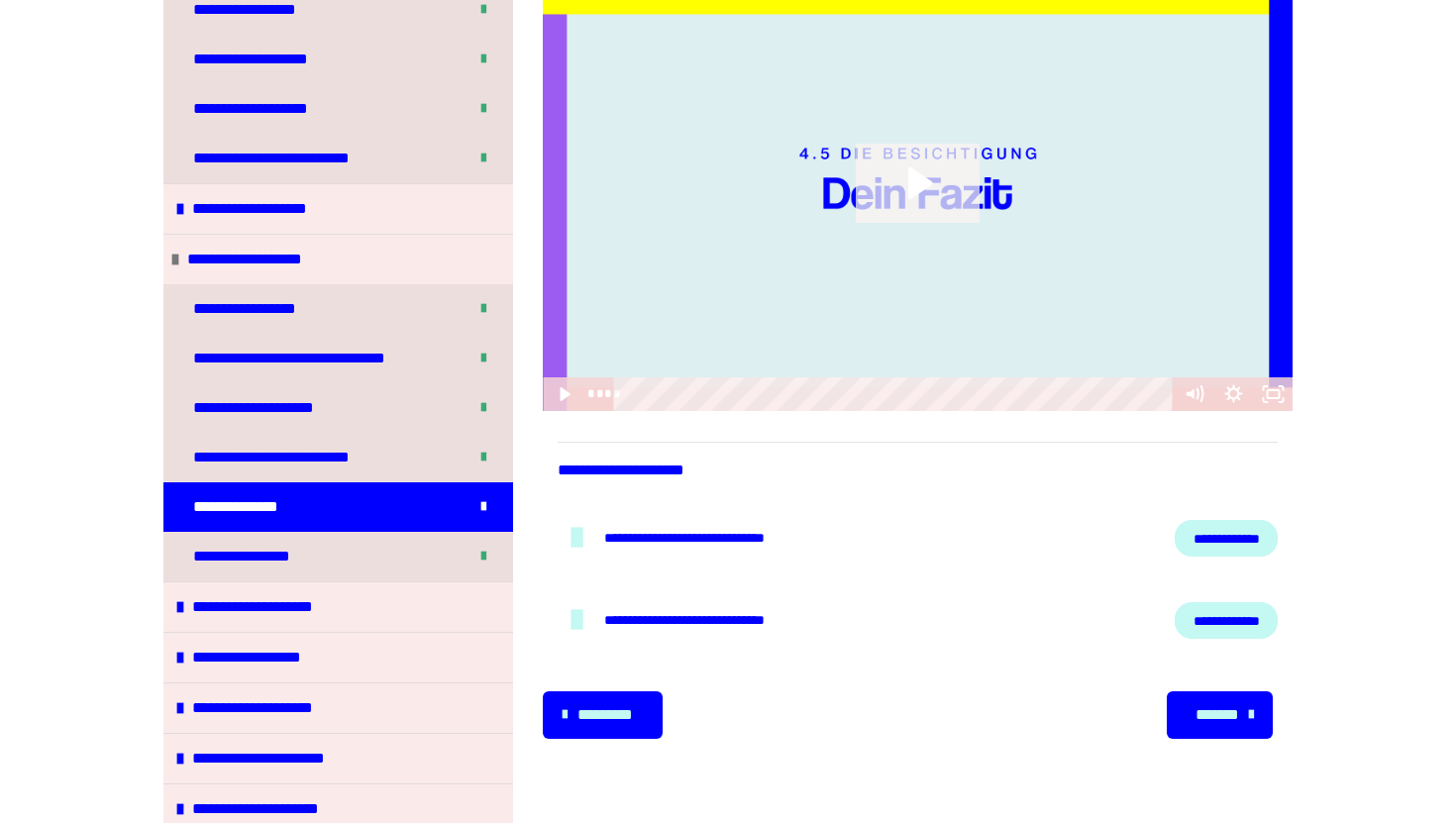 click 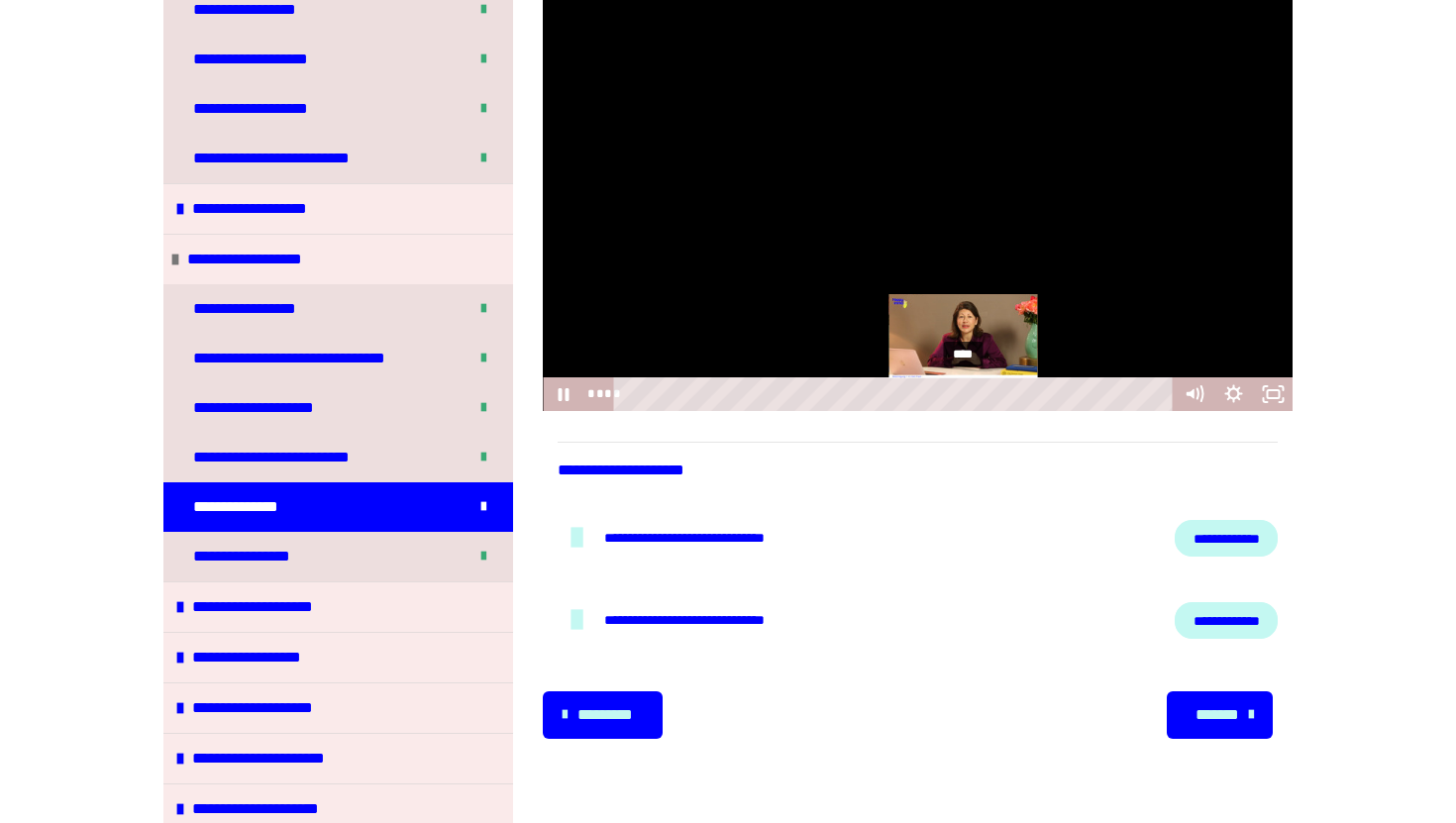 click on "****" at bounding box center [896, 394] 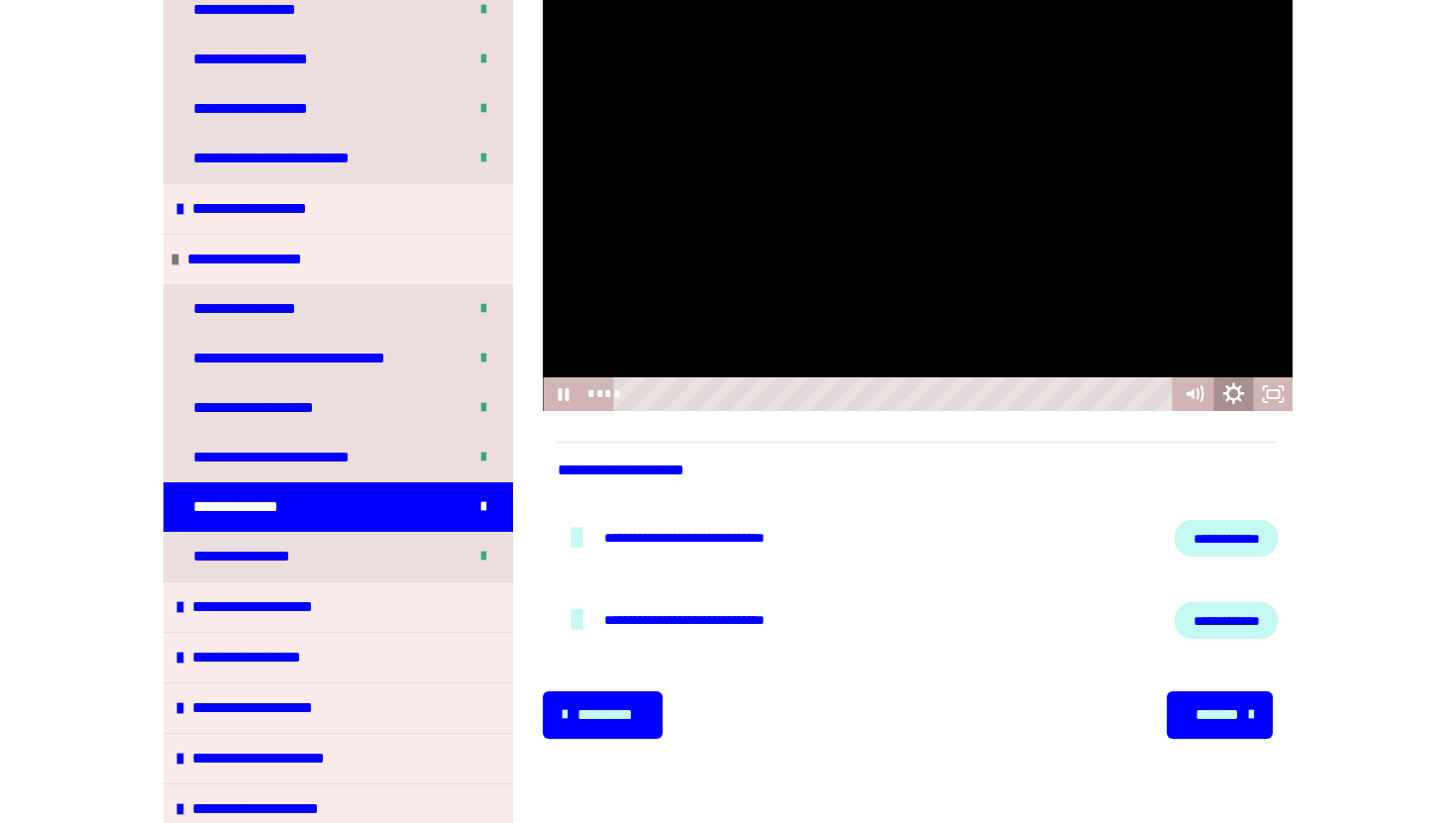 click 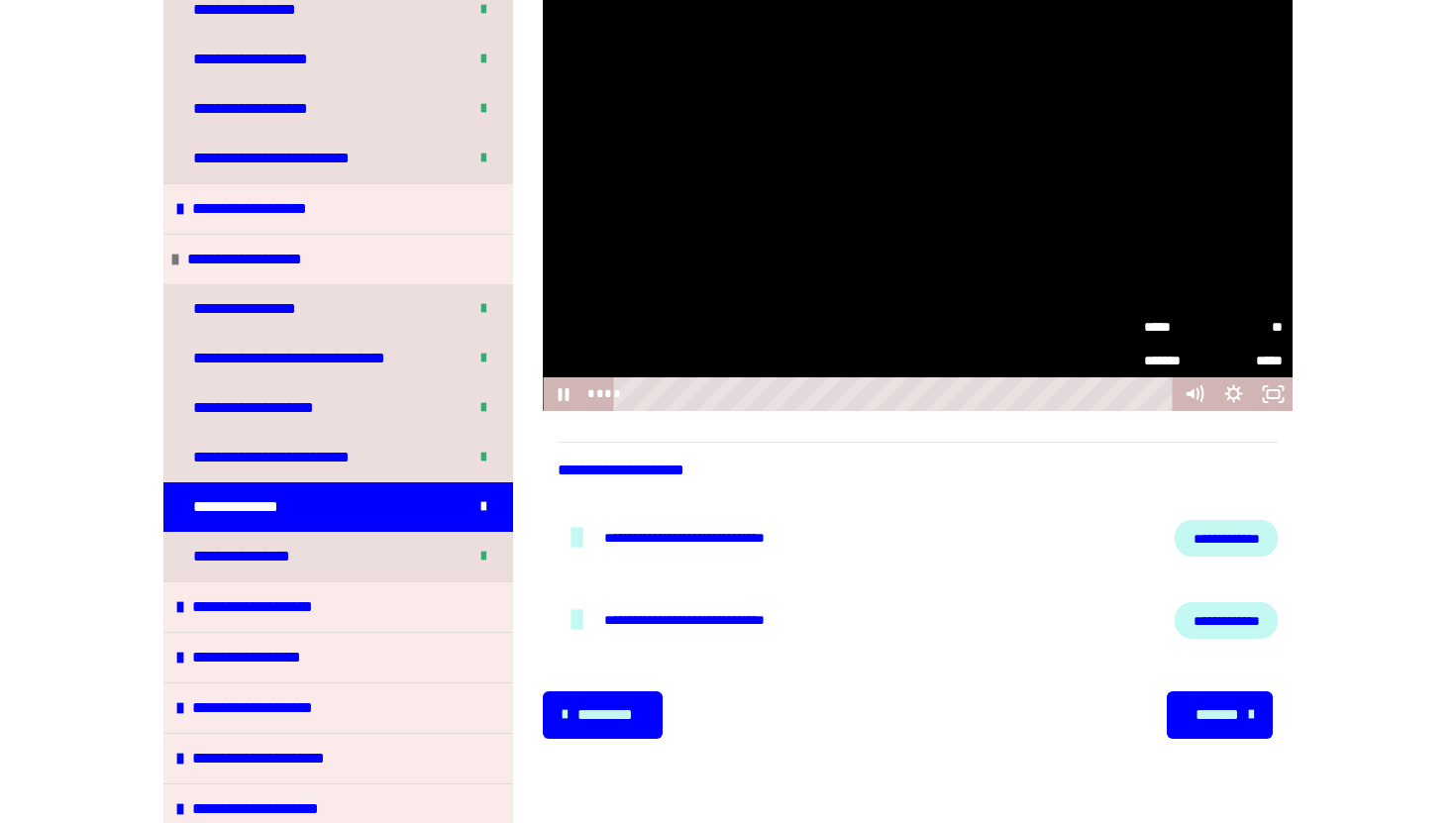click on "**" at bounding box center [1248, 327] 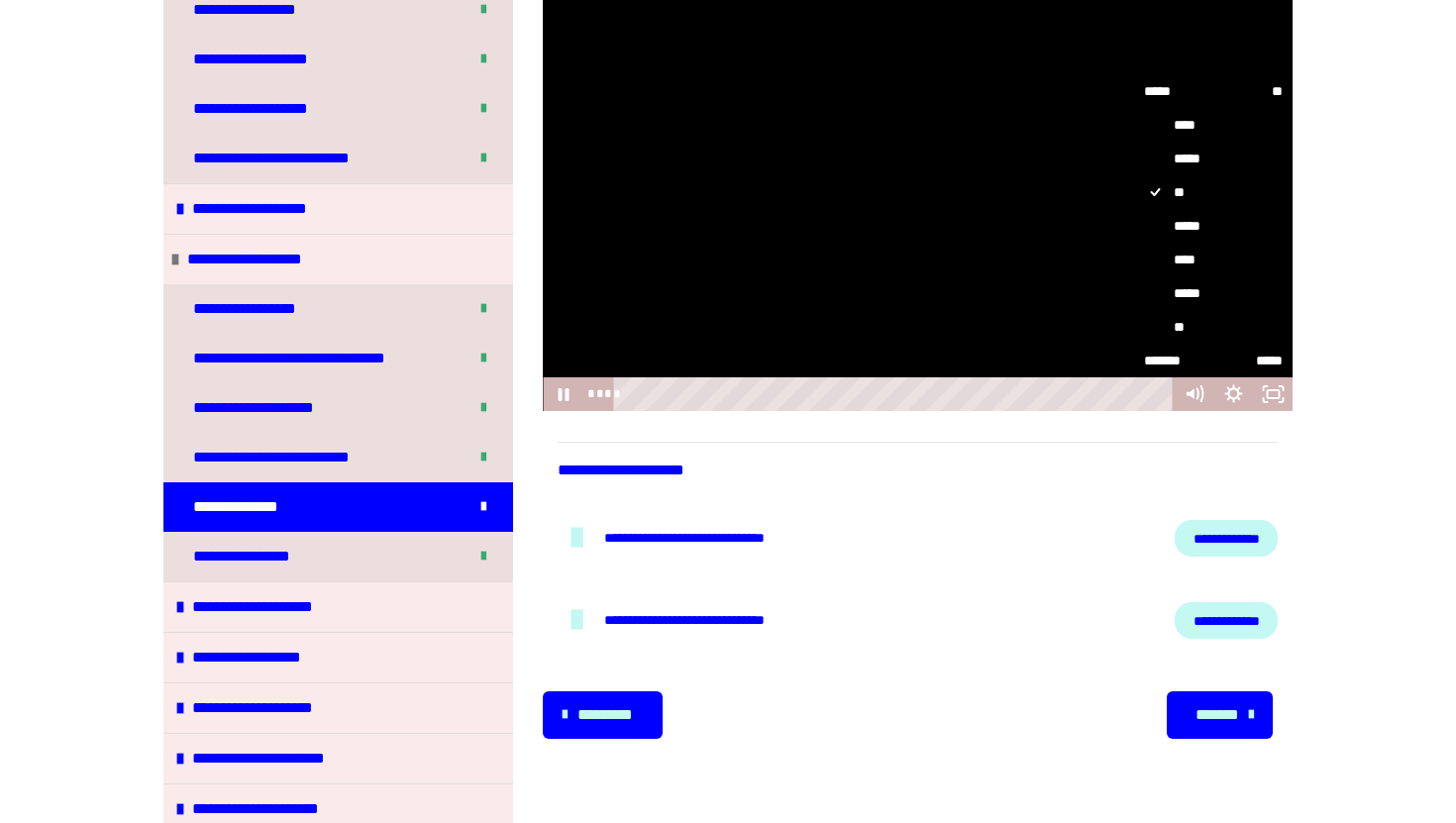 click on "*****" at bounding box center [1213, 226] 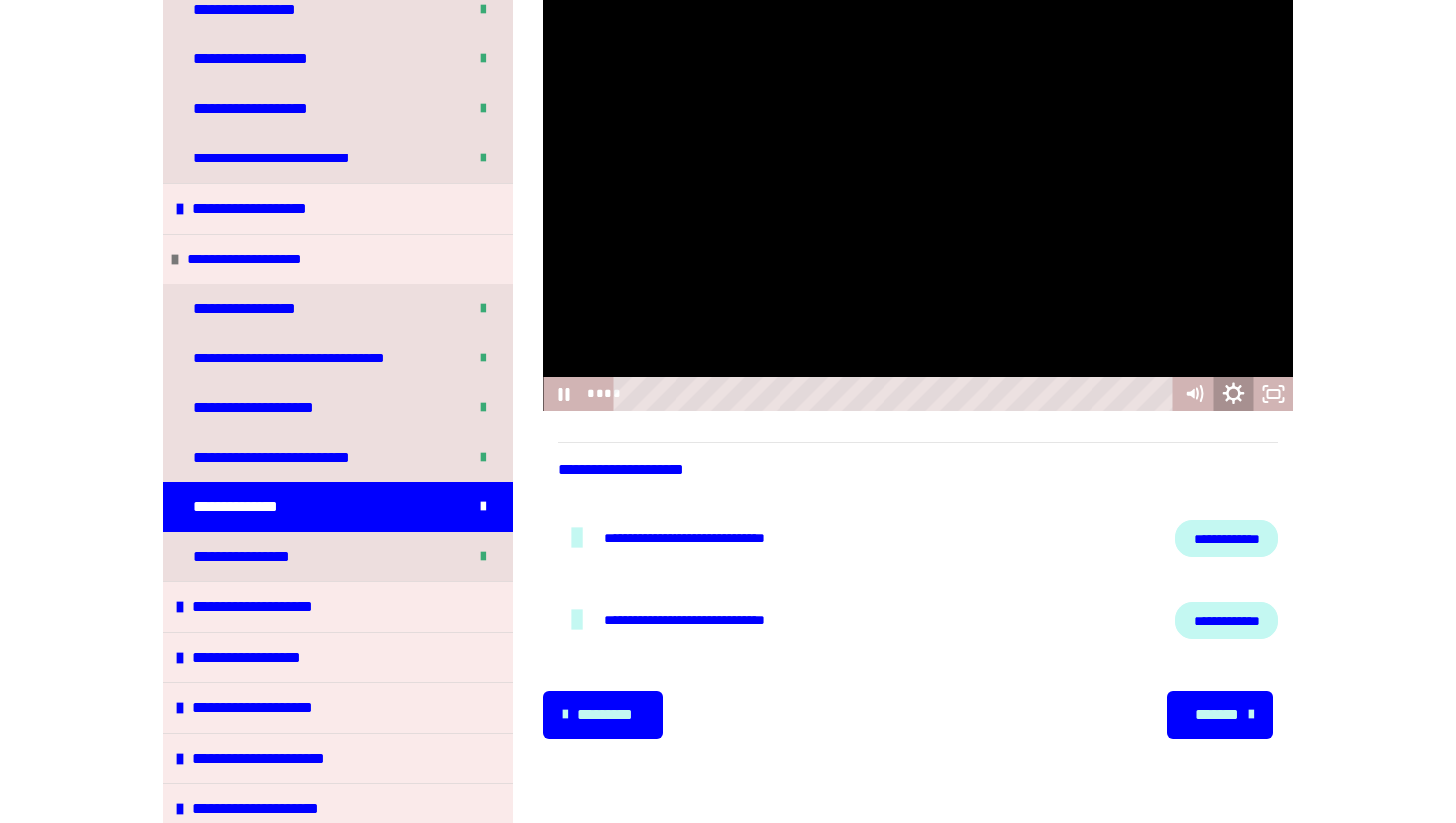 click 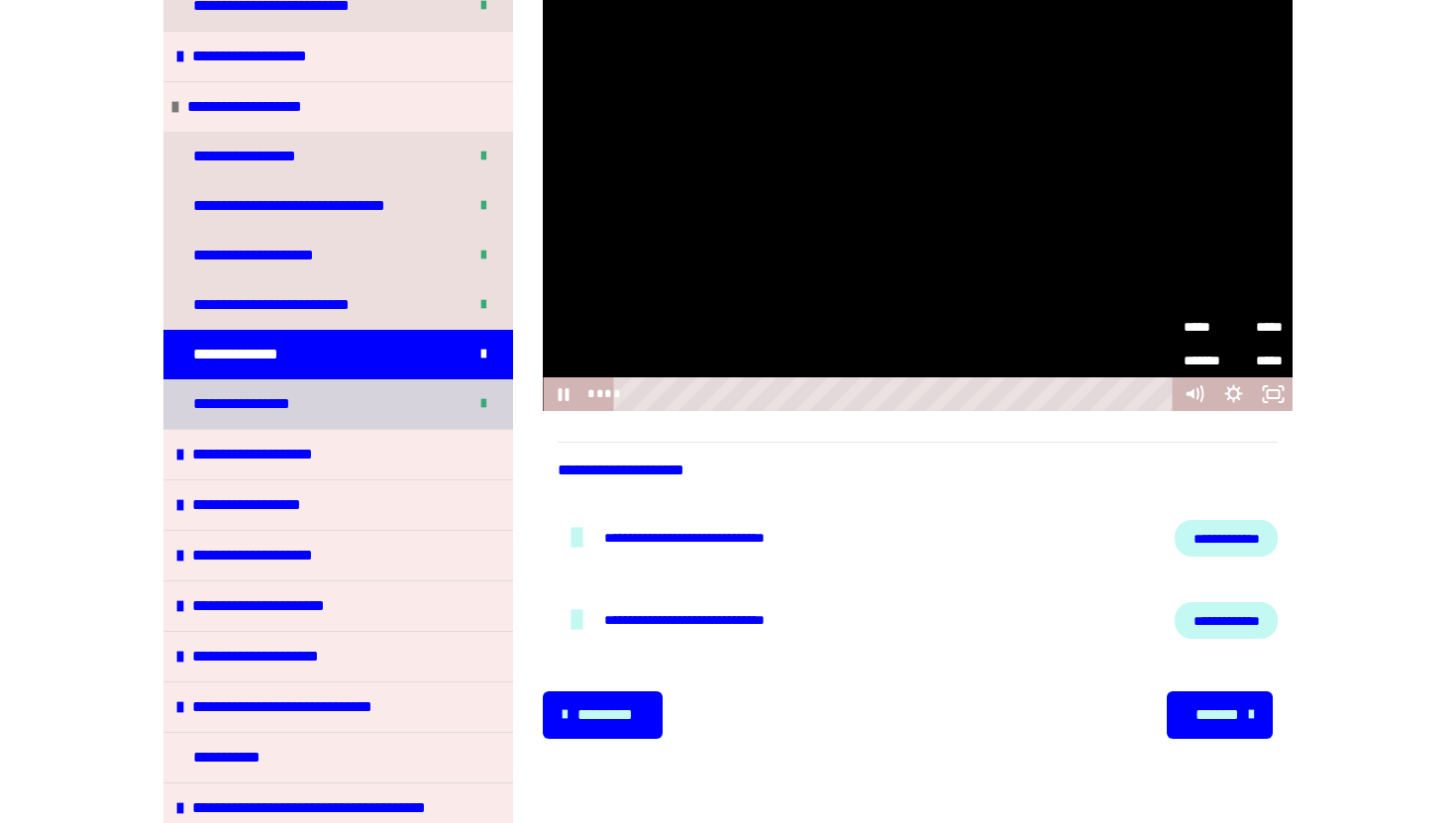 scroll, scrollTop: 528, scrollLeft: 0, axis: vertical 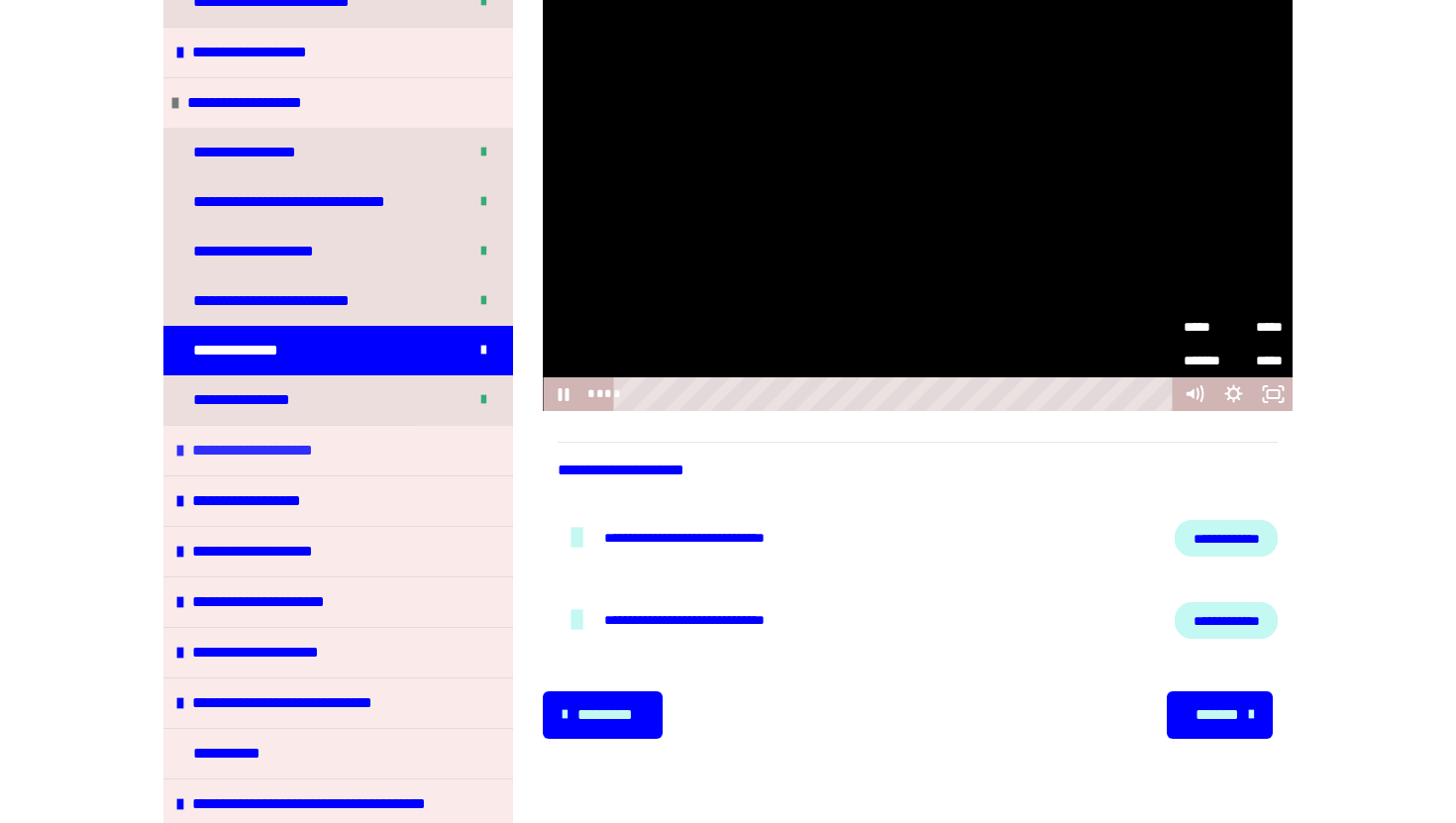 click at bounding box center [180, 451] 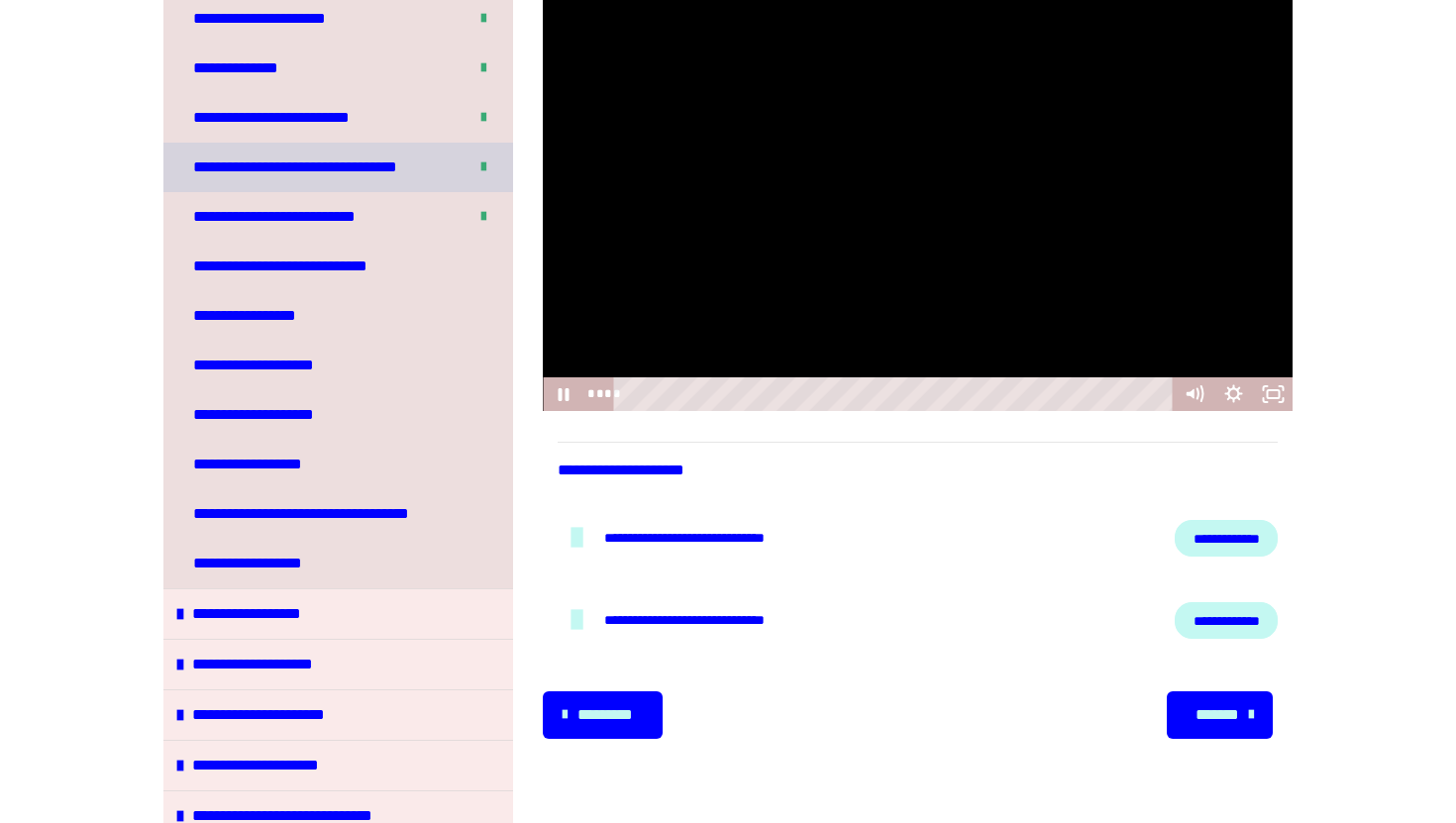 scroll, scrollTop: 1172, scrollLeft: 0, axis: vertical 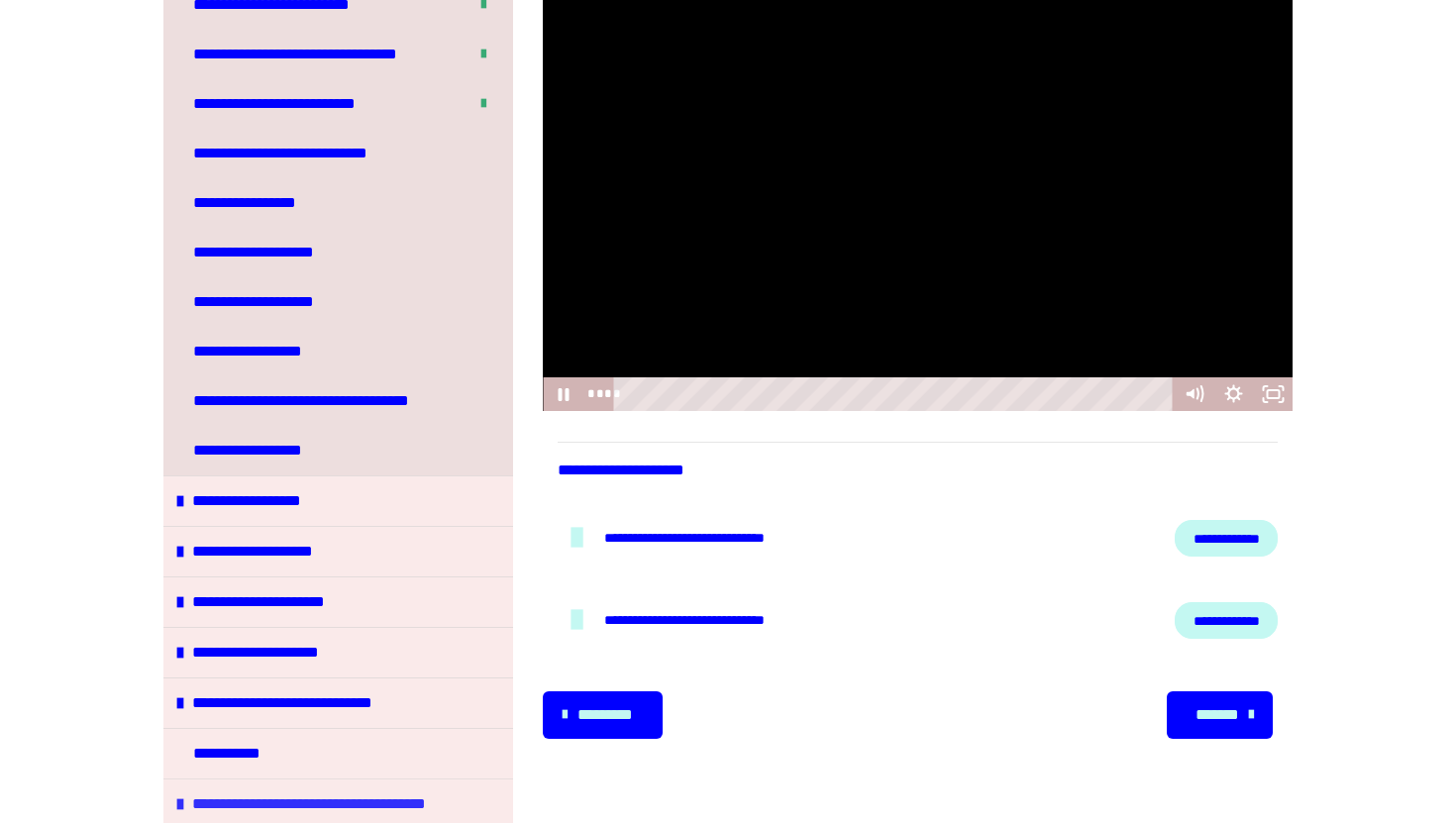 click on "**********" at bounding box center [338, 803] 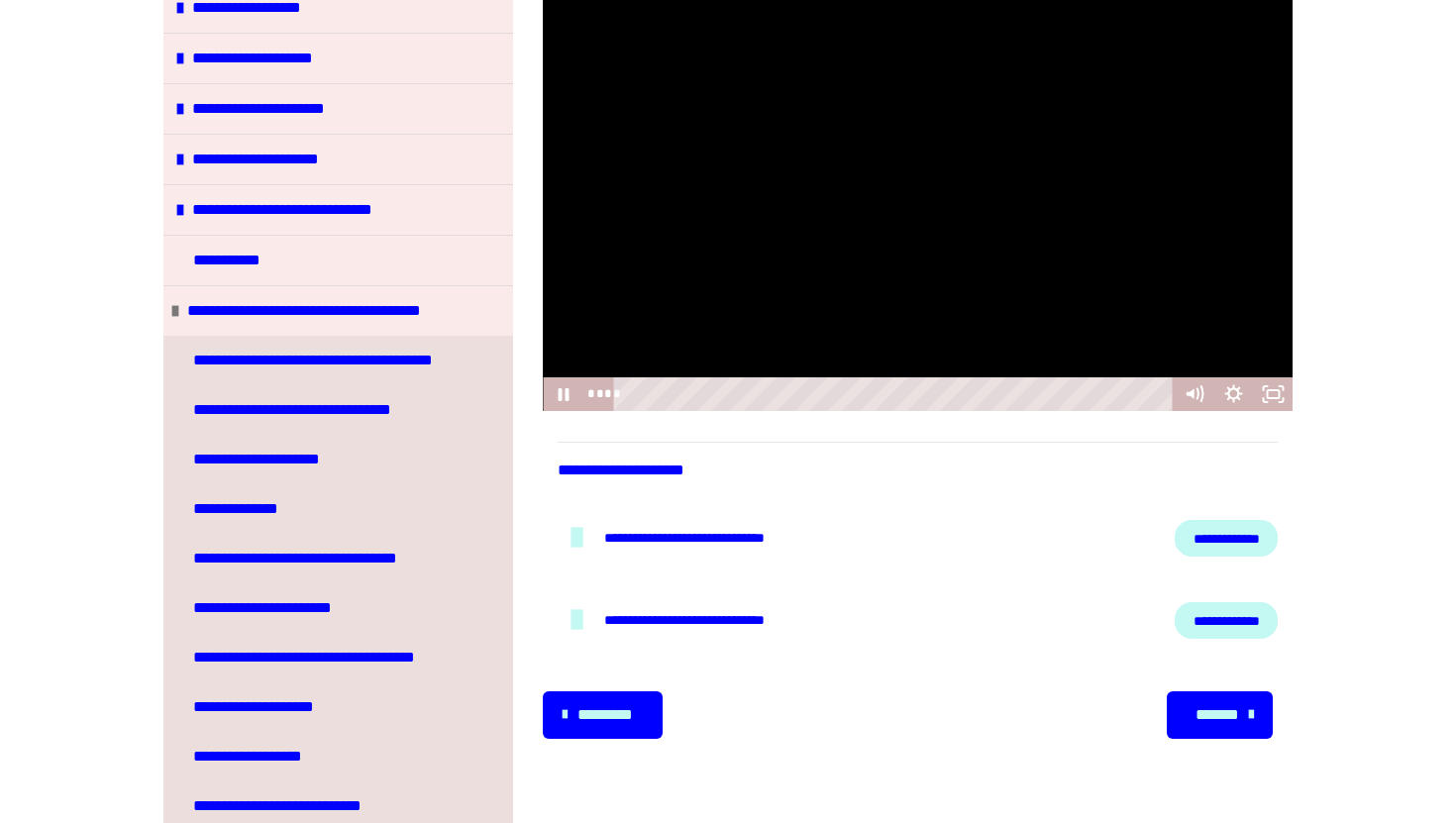 scroll, scrollTop: 1912, scrollLeft: 0, axis: vertical 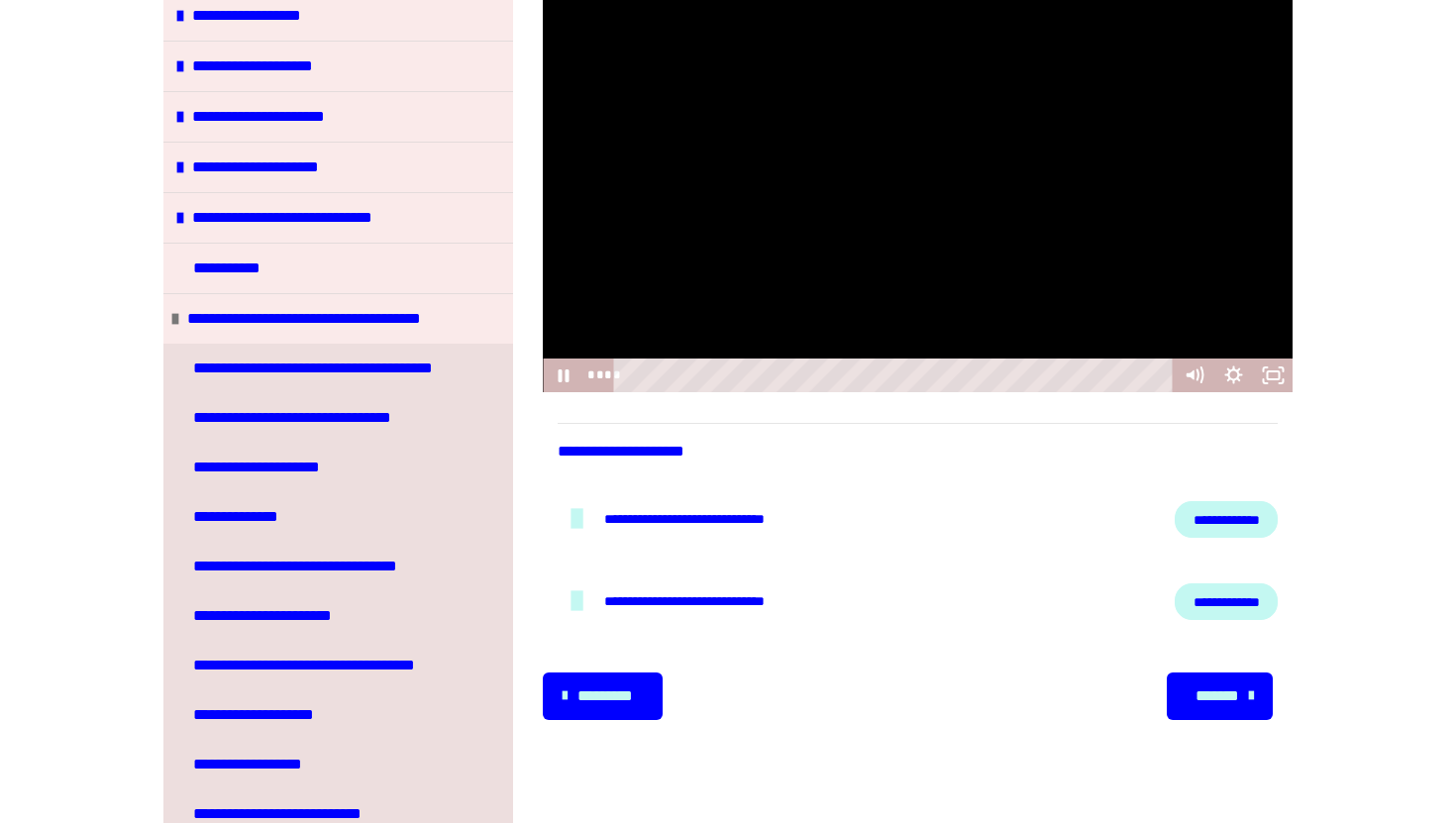 click on "*******" at bounding box center (1217, 696) 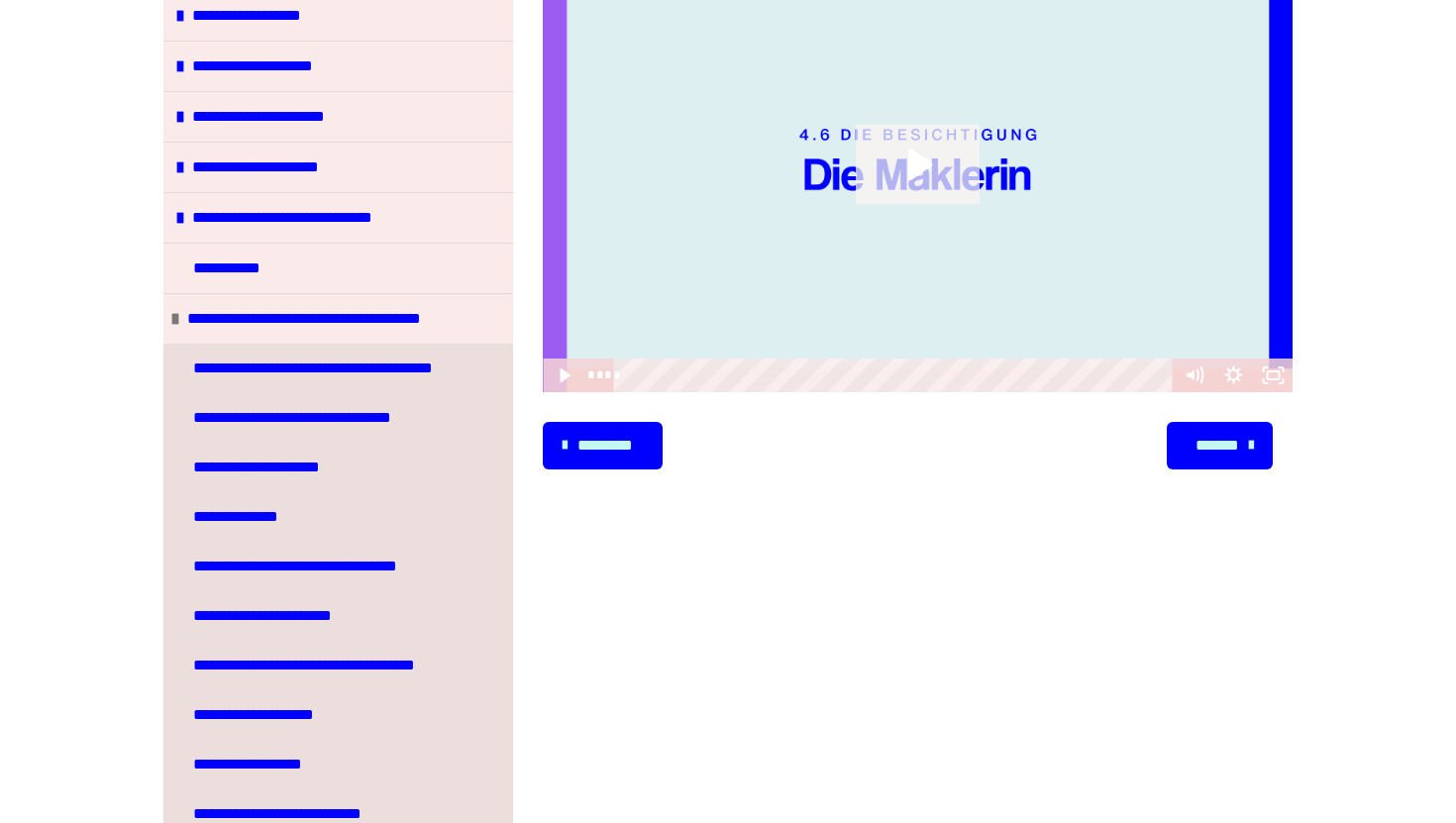click 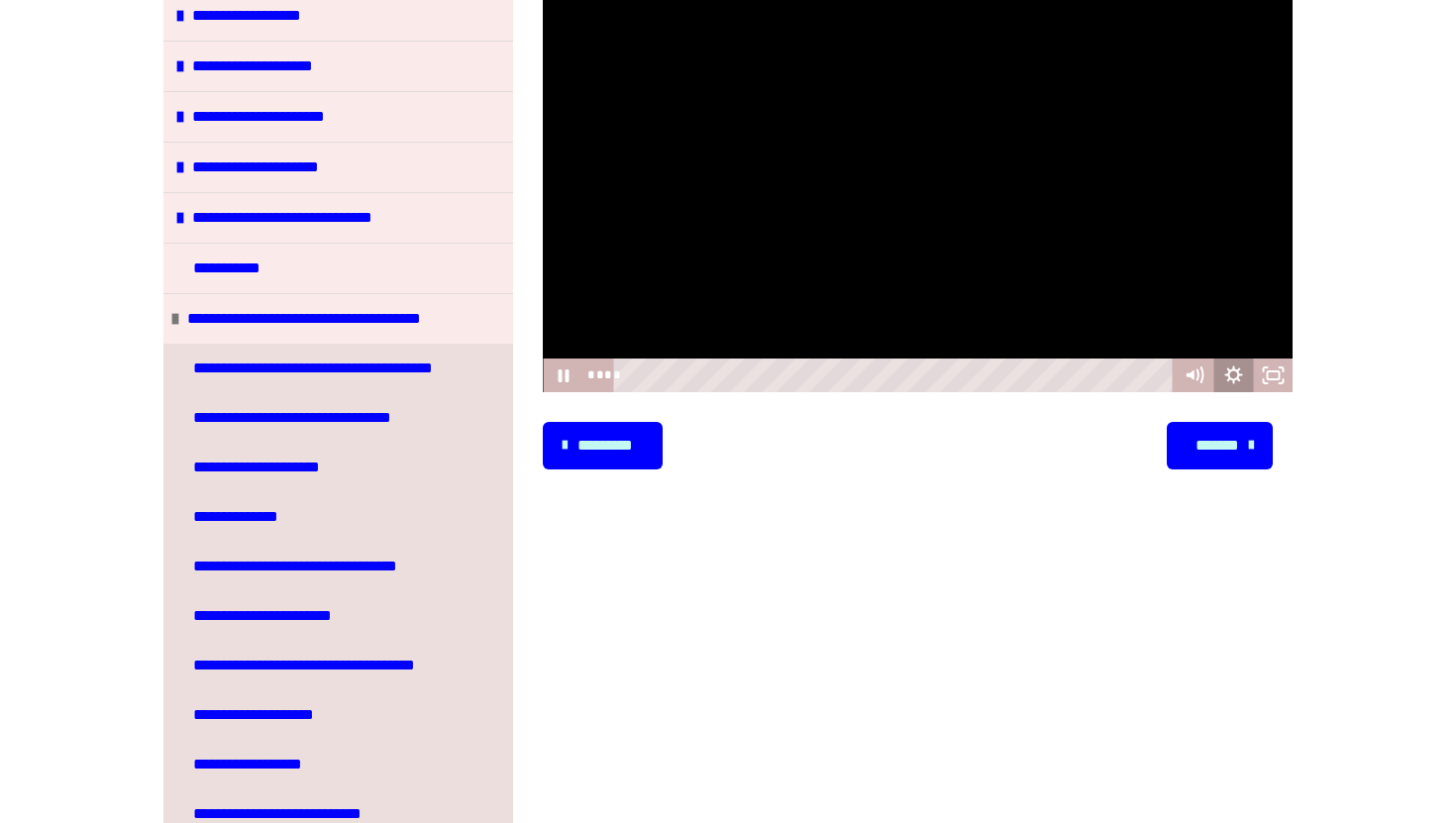 click 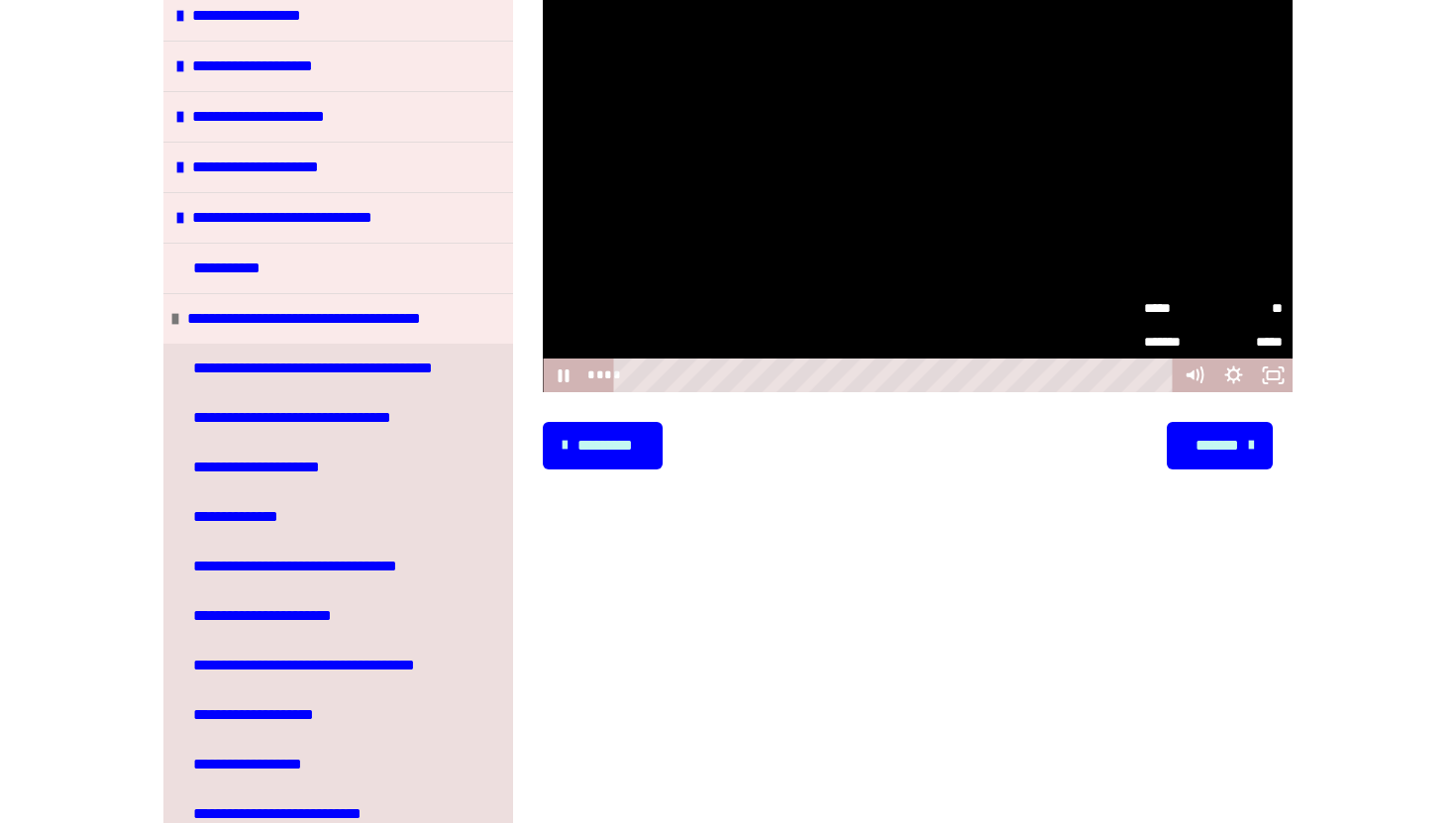 click on "**" at bounding box center [1248, 308] 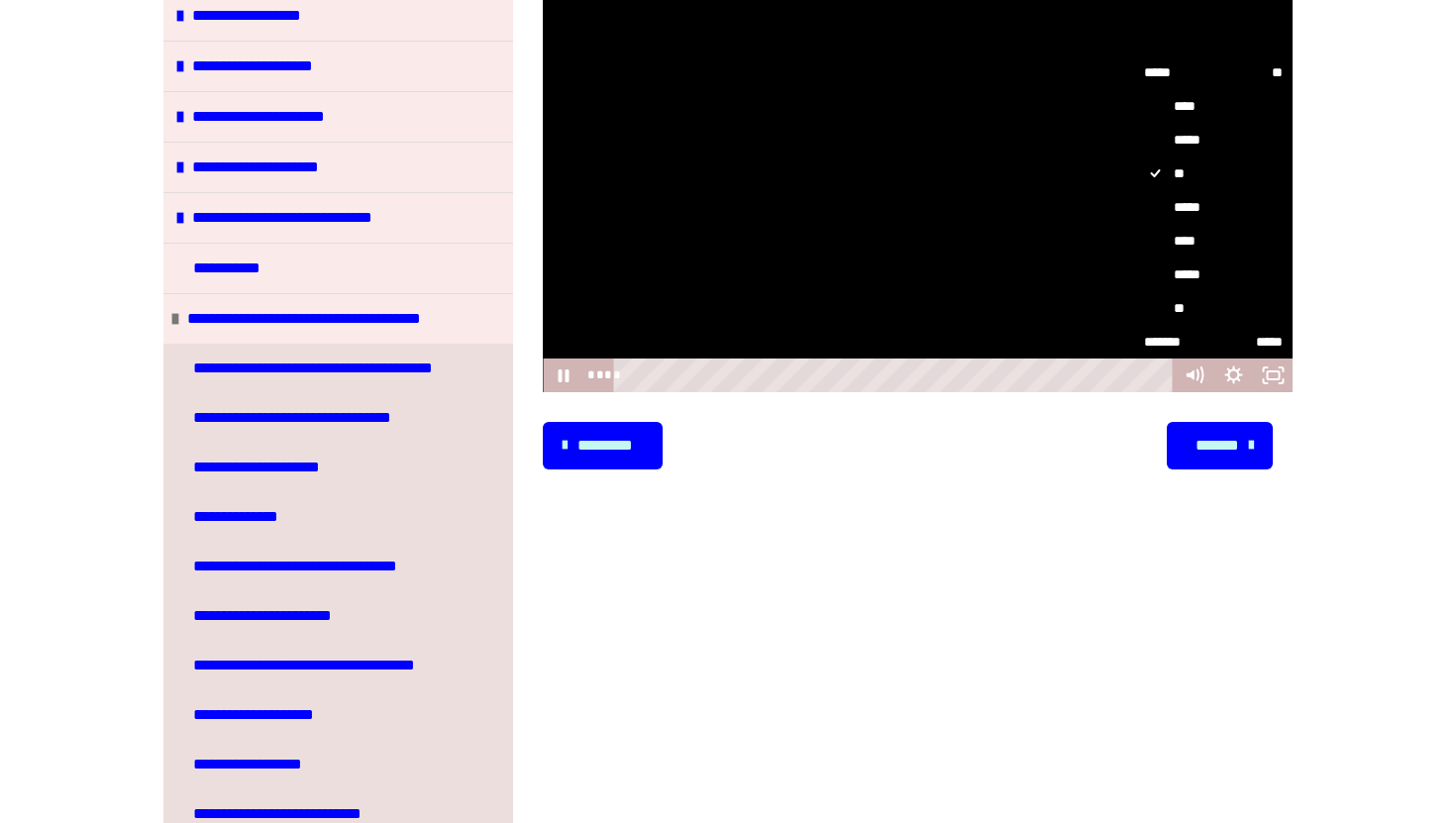 click on "*****" at bounding box center [1213, 207] 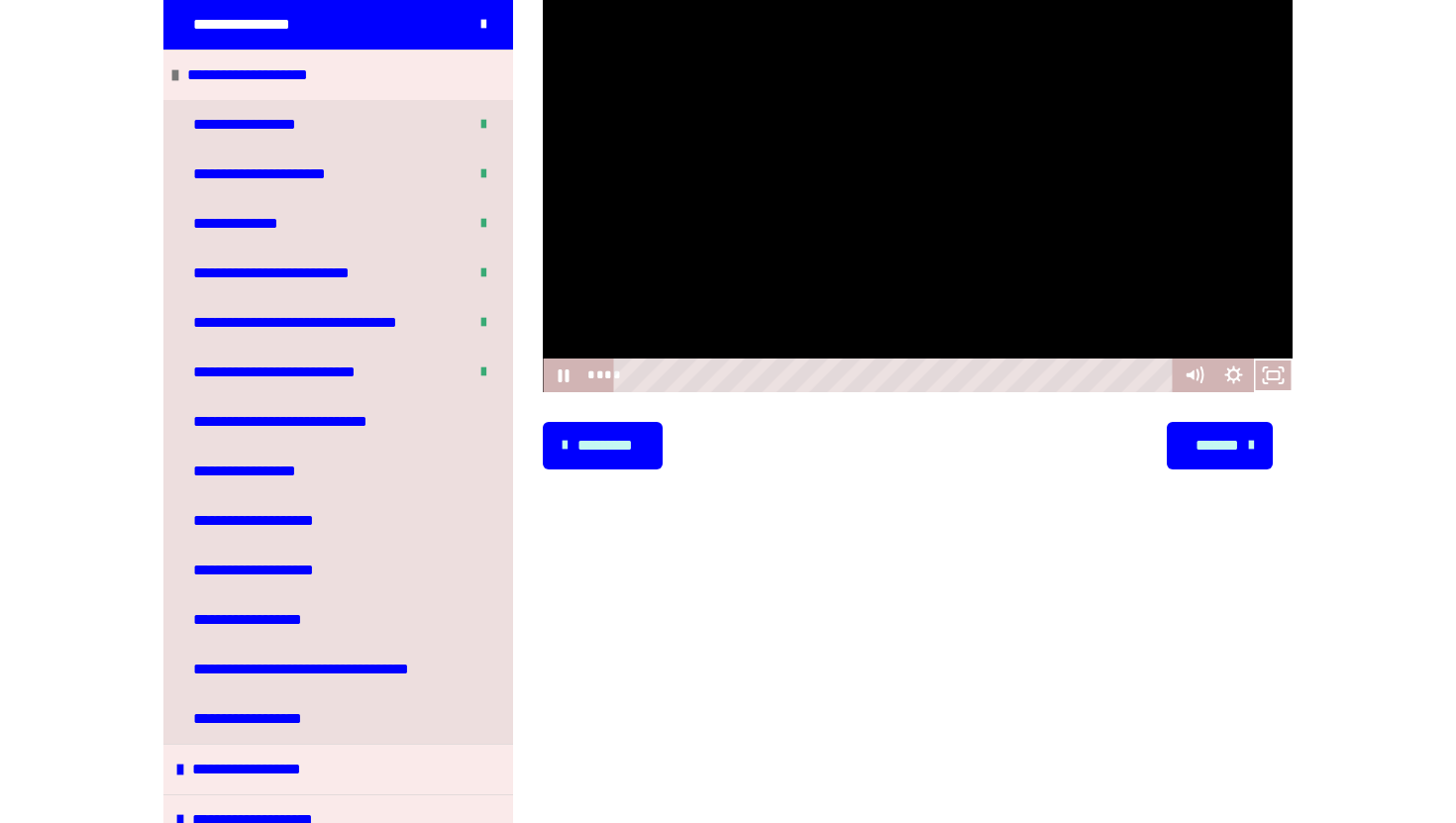scroll, scrollTop: 890, scrollLeft: 0, axis: vertical 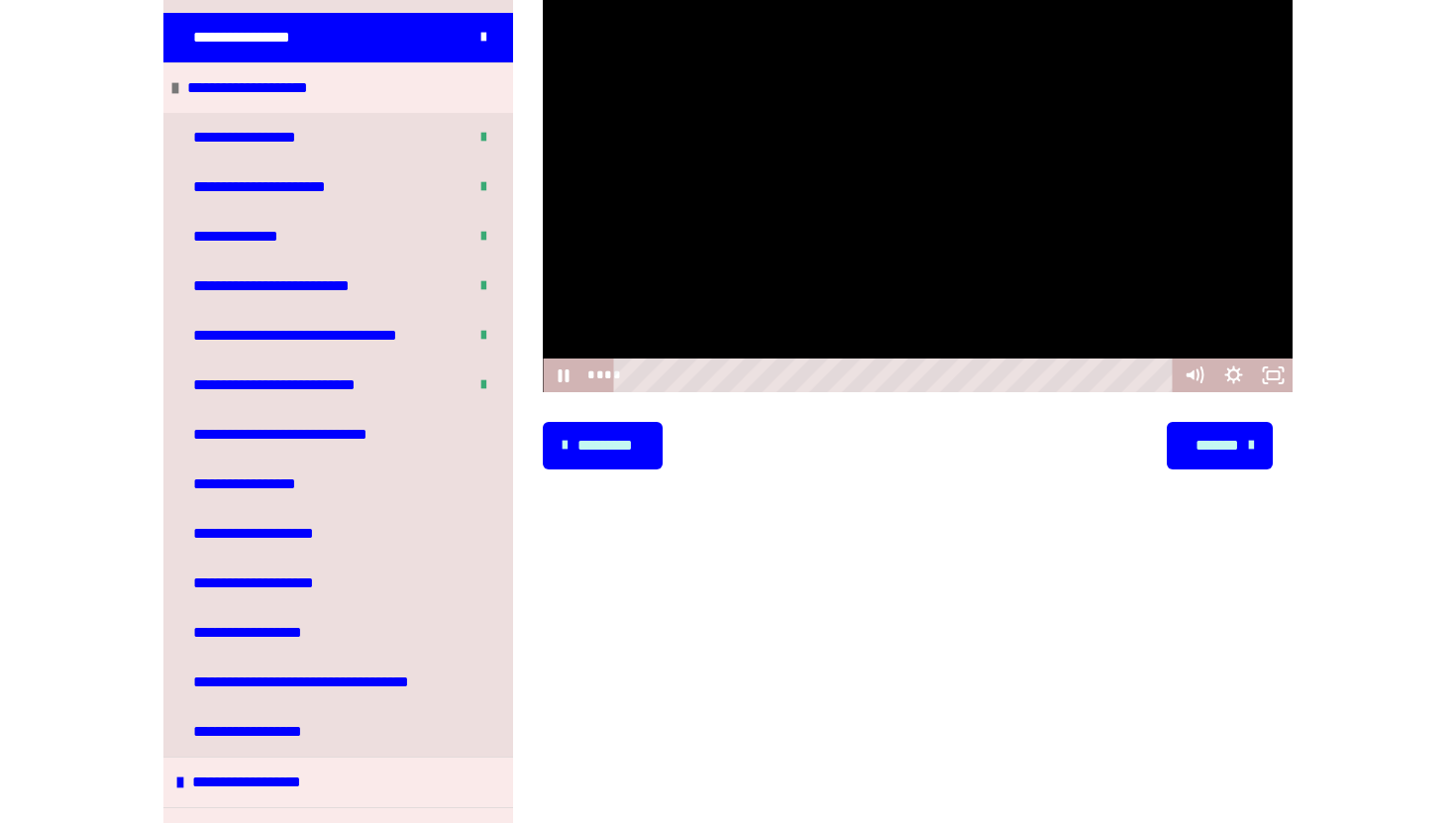 click at bounding box center [917, 182] 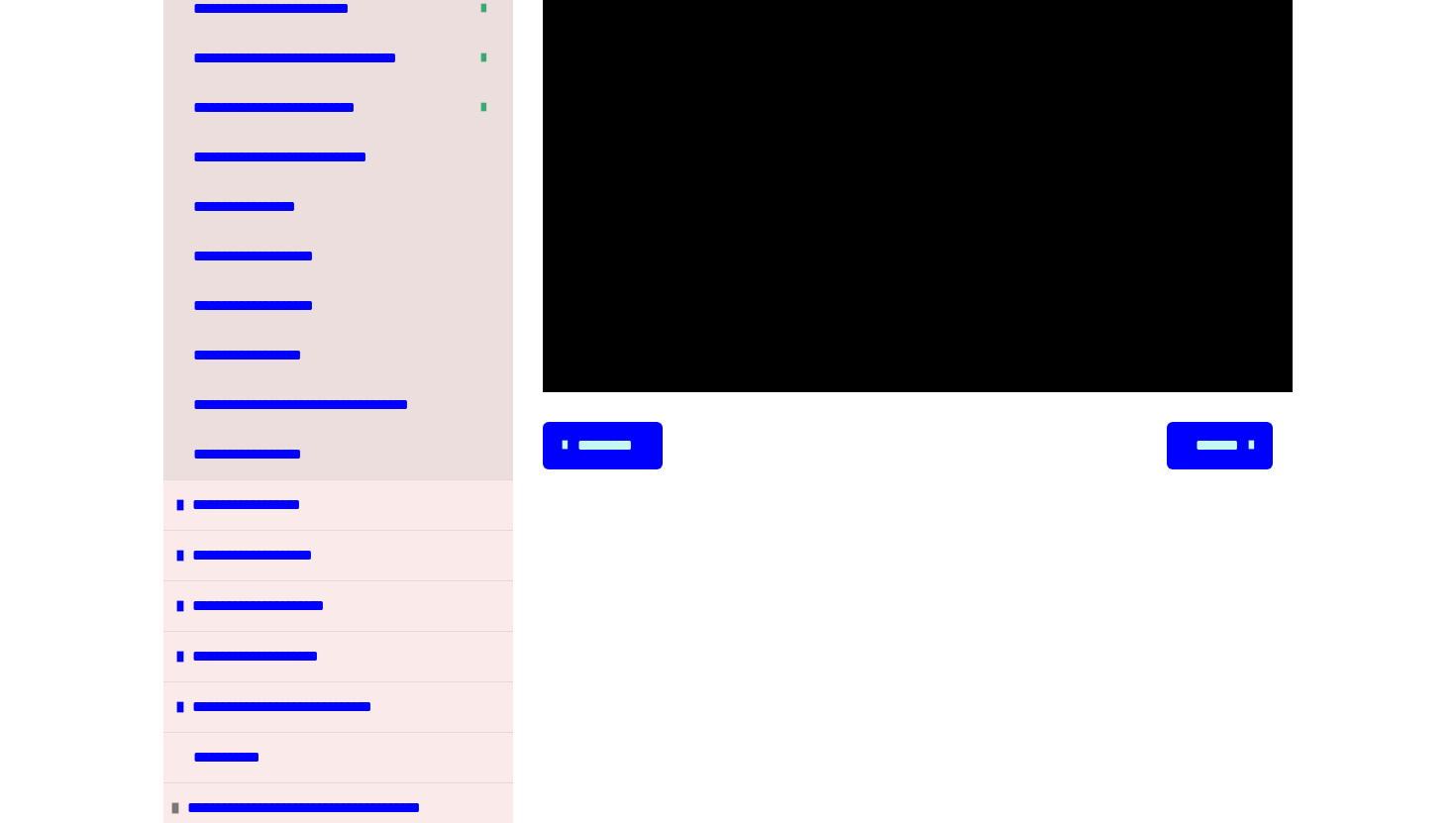 scroll, scrollTop: 1178, scrollLeft: 0, axis: vertical 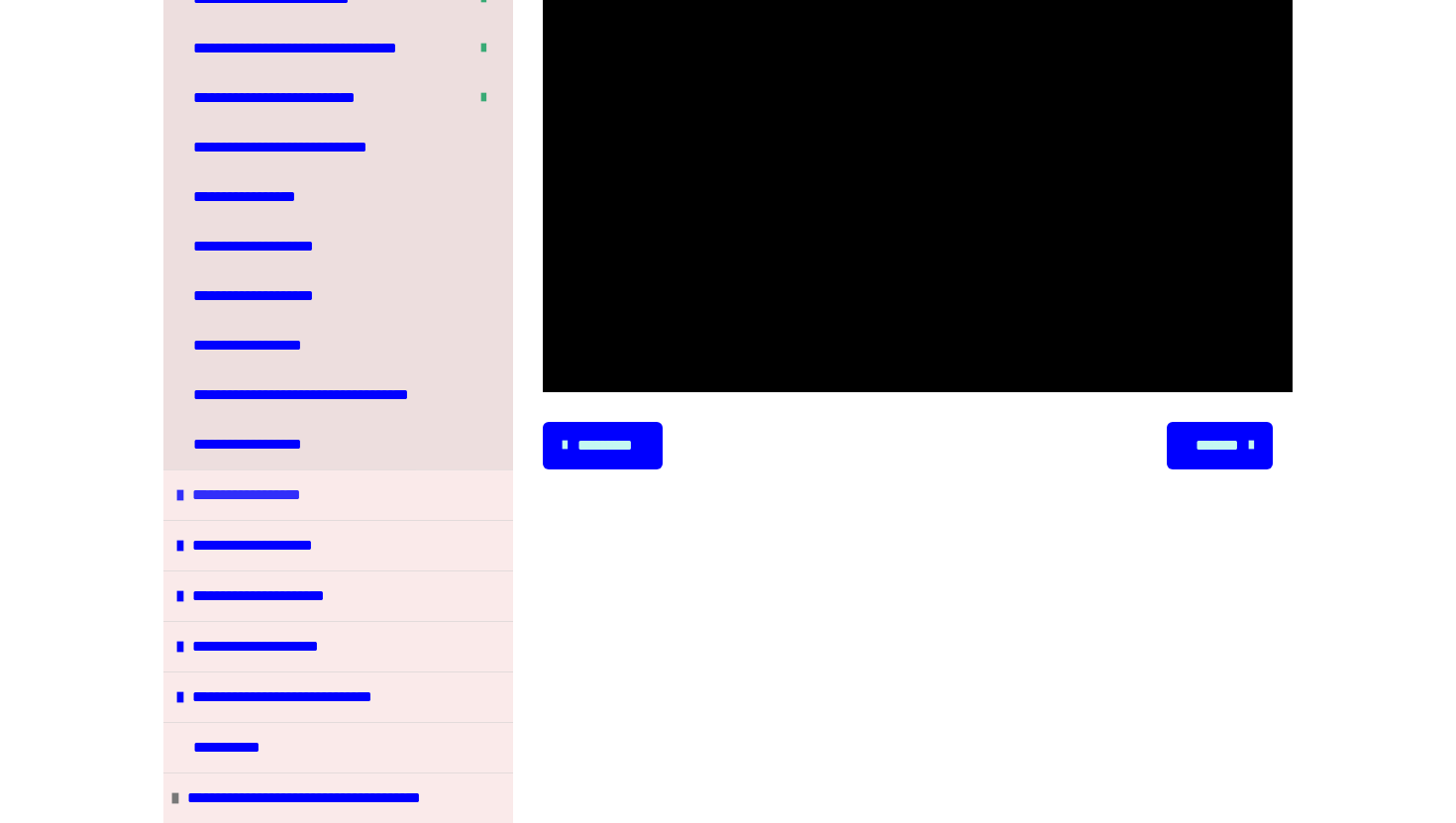 click at bounding box center (180, 495) 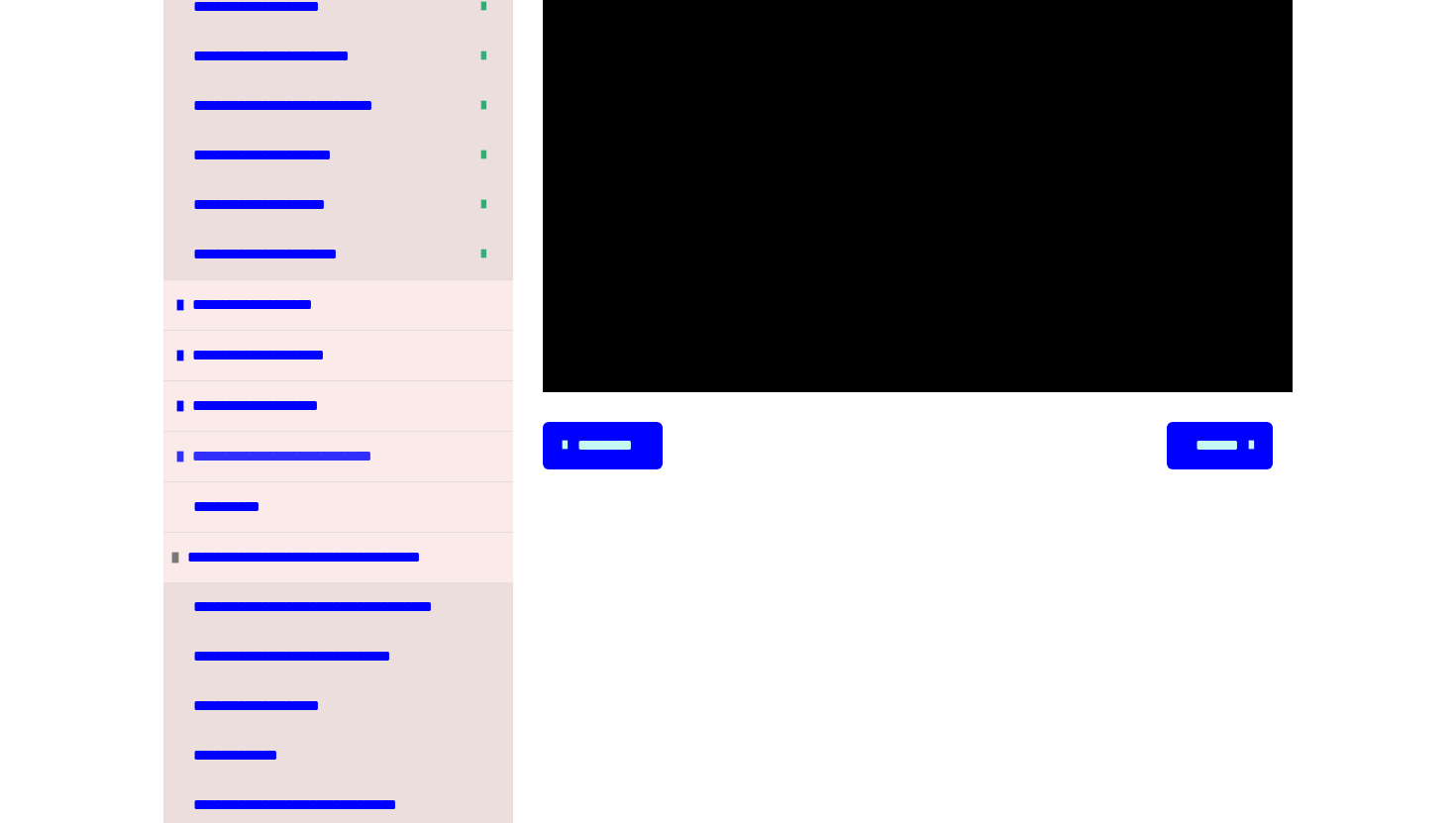scroll, scrollTop: 2287, scrollLeft: 0, axis: vertical 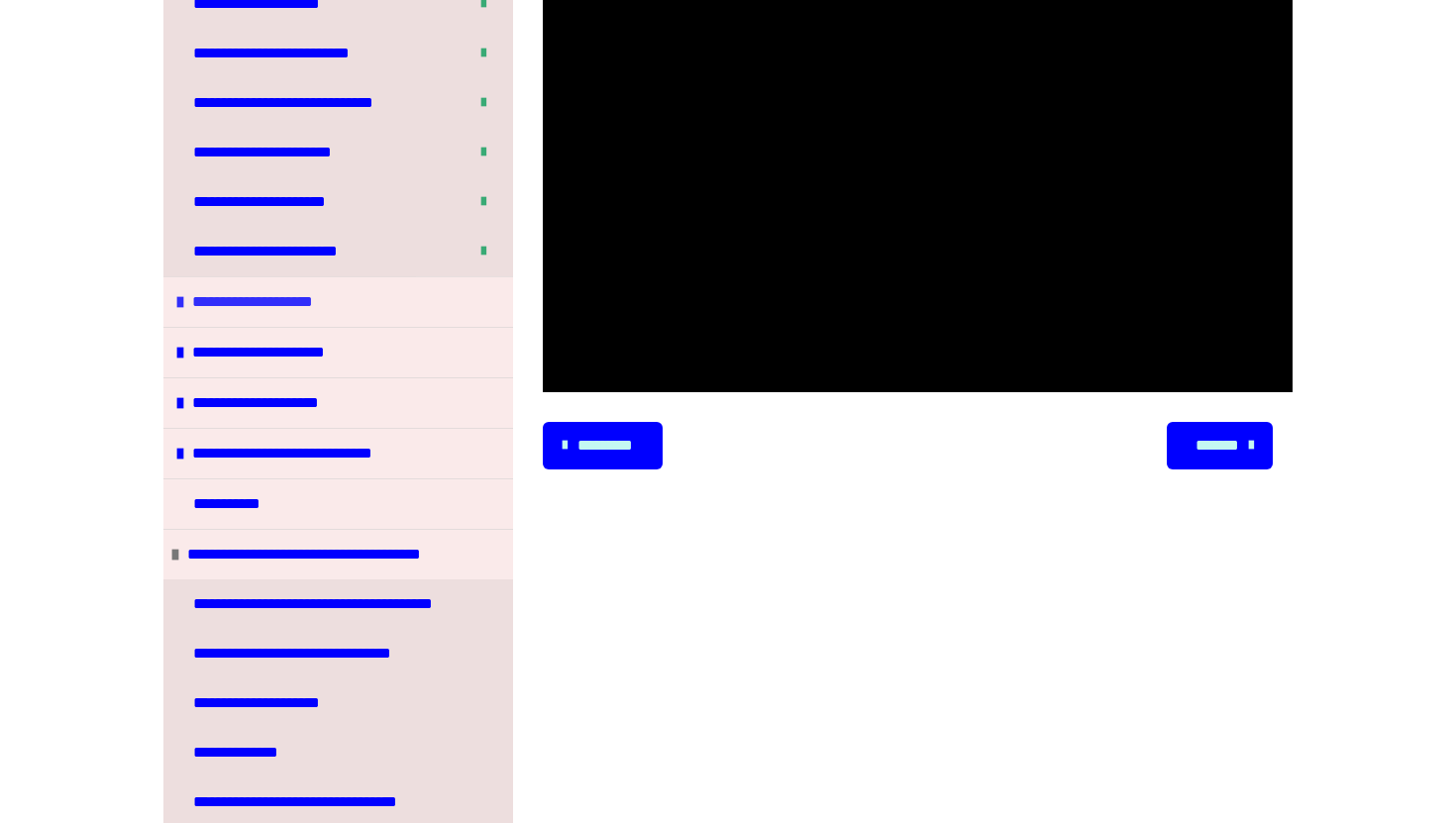 click at bounding box center (180, 302) 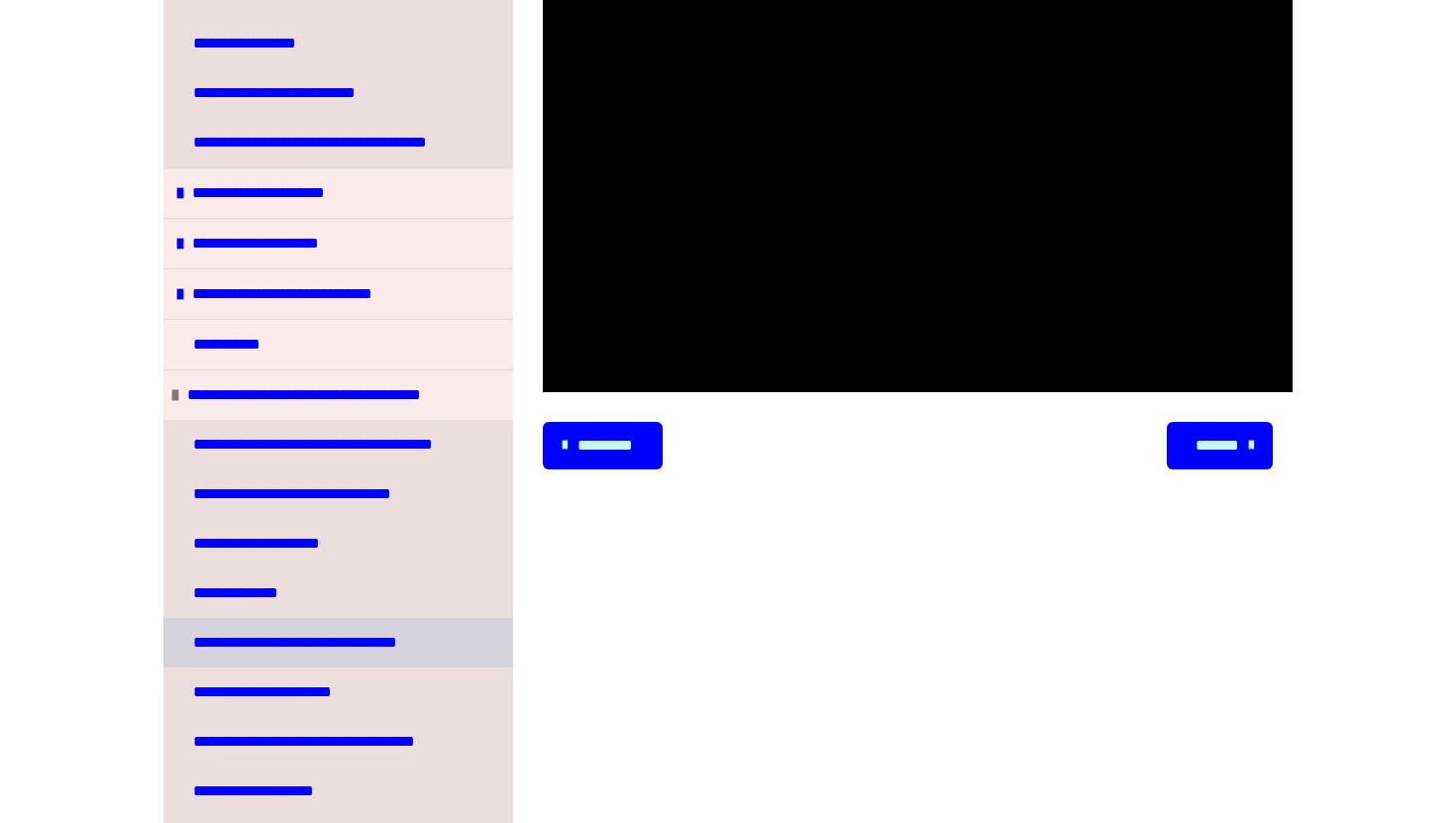 scroll, scrollTop: 3190, scrollLeft: 0, axis: vertical 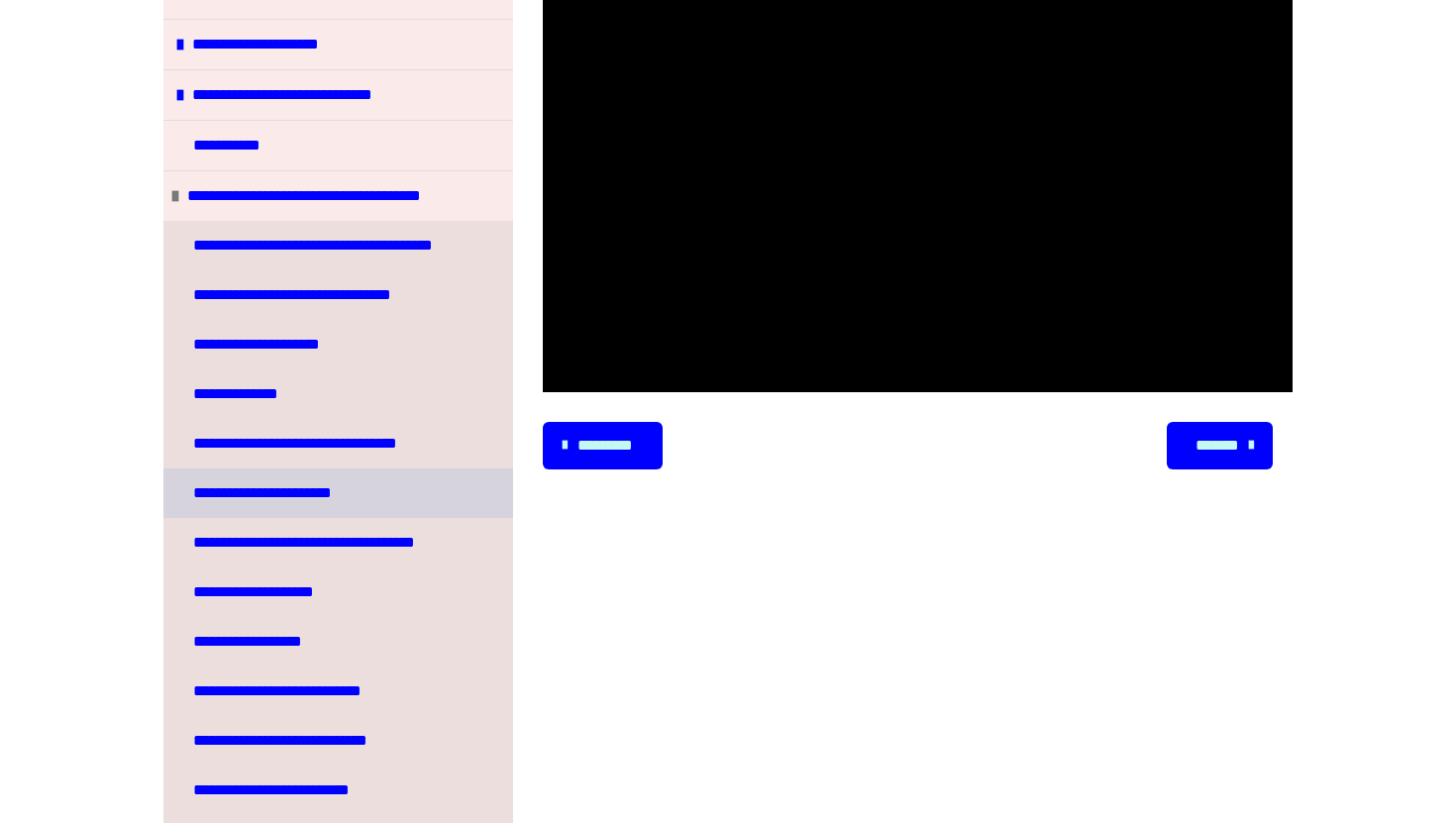 click on "**********" at bounding box center [269, 493] 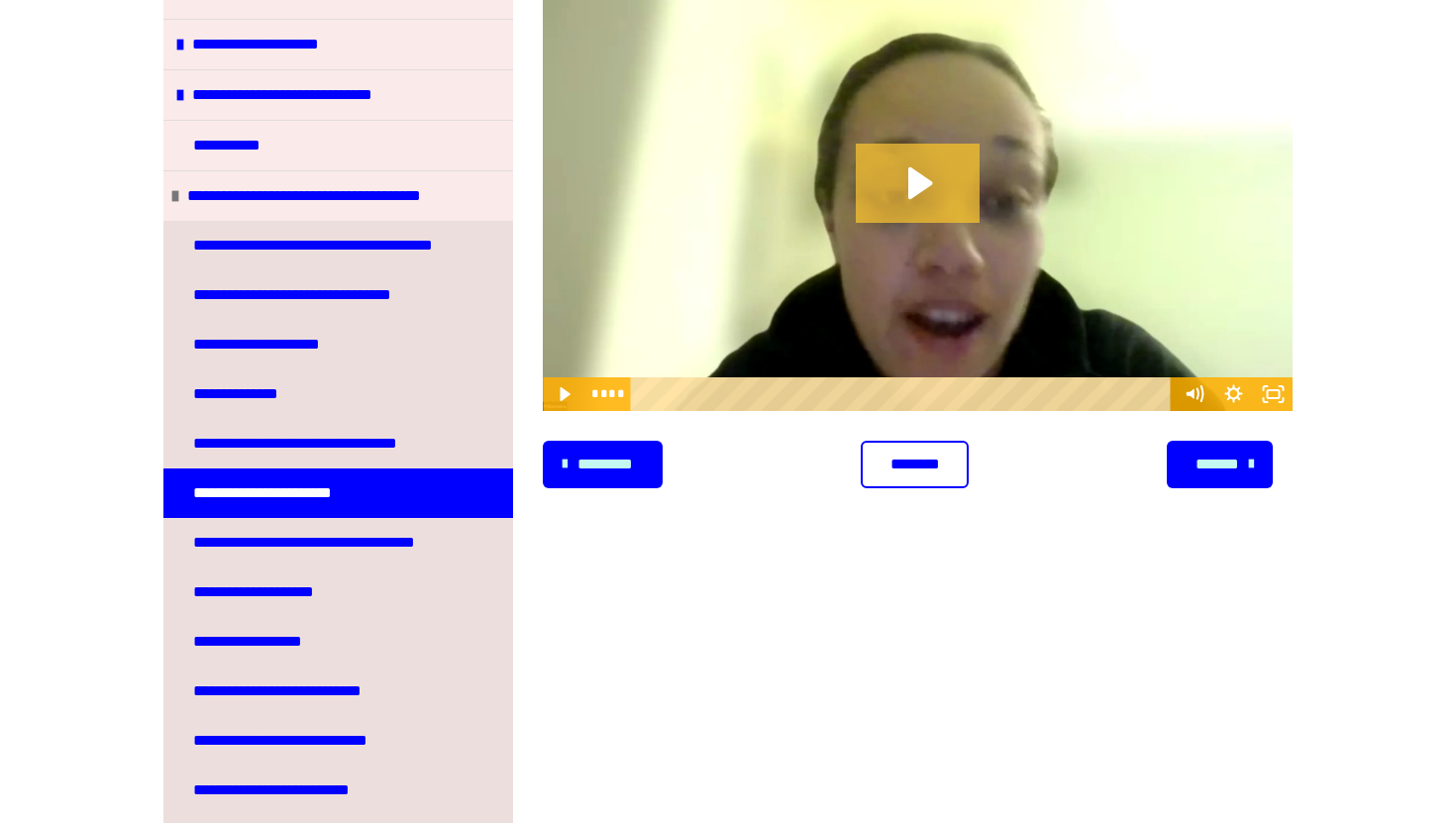 click 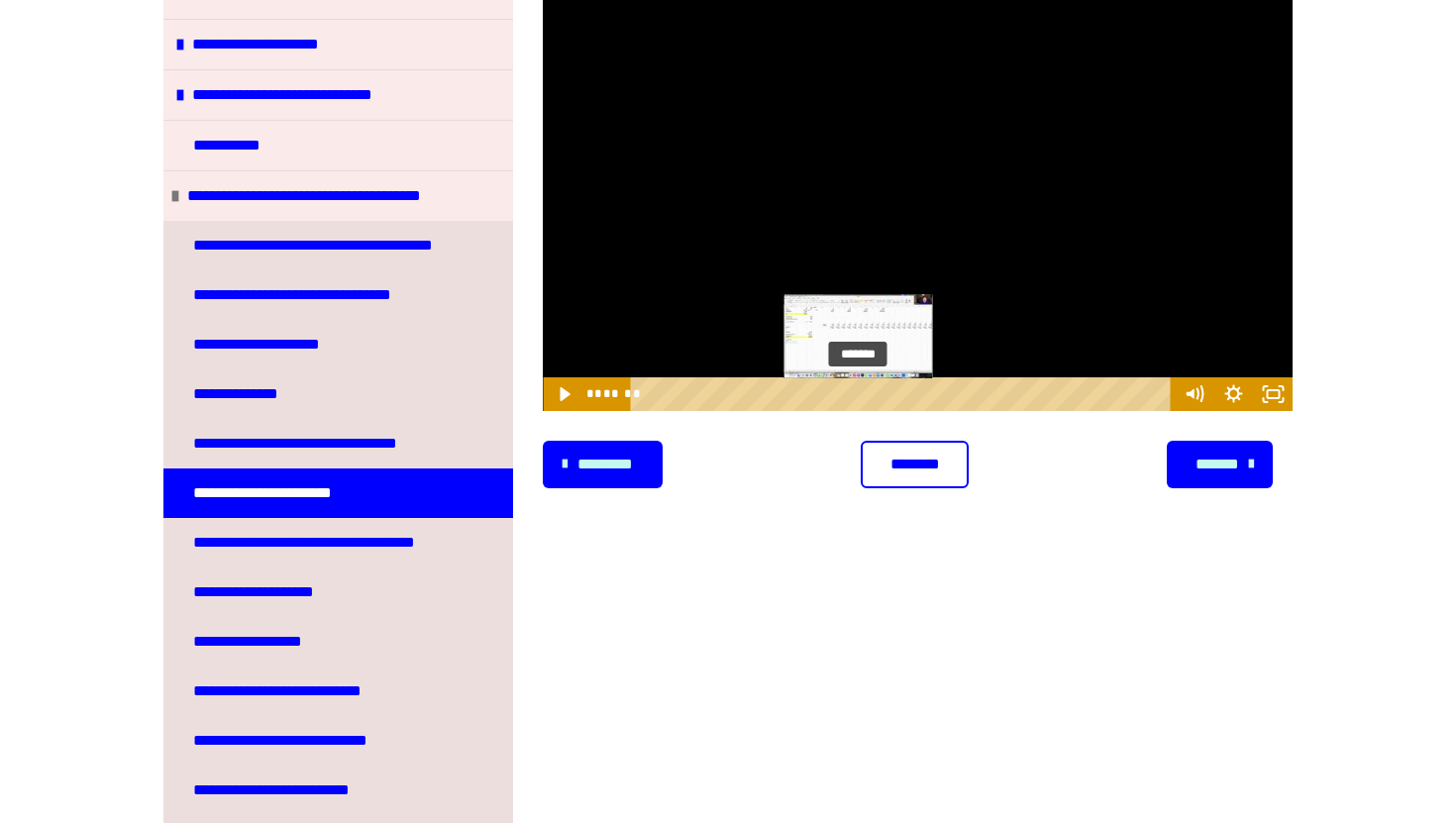 click on "*******" at bounding box center [903, 394] 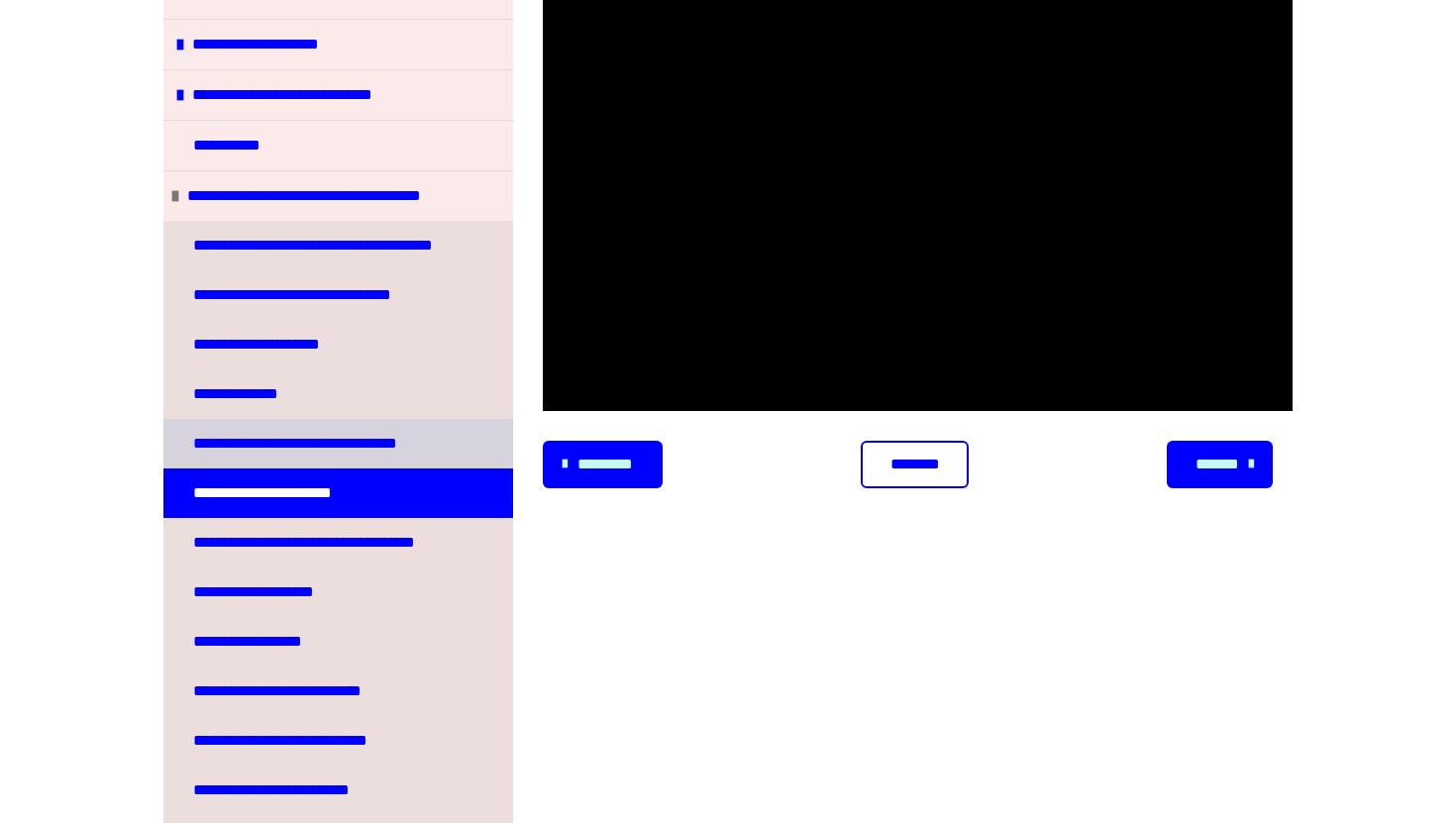 click on "**********" at bounding box center (305, 444) 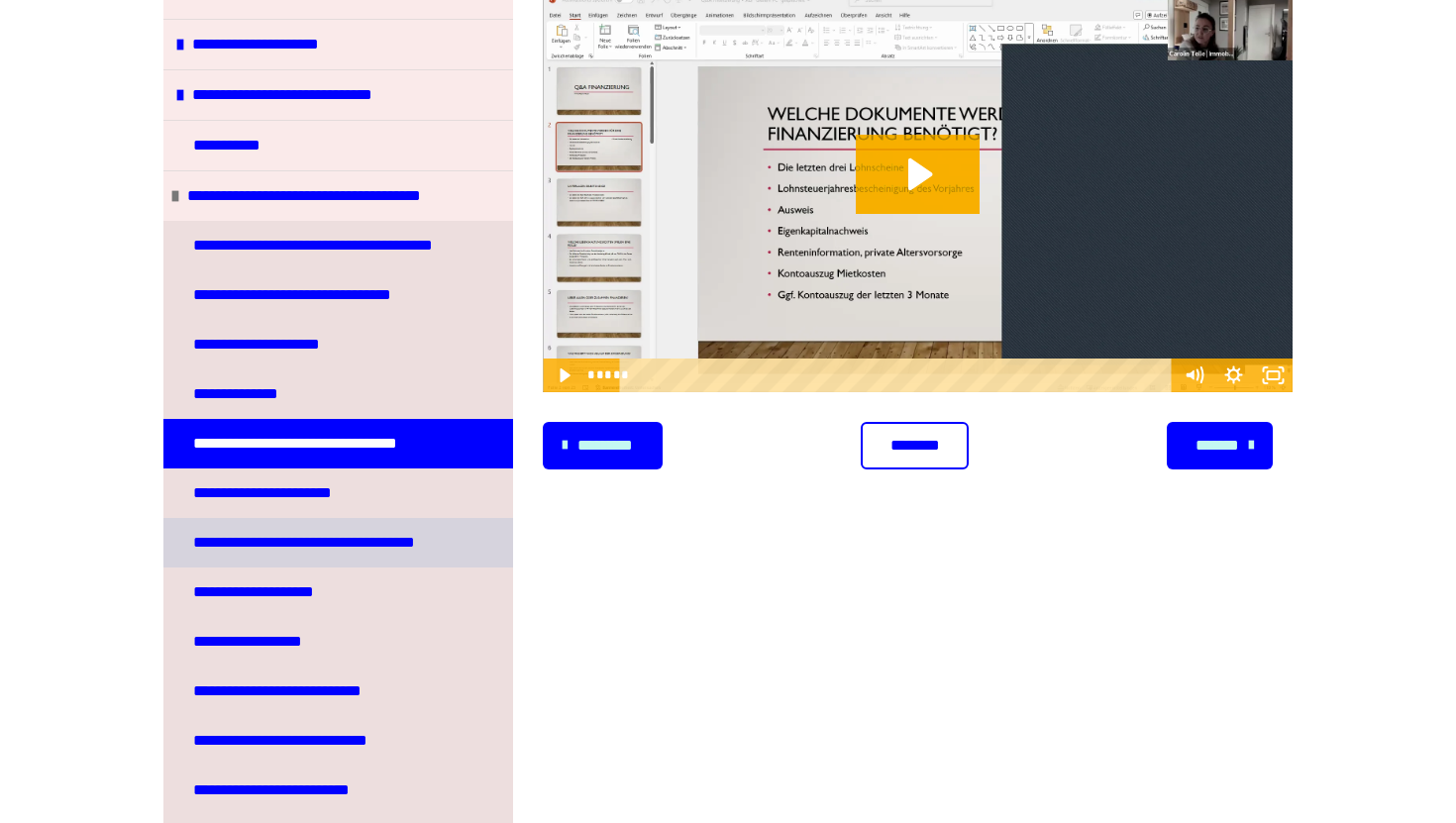 click on "**********" at bounding box center [314, 543] 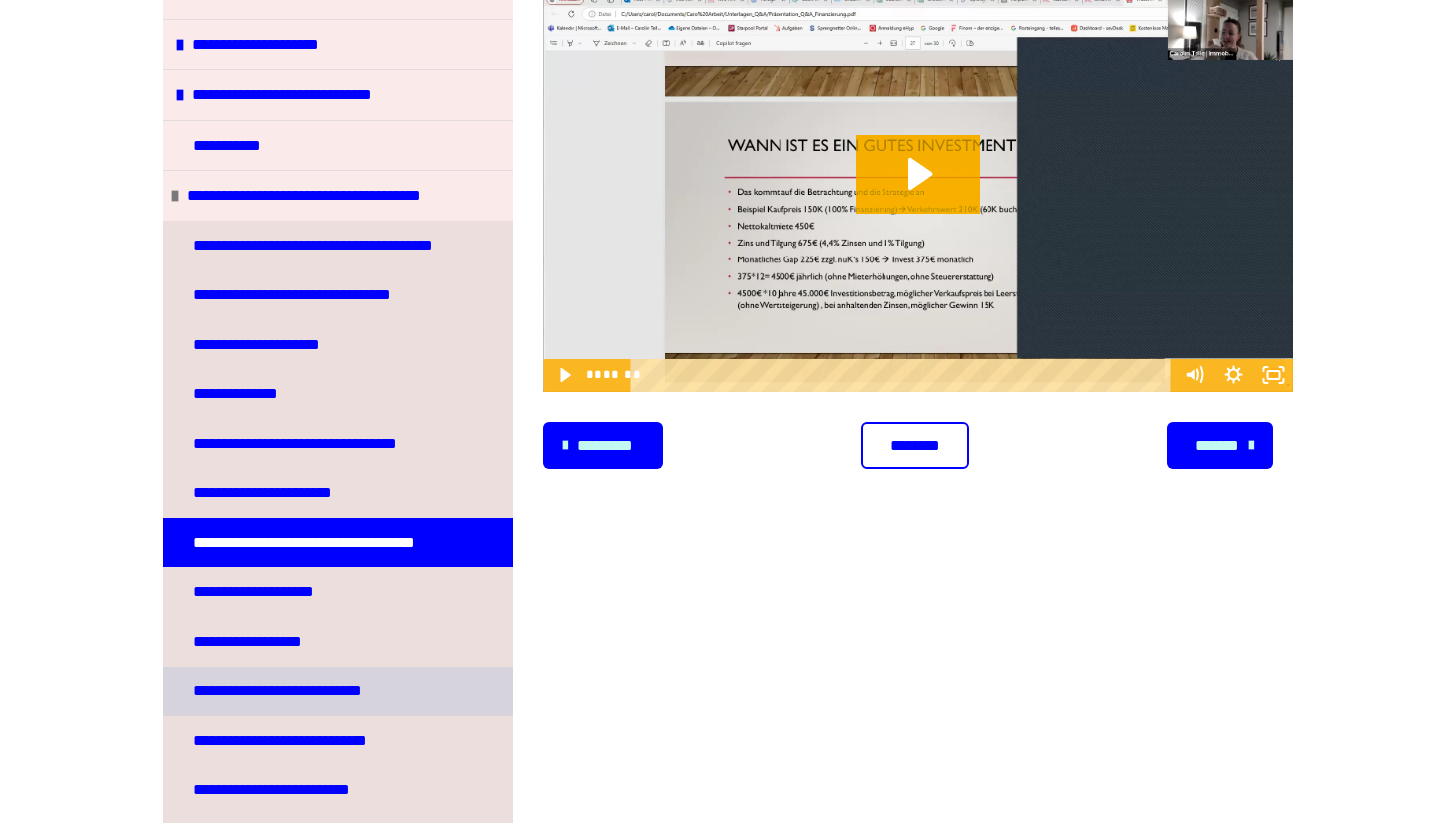 click on "**********" at bounding box center [284, 691] 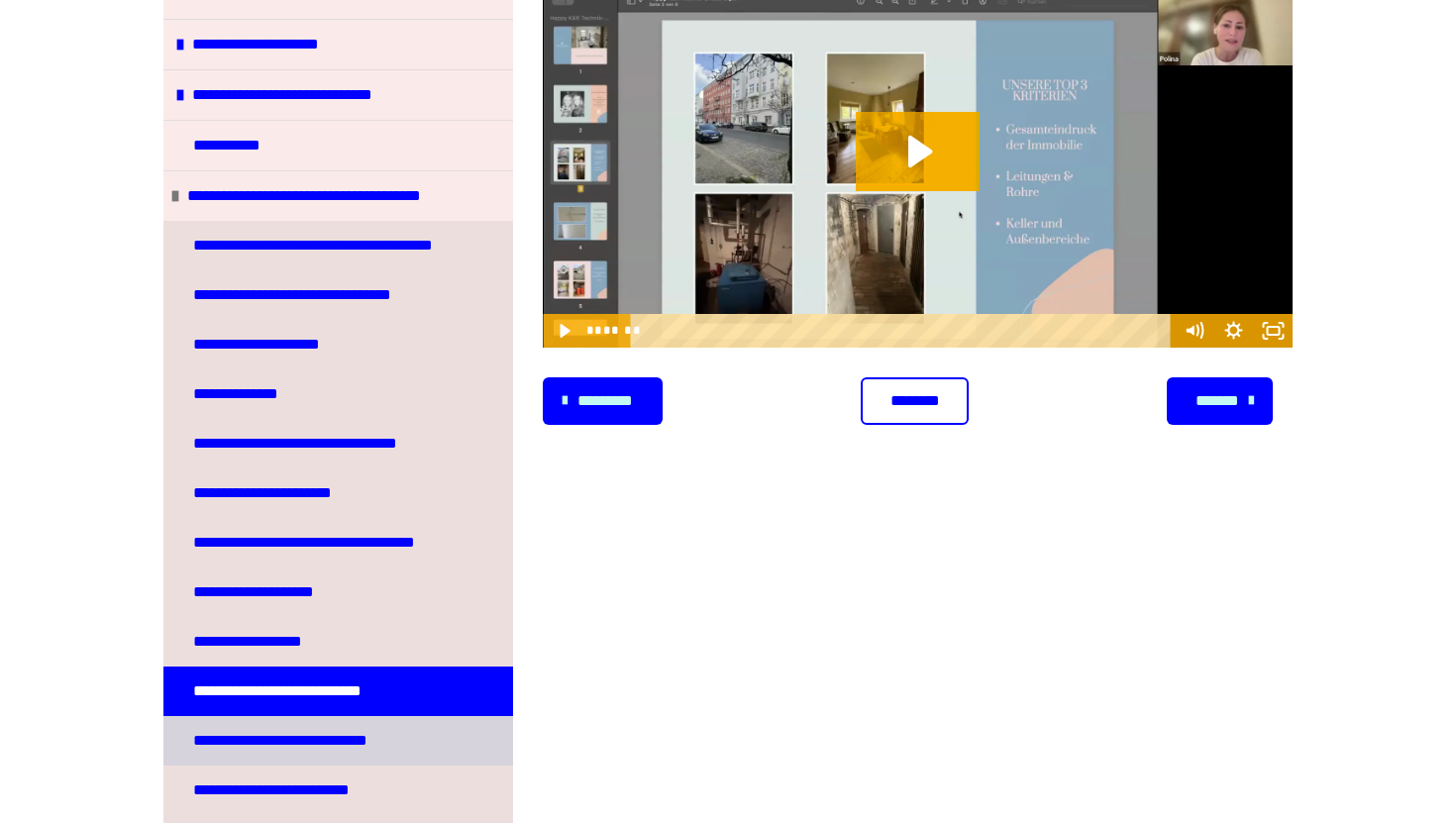 click on "**********" at bounding box center [280, 741] 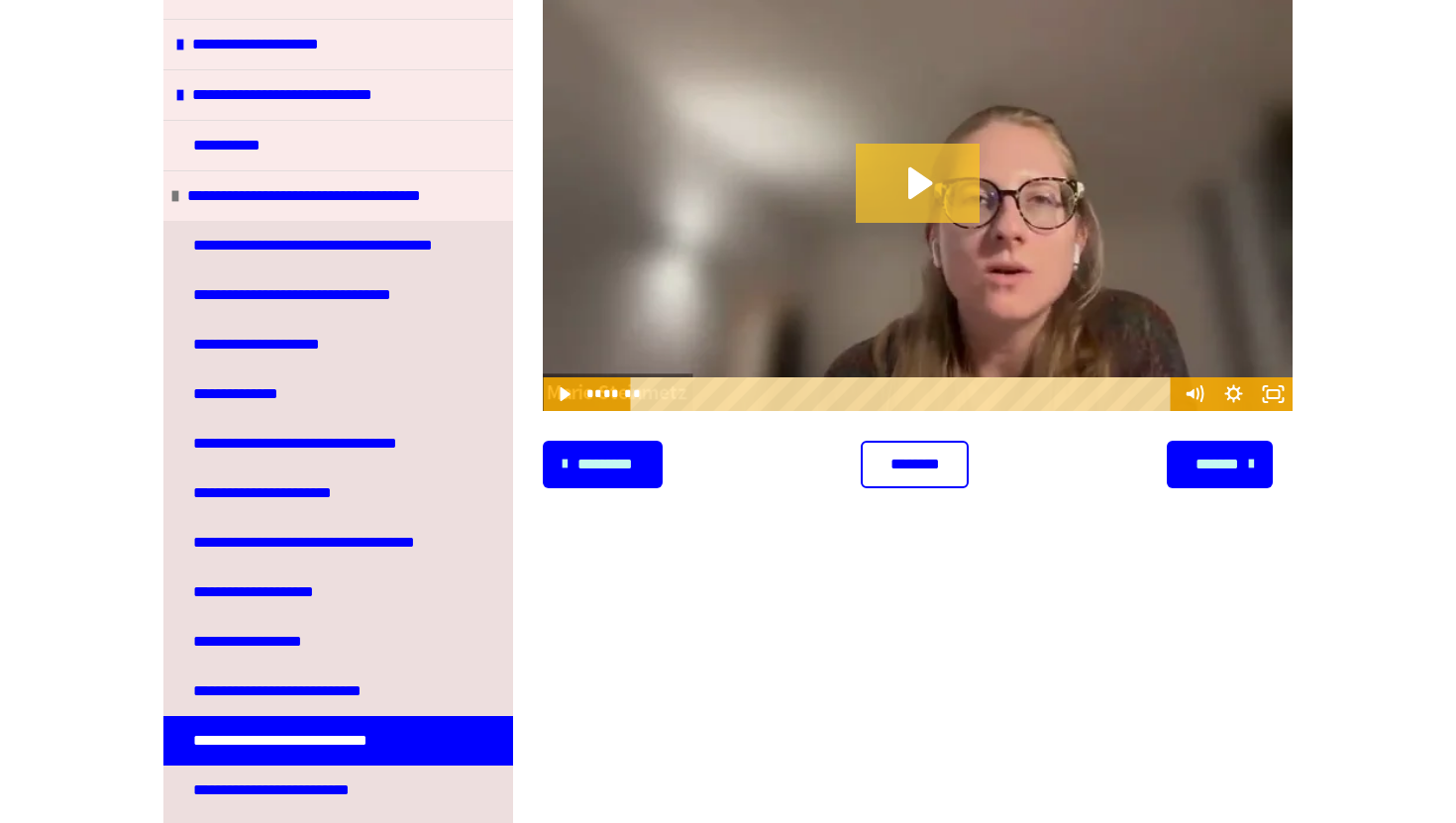 click 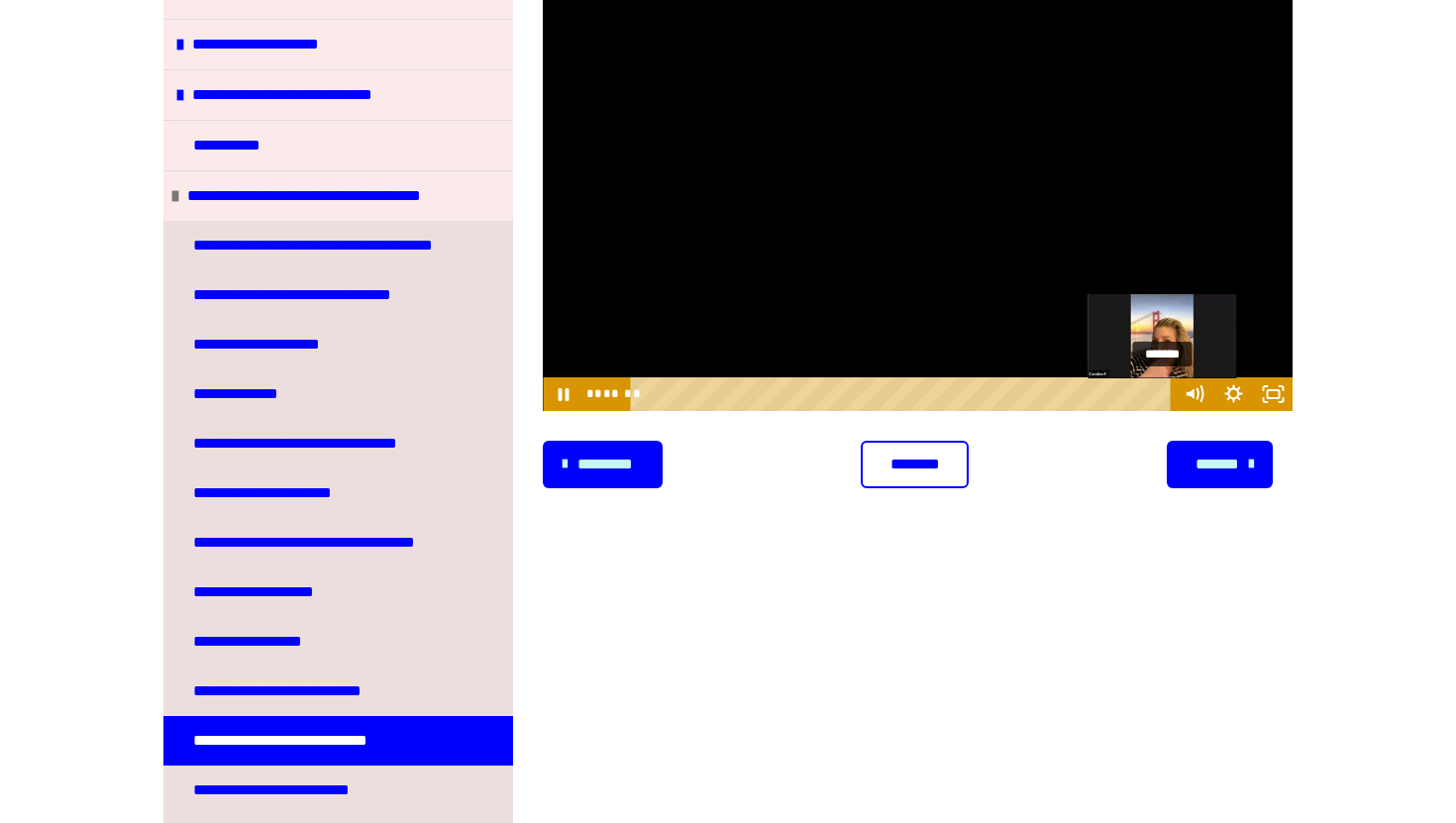 click on "*******" at bounding box center (903, 394) 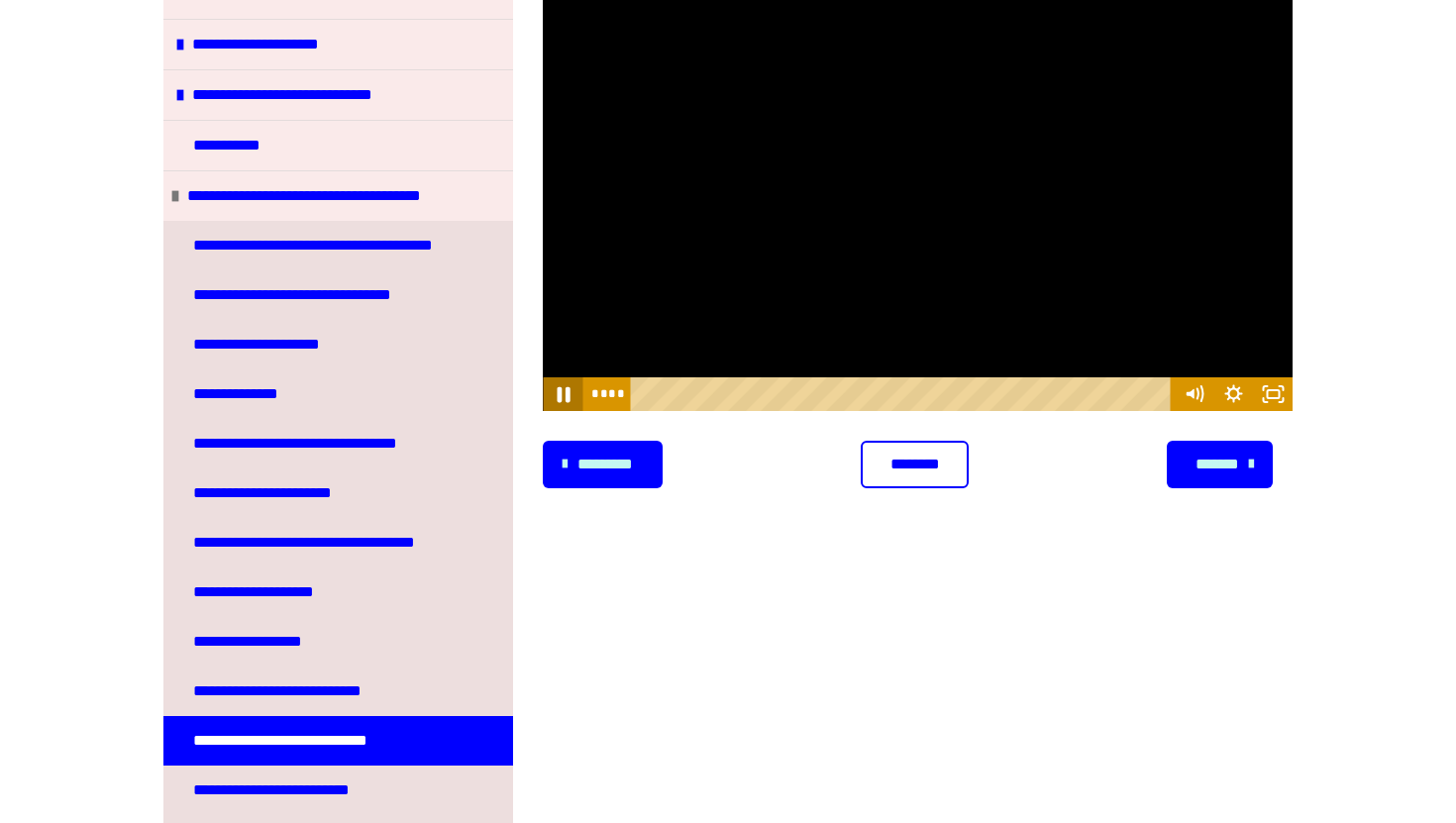 click 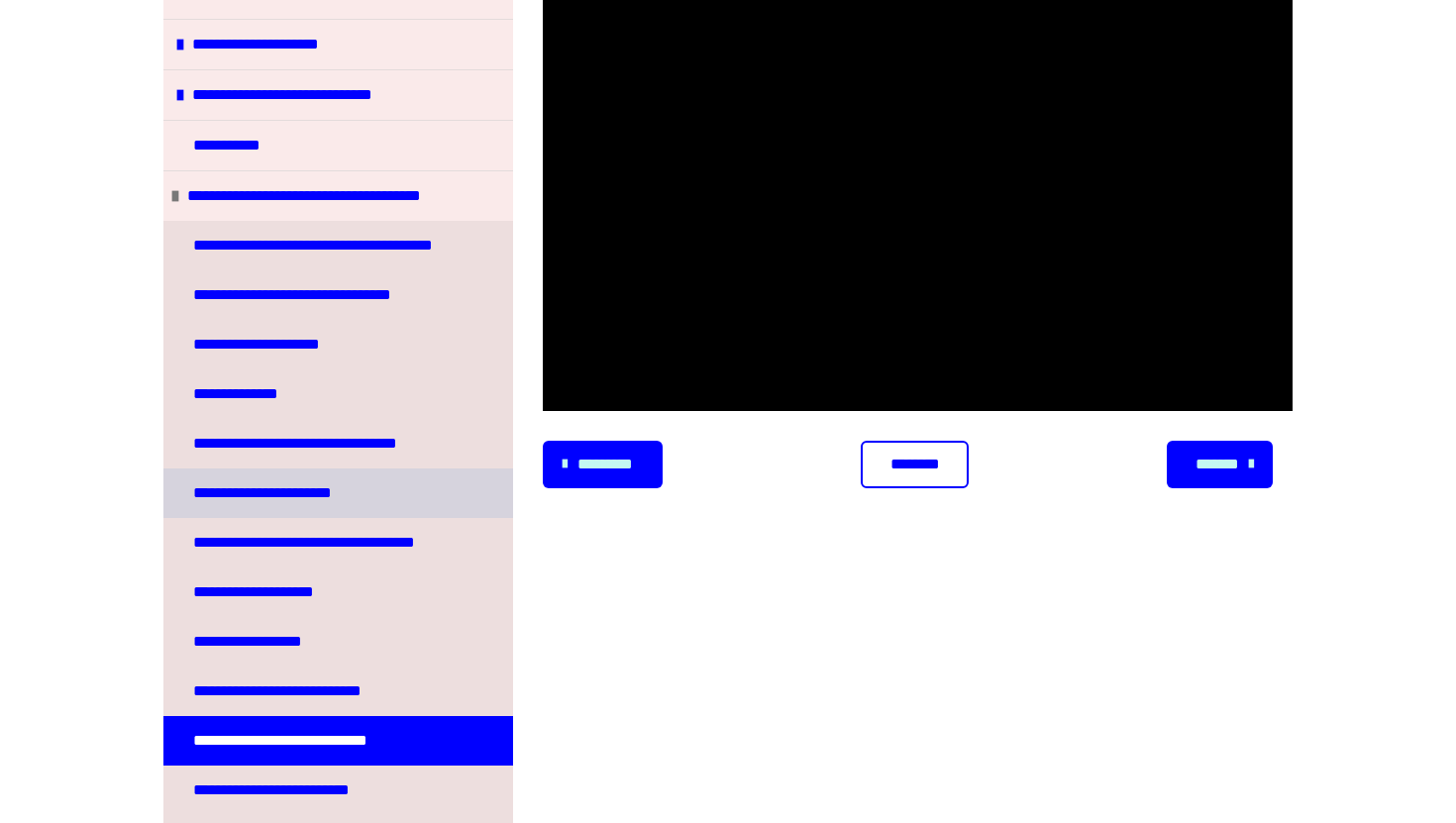 type 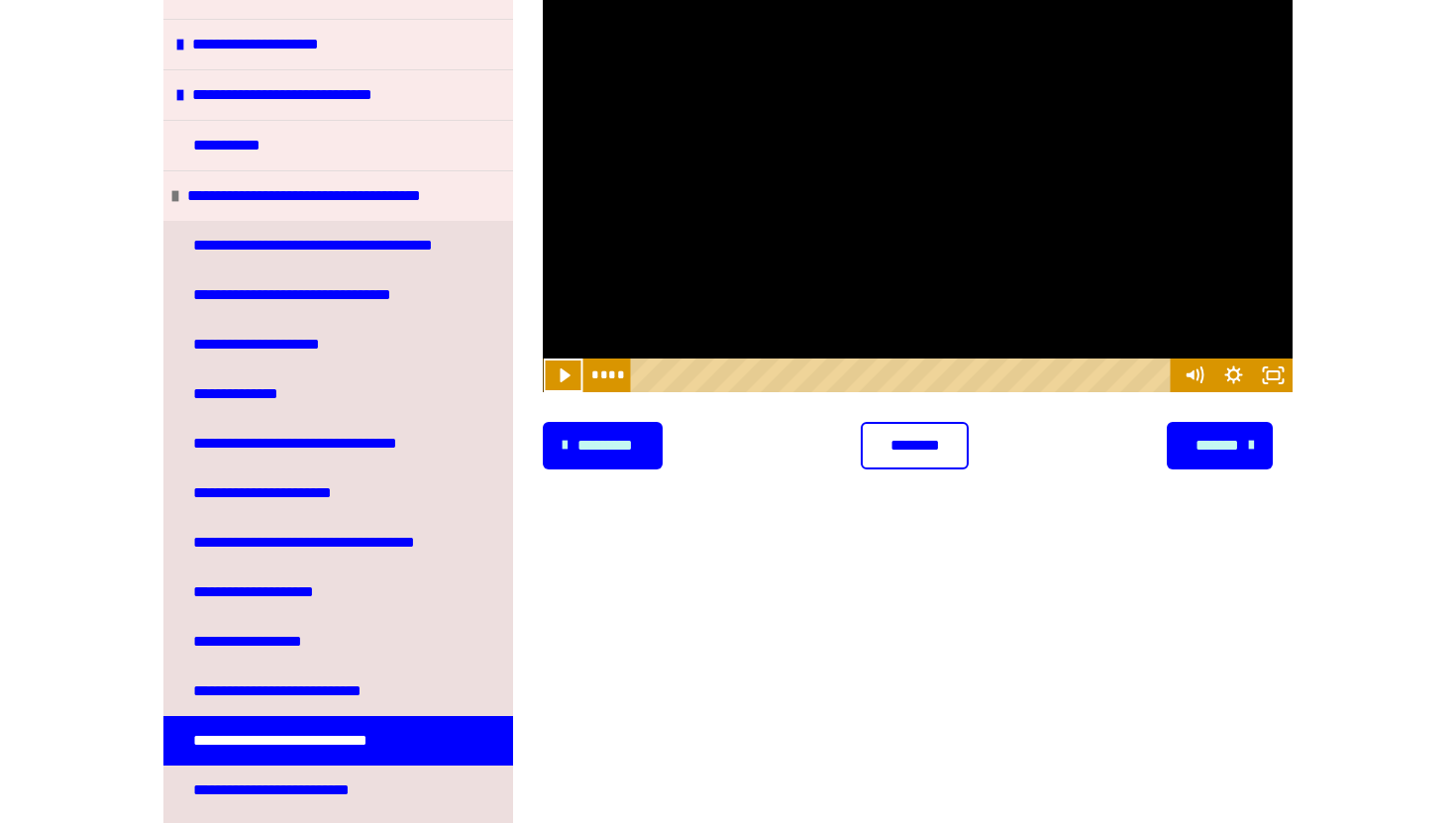 scroll, scrollTop: 140, scrollLeft: 0, axis: vertical 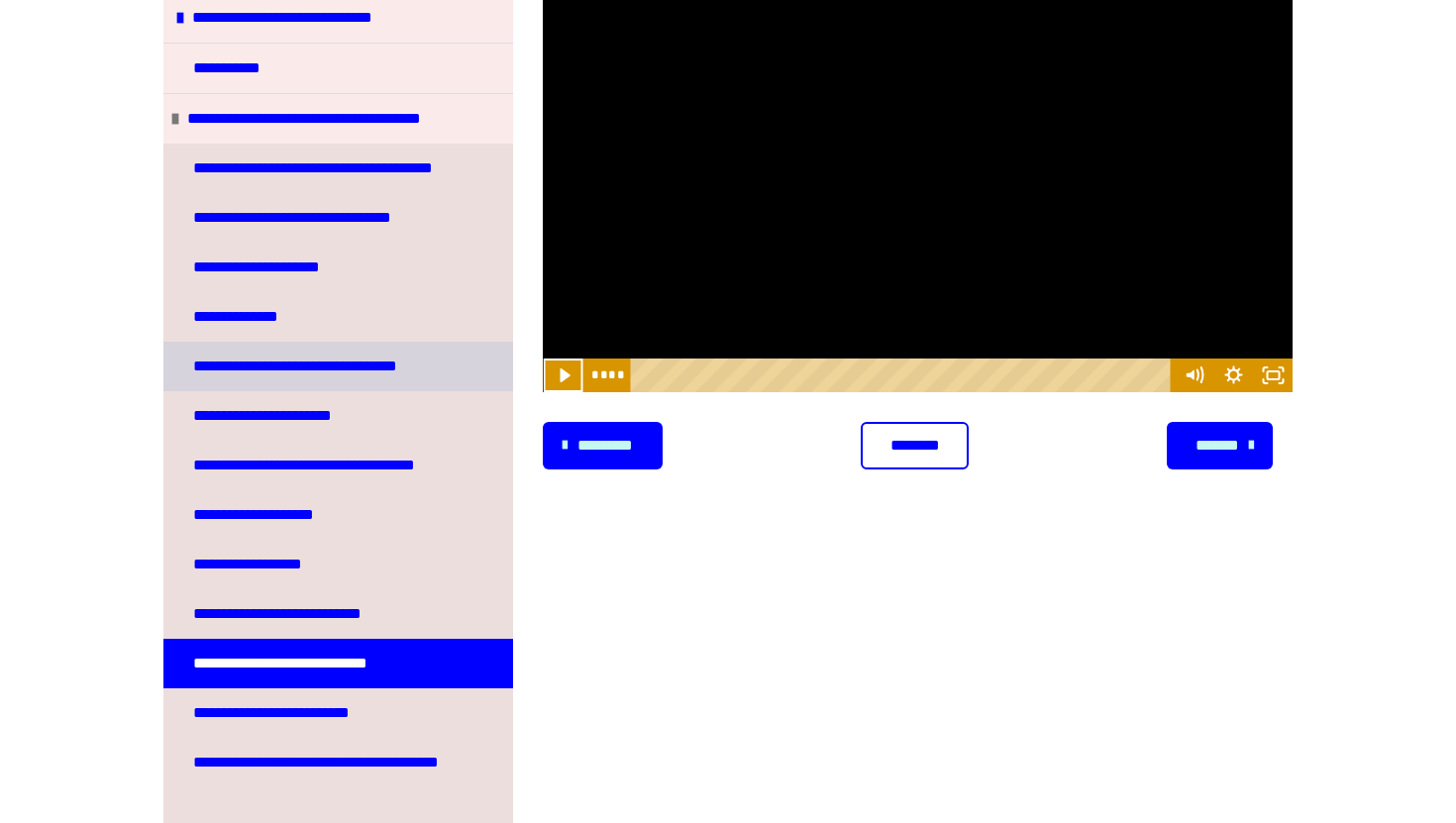 click on "**********" at bounding box center (305, 366) 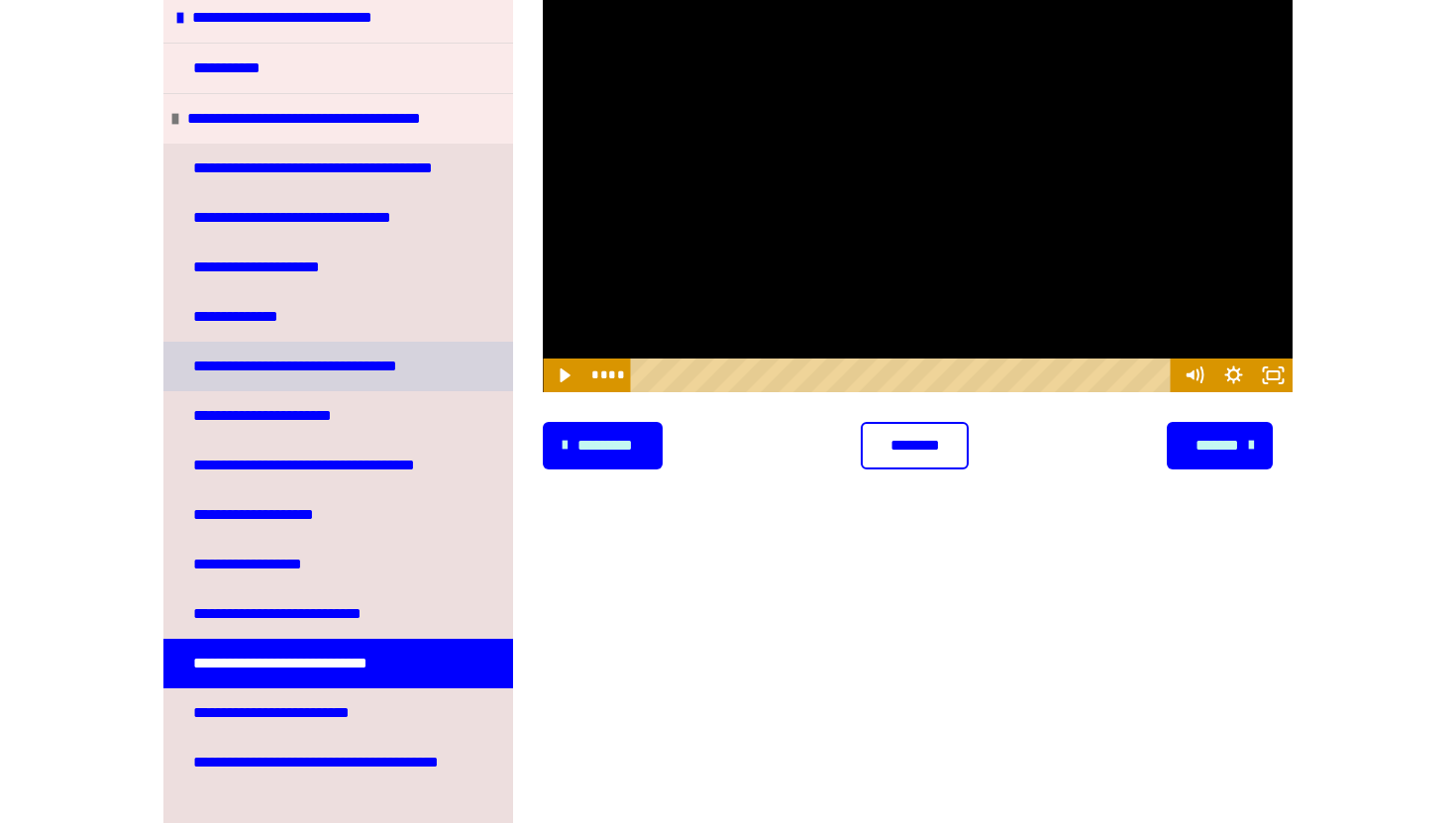 scroll, scrollTop: 224, scrollLeft: 0, axis: vertical 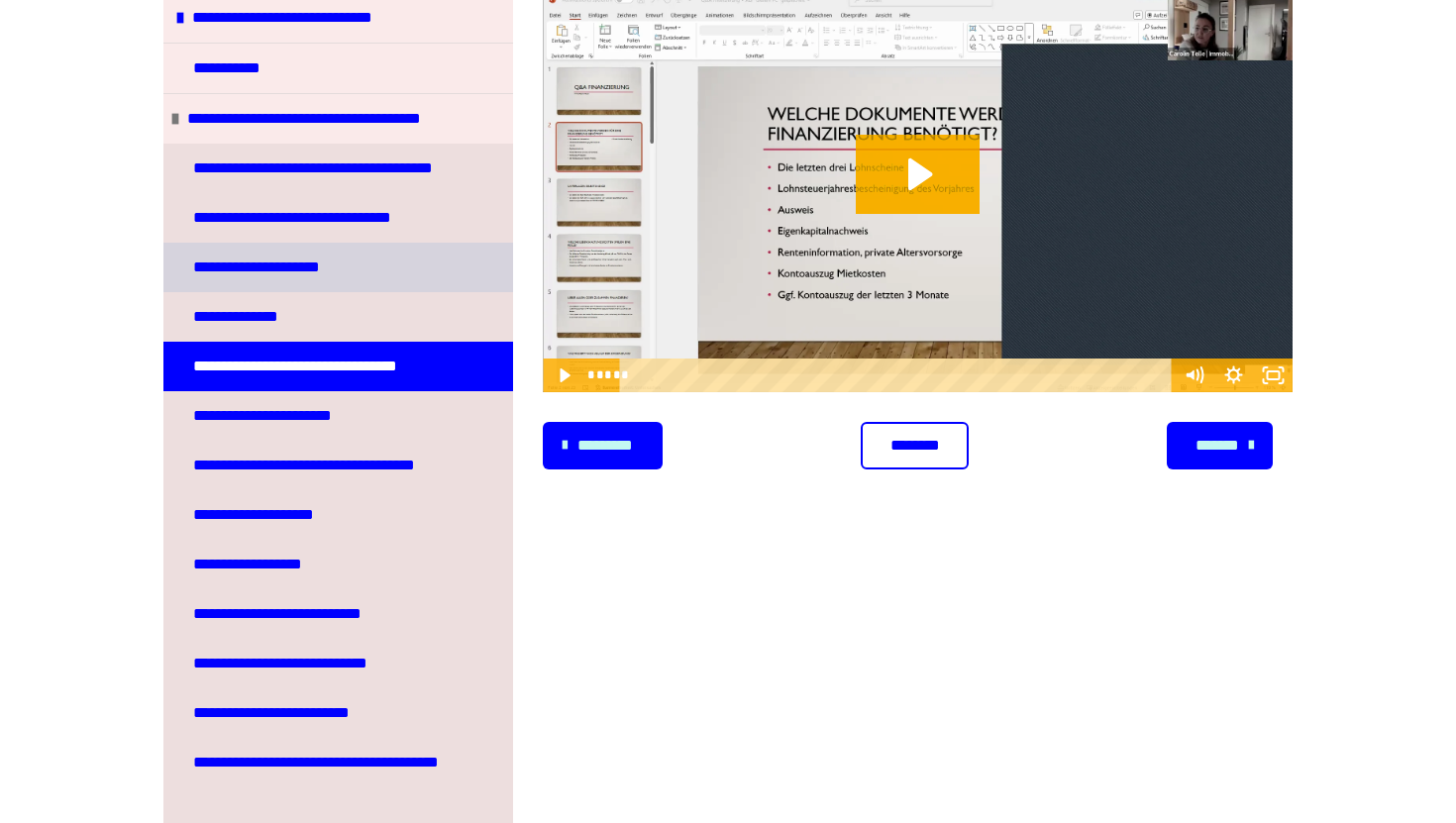 click on "**********" at bounding box center (258, 267) 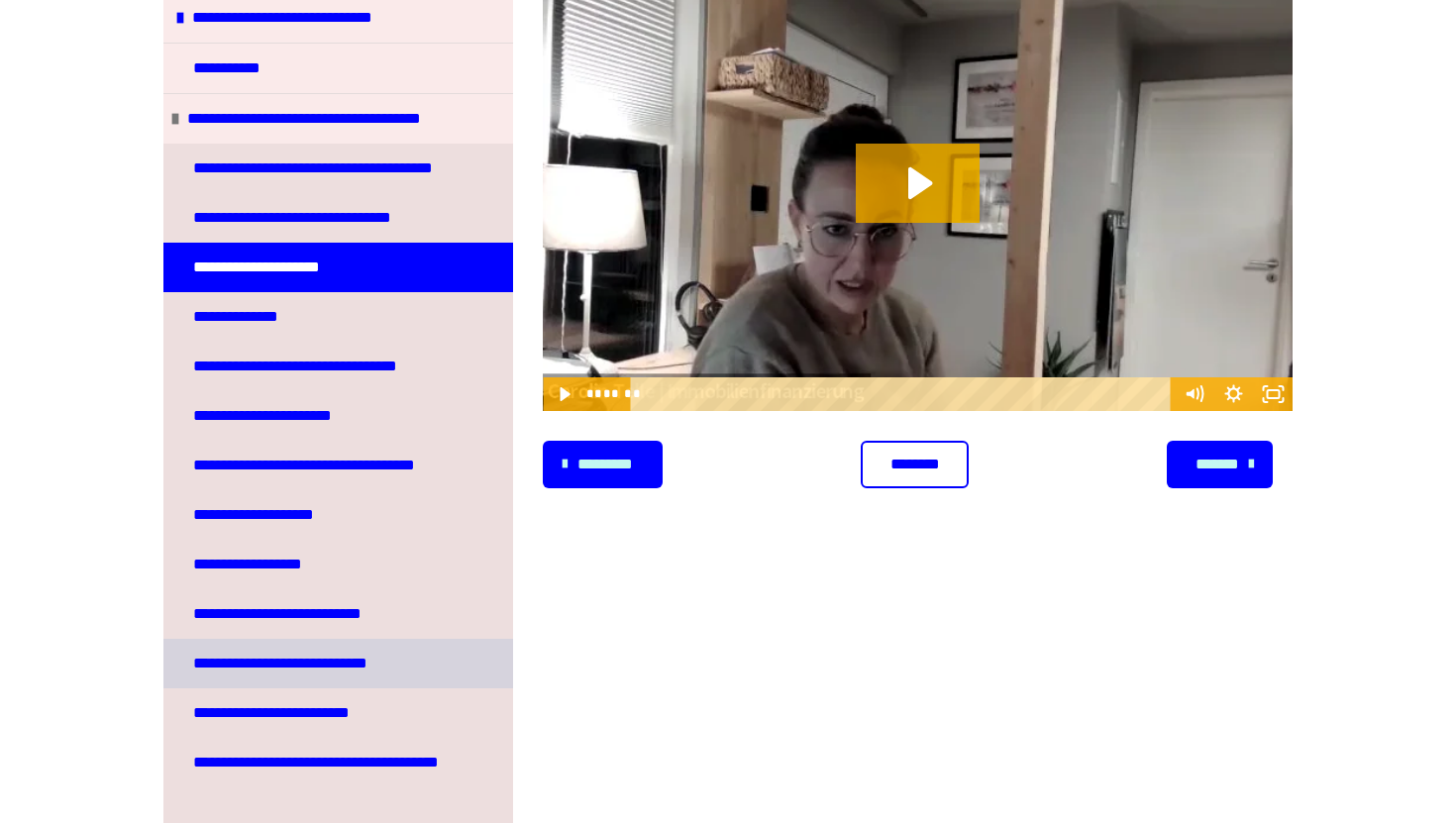 scroll, scrollTop: 3323, scrollLeft: 0, axis: vertical 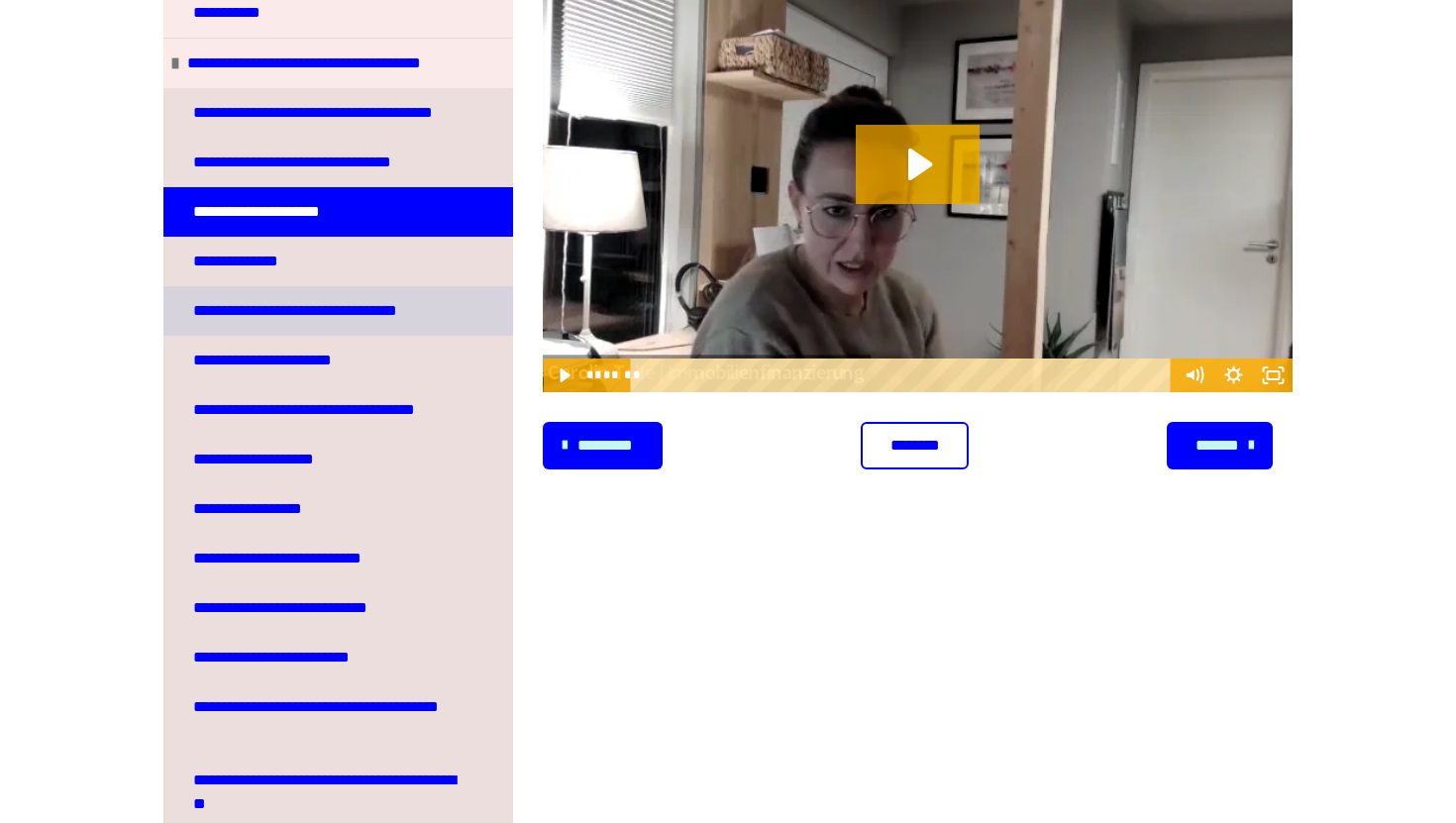 click on "**********" at bounding box center (305, 311) 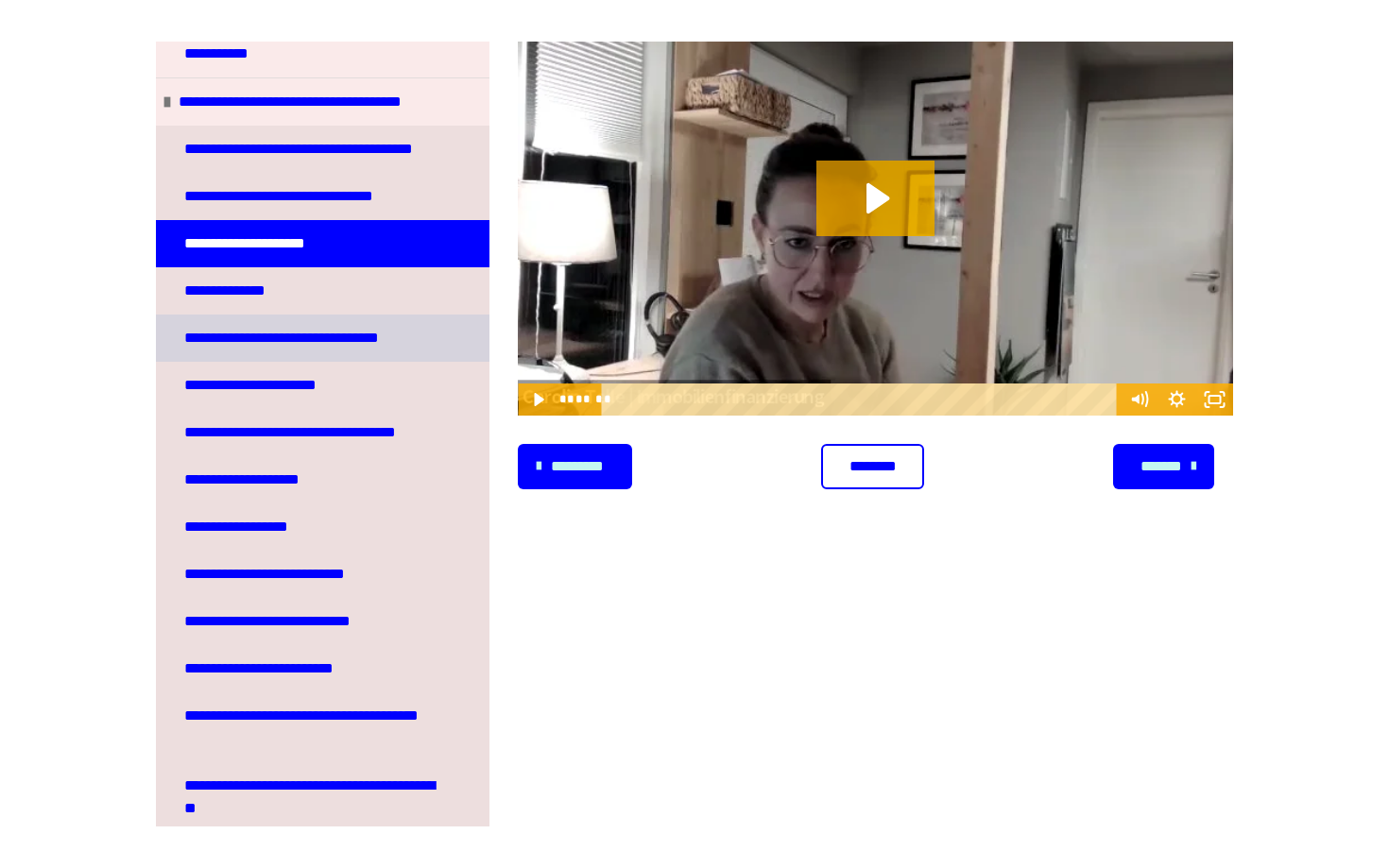 scroll, scrollTop: 213, scrollLeft: 0, axis: vertical 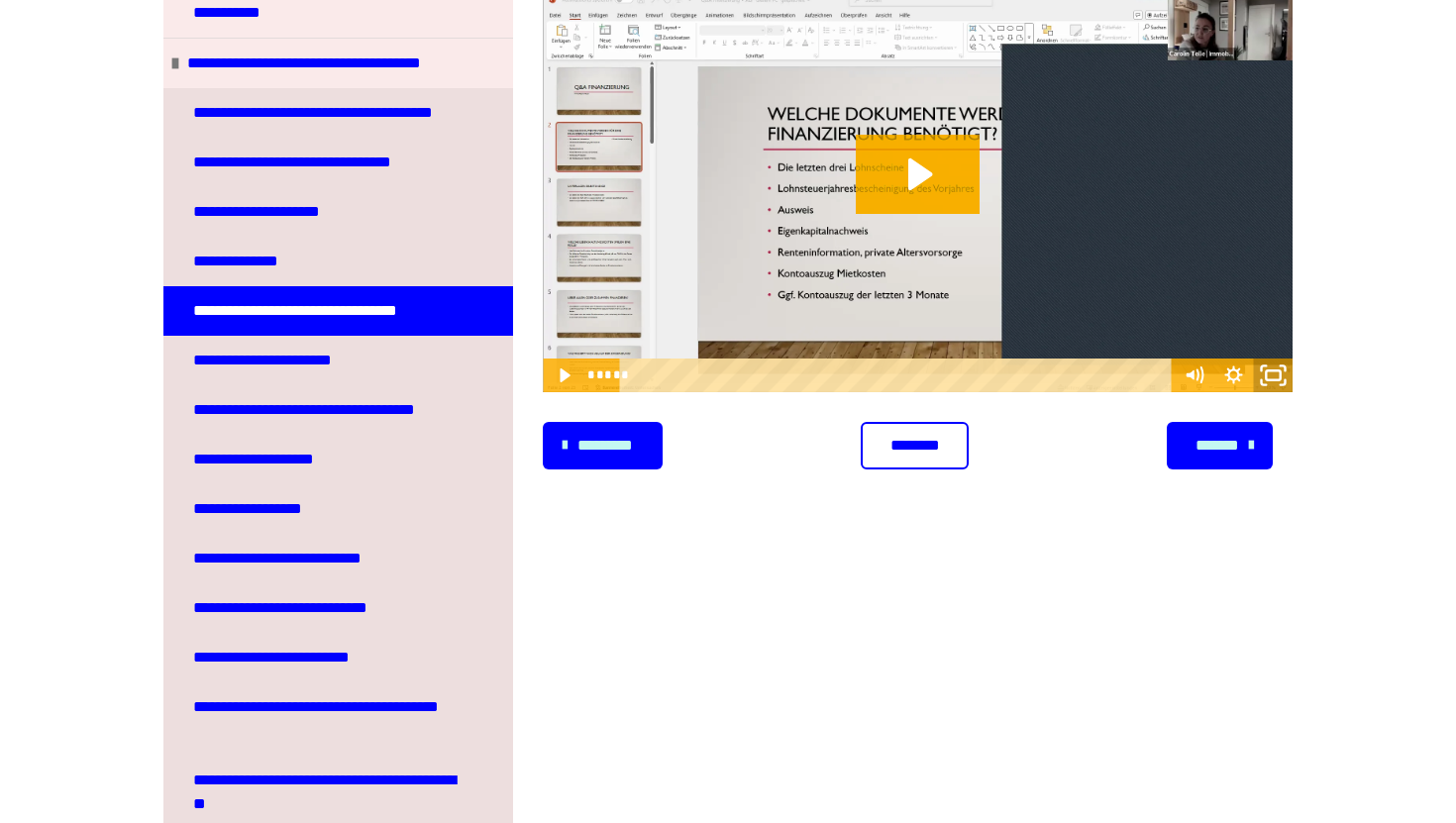 click 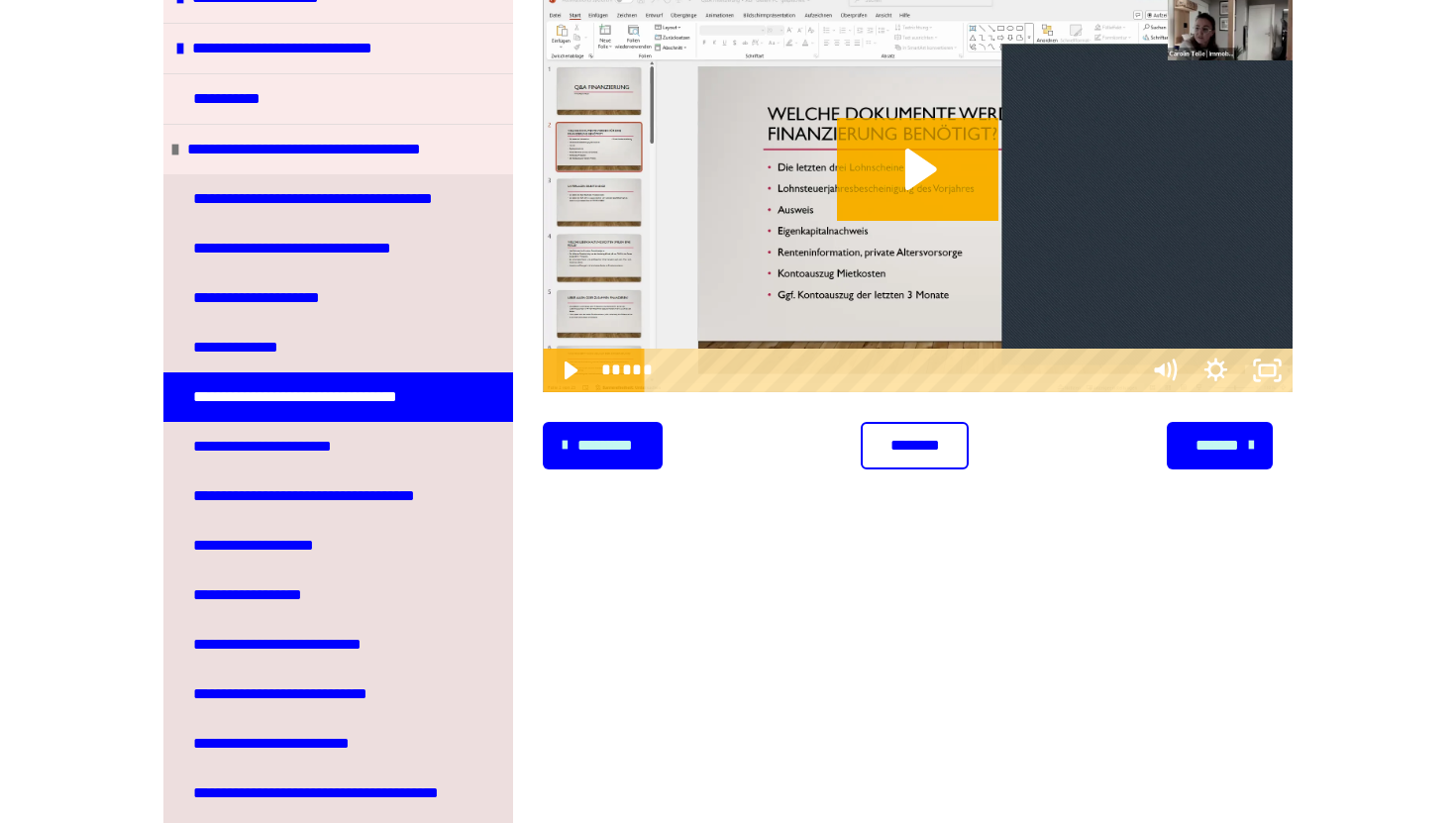 scroll, scrollTop: 3236, scrollLeft: 0, axis: vertical 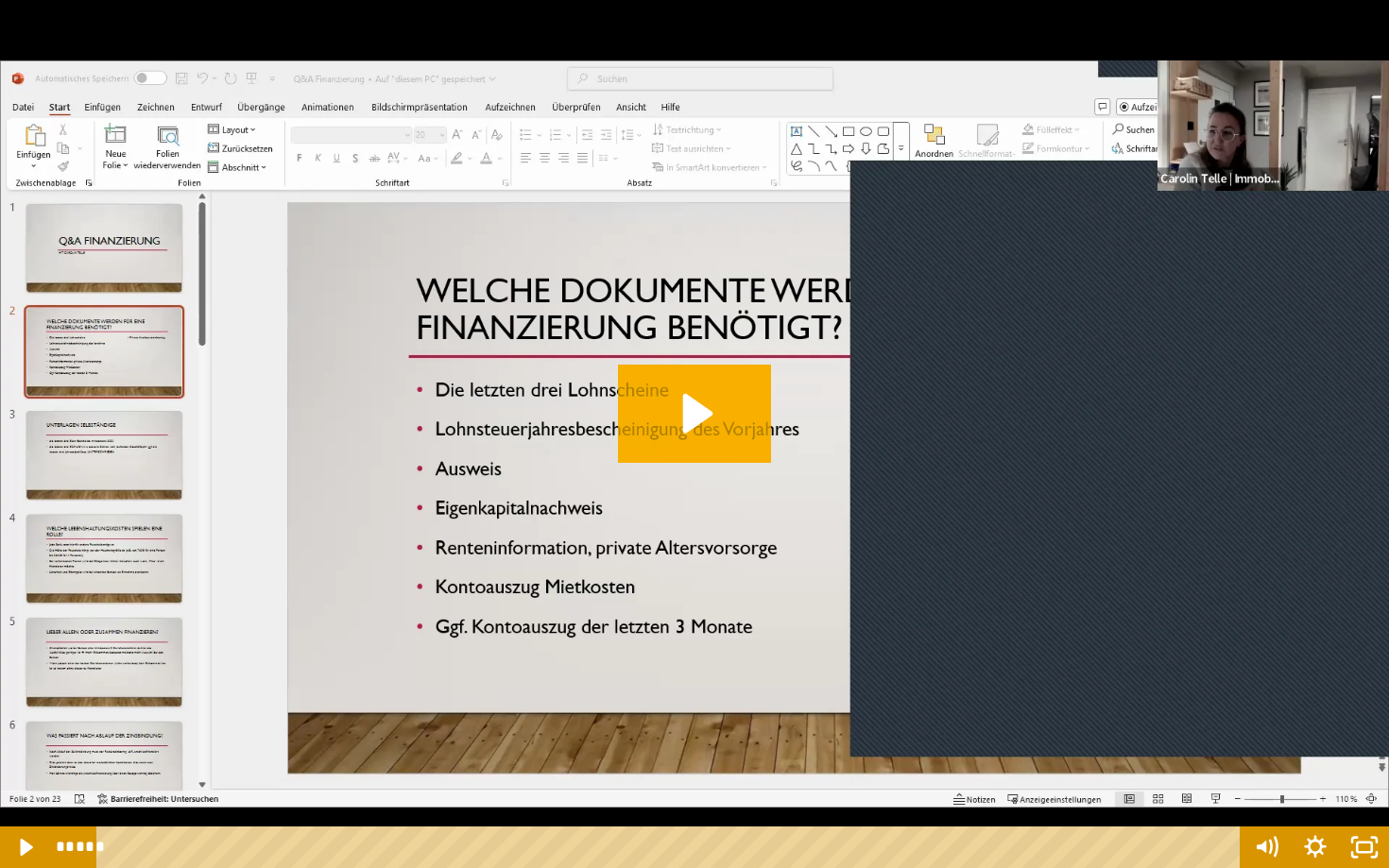 type 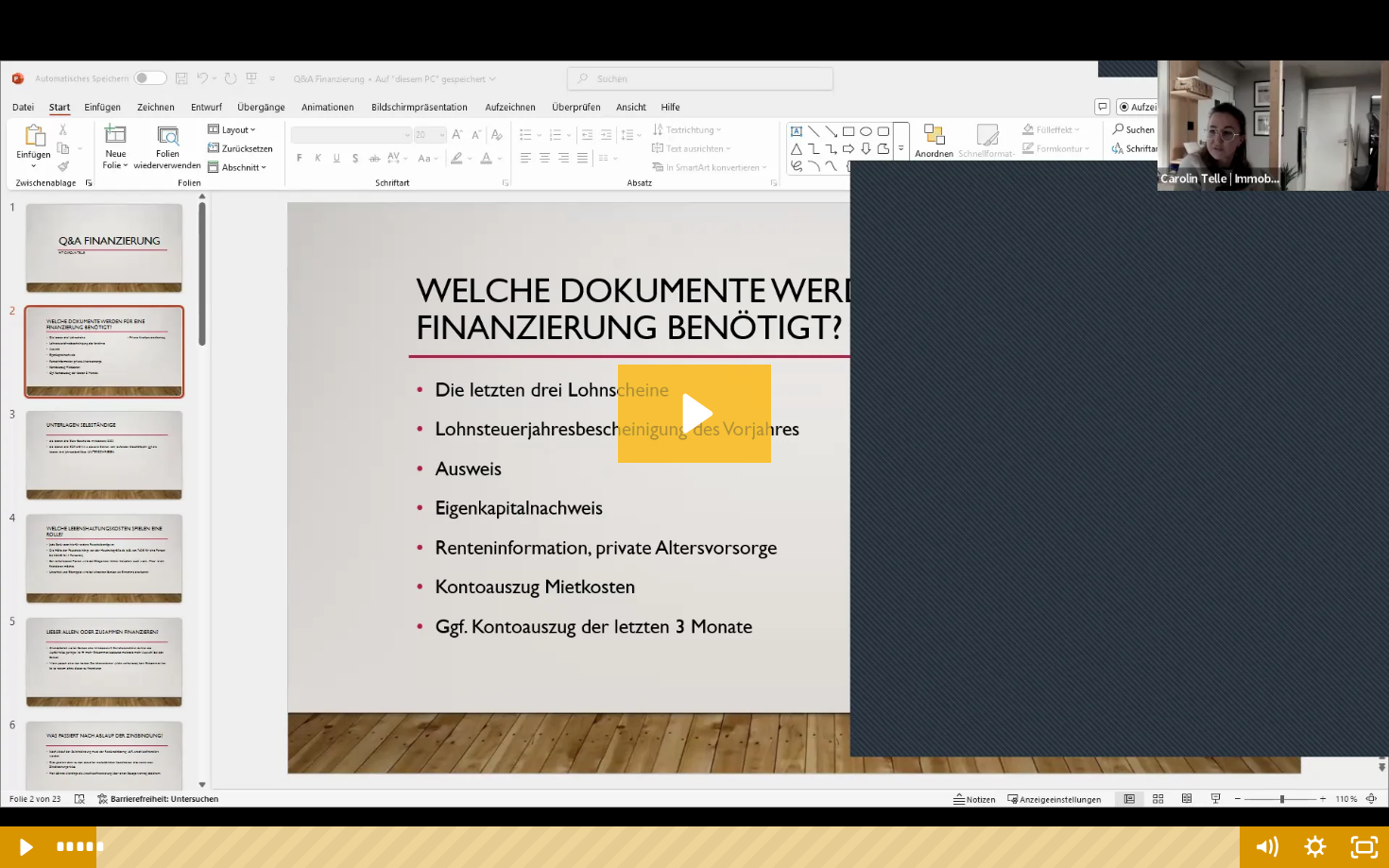click 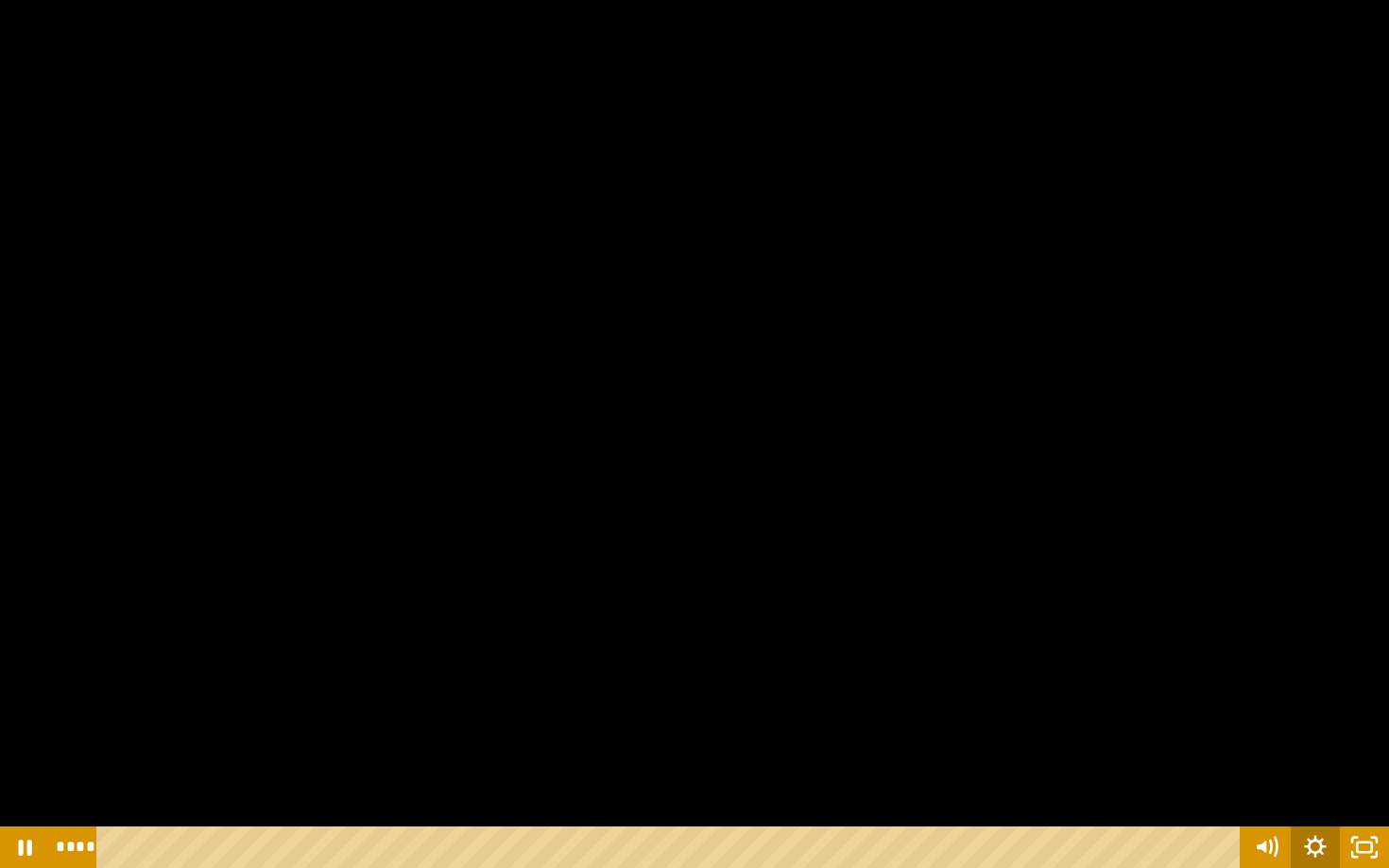 click 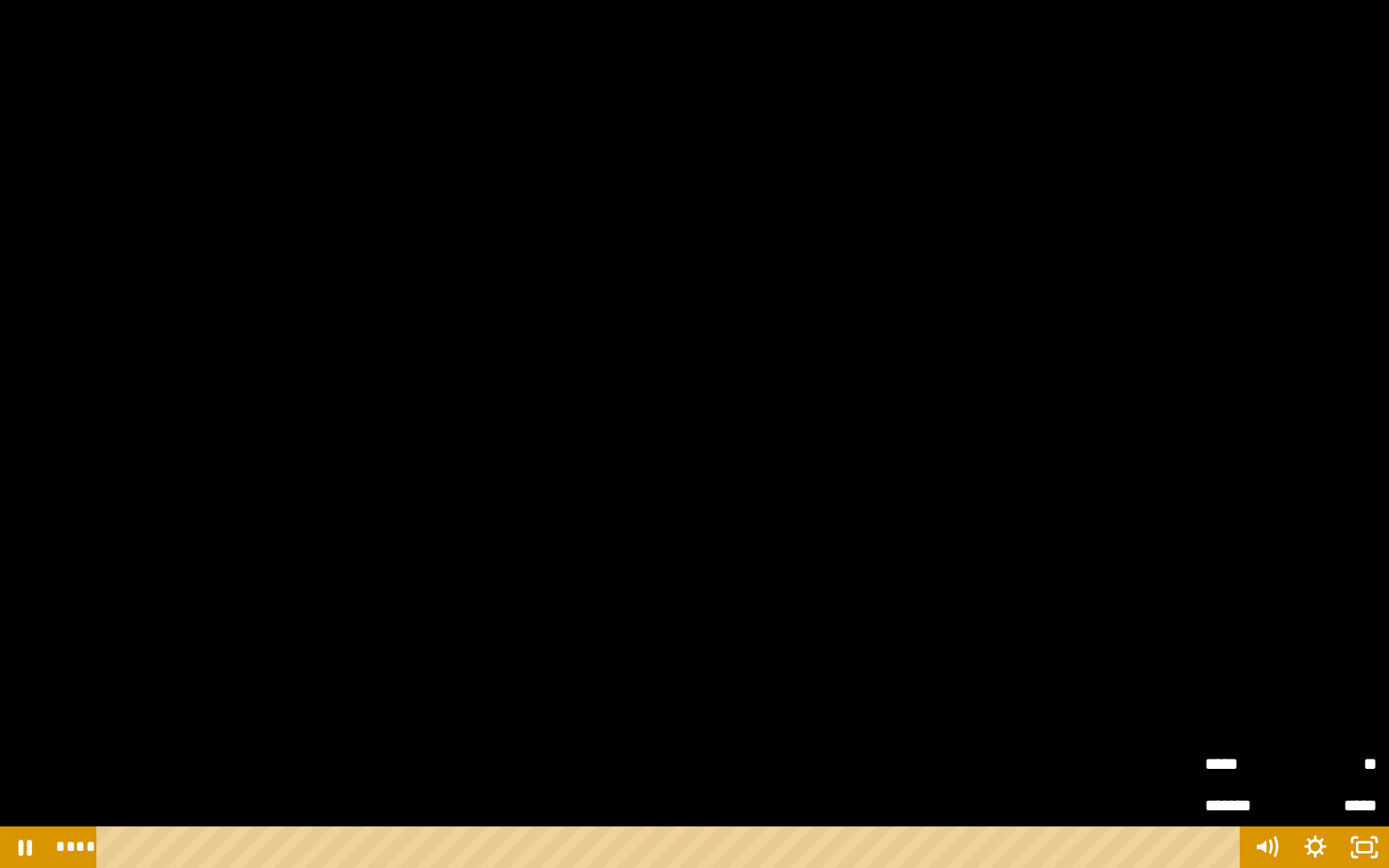 click on "**" at bounding box center [1333, 764] 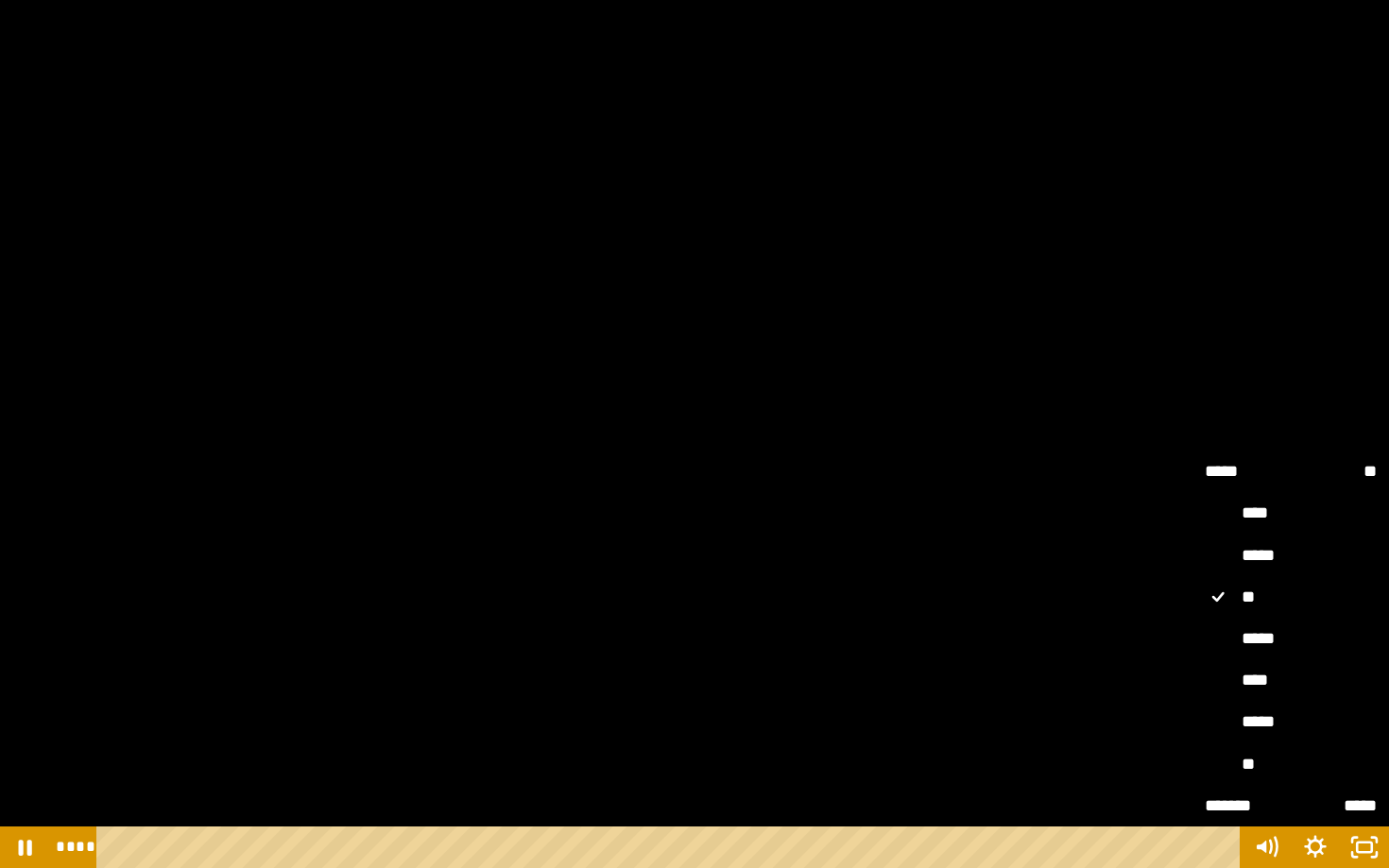 click on "*****" at bounding box center [1291, 639] 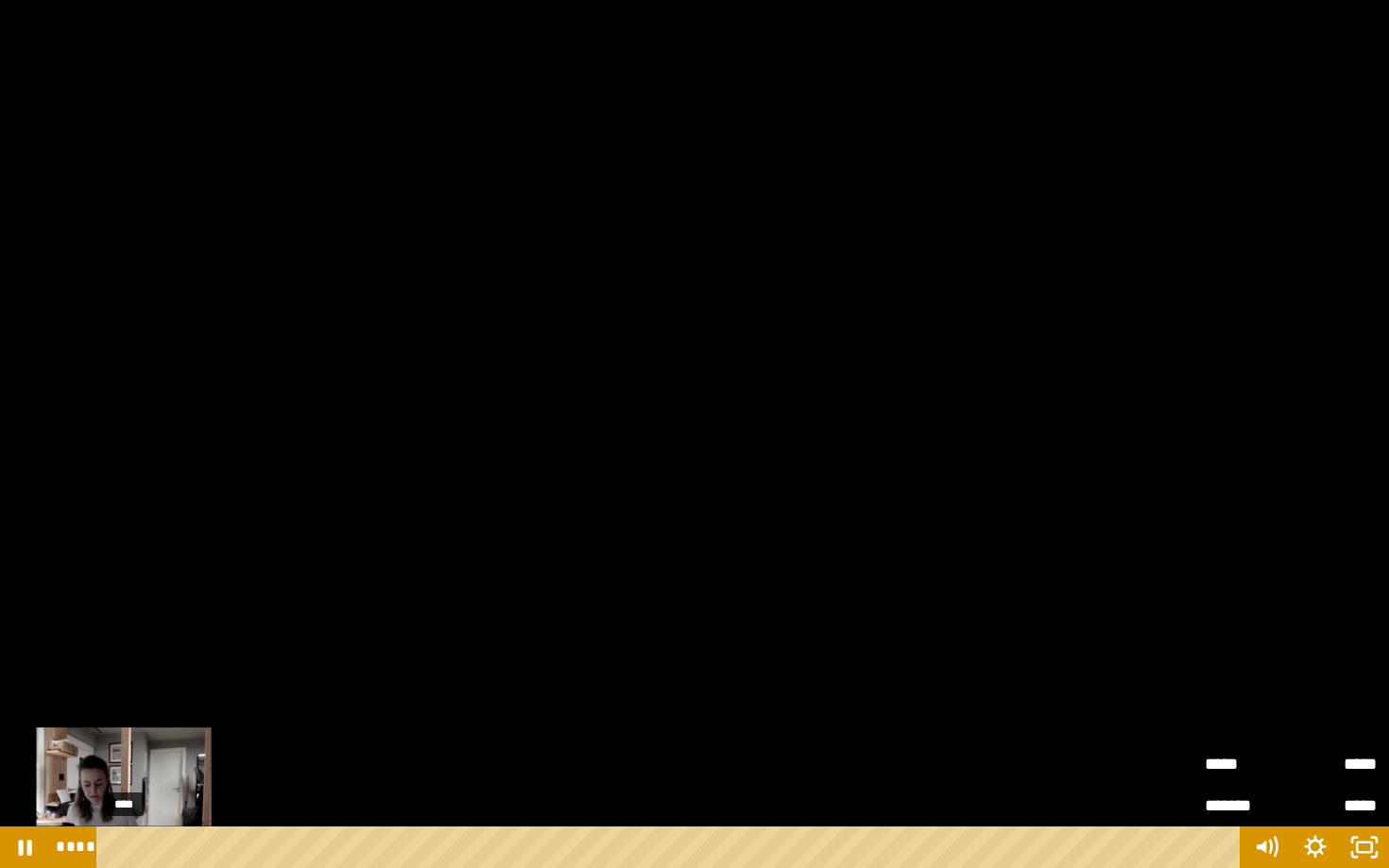 click at bounding box center [124, 847] 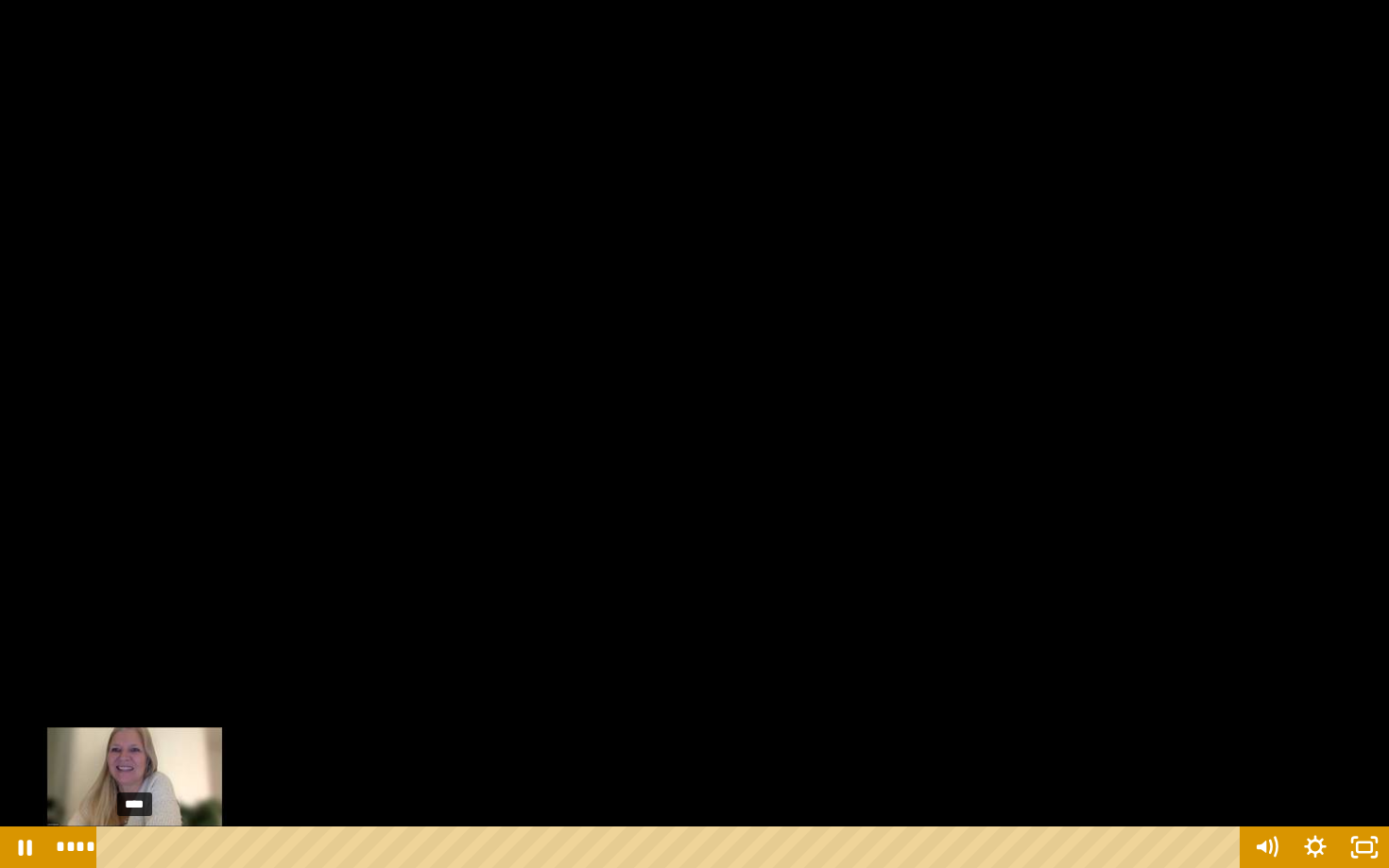 click on "****" at bounding box center [672, 847] 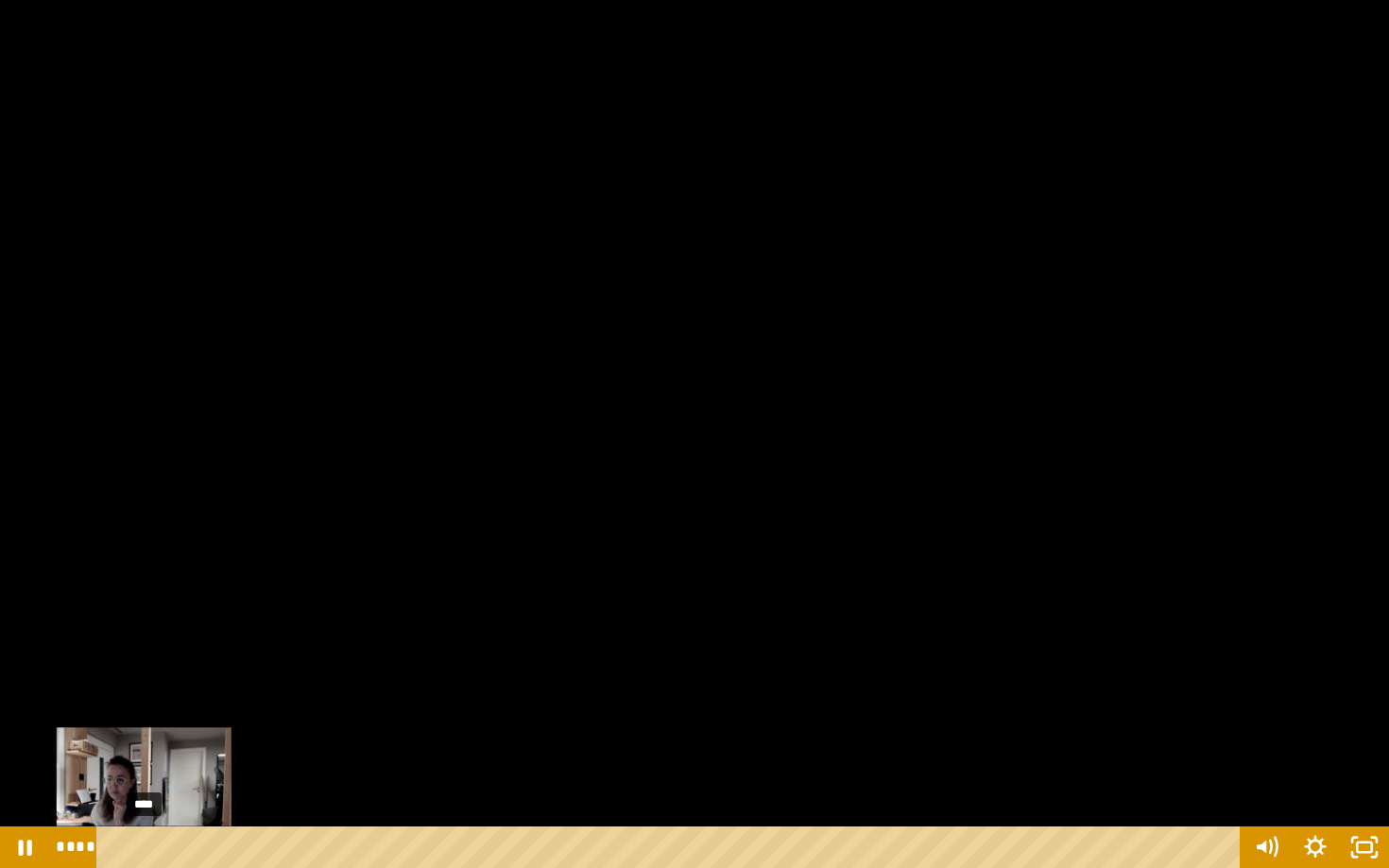 click on "****" at bounding box center [672, 847] 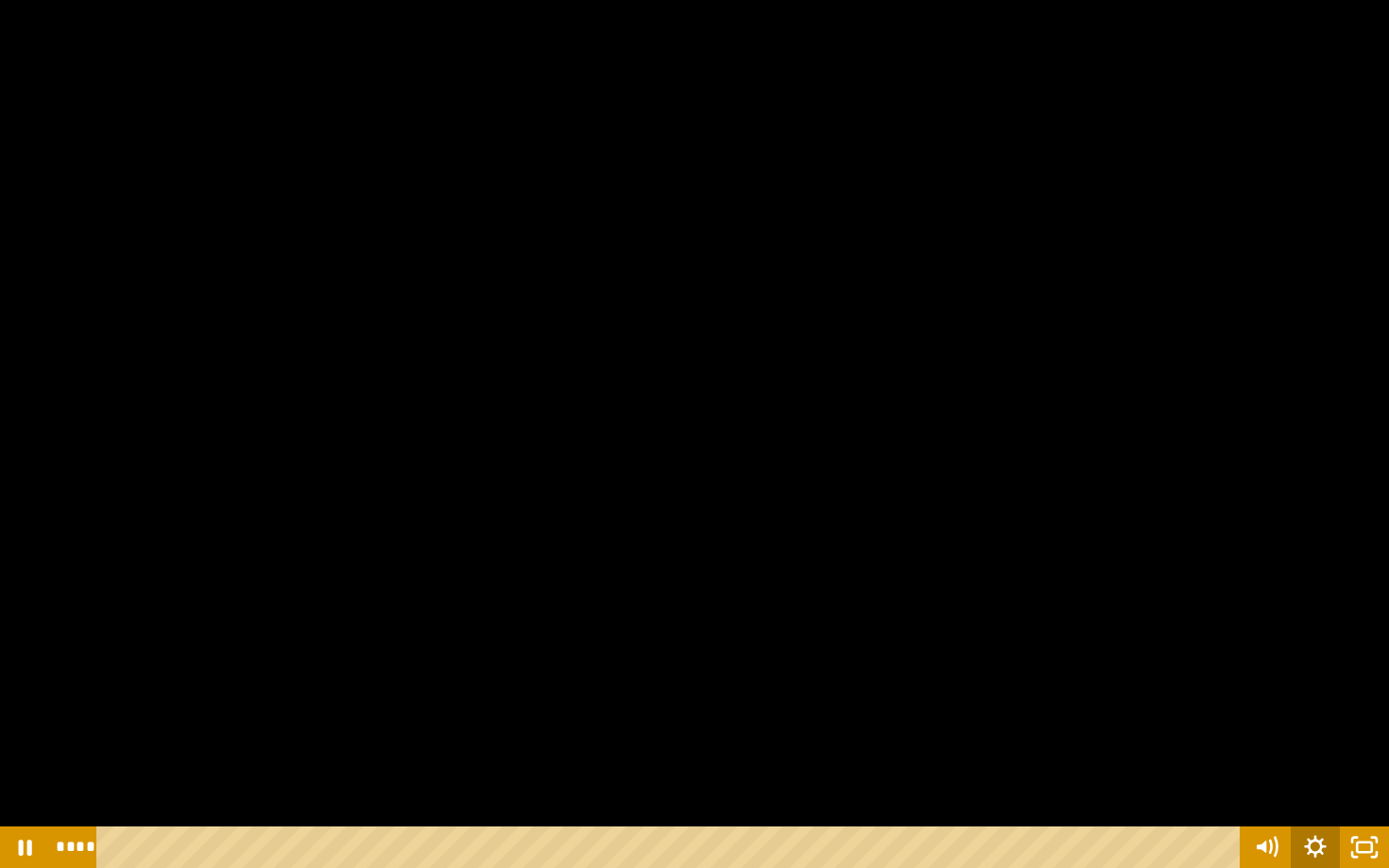 click 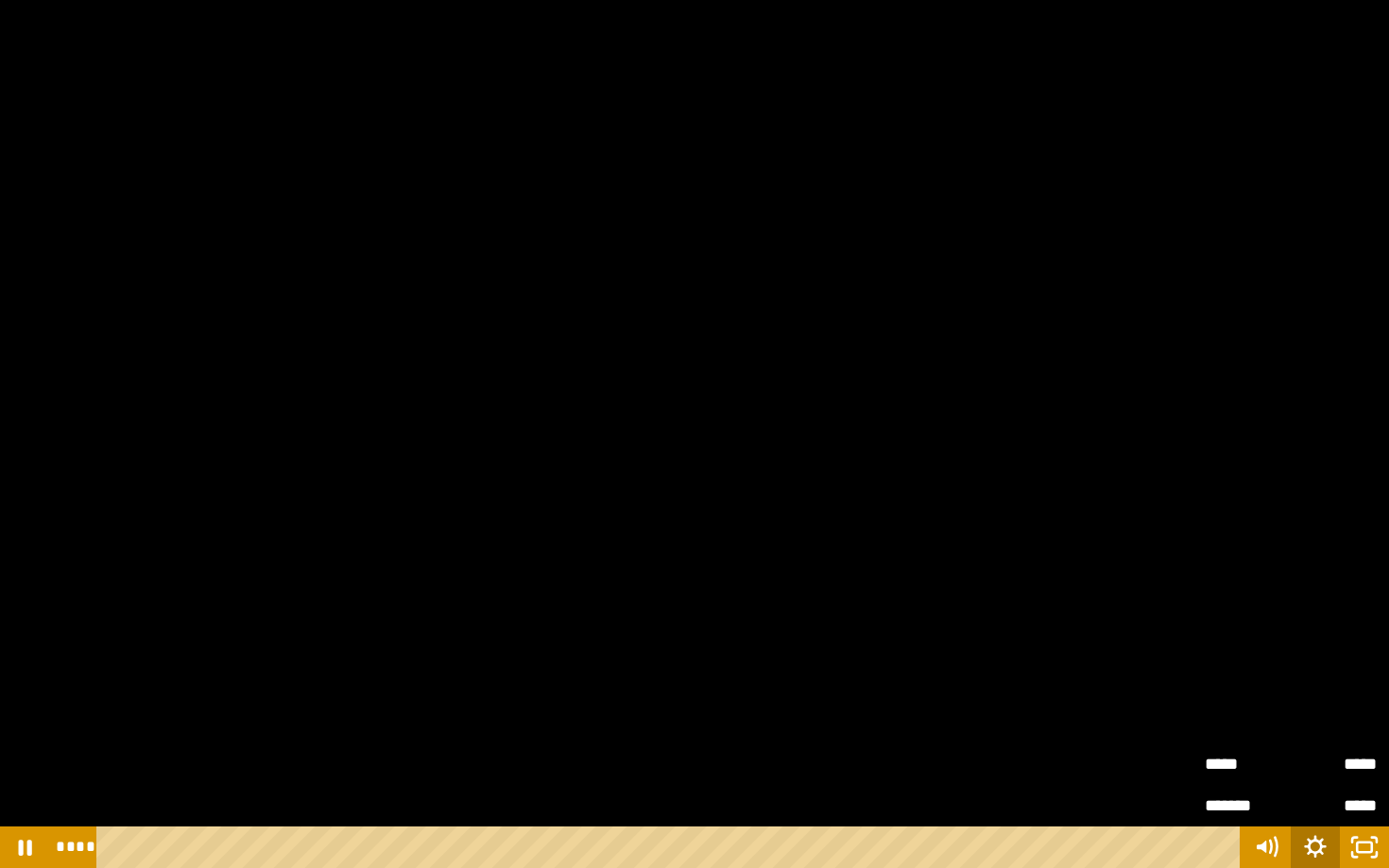 click 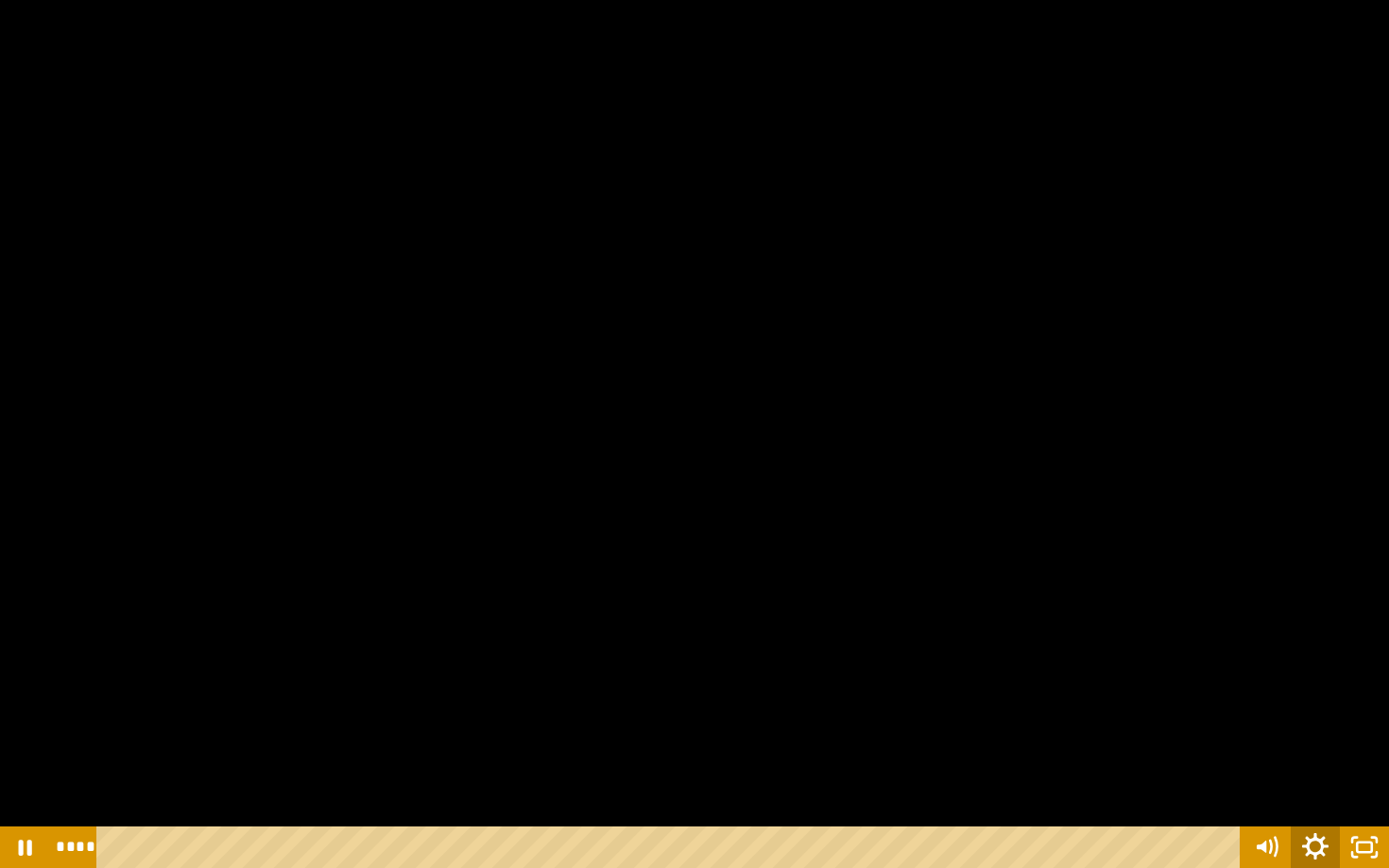 click 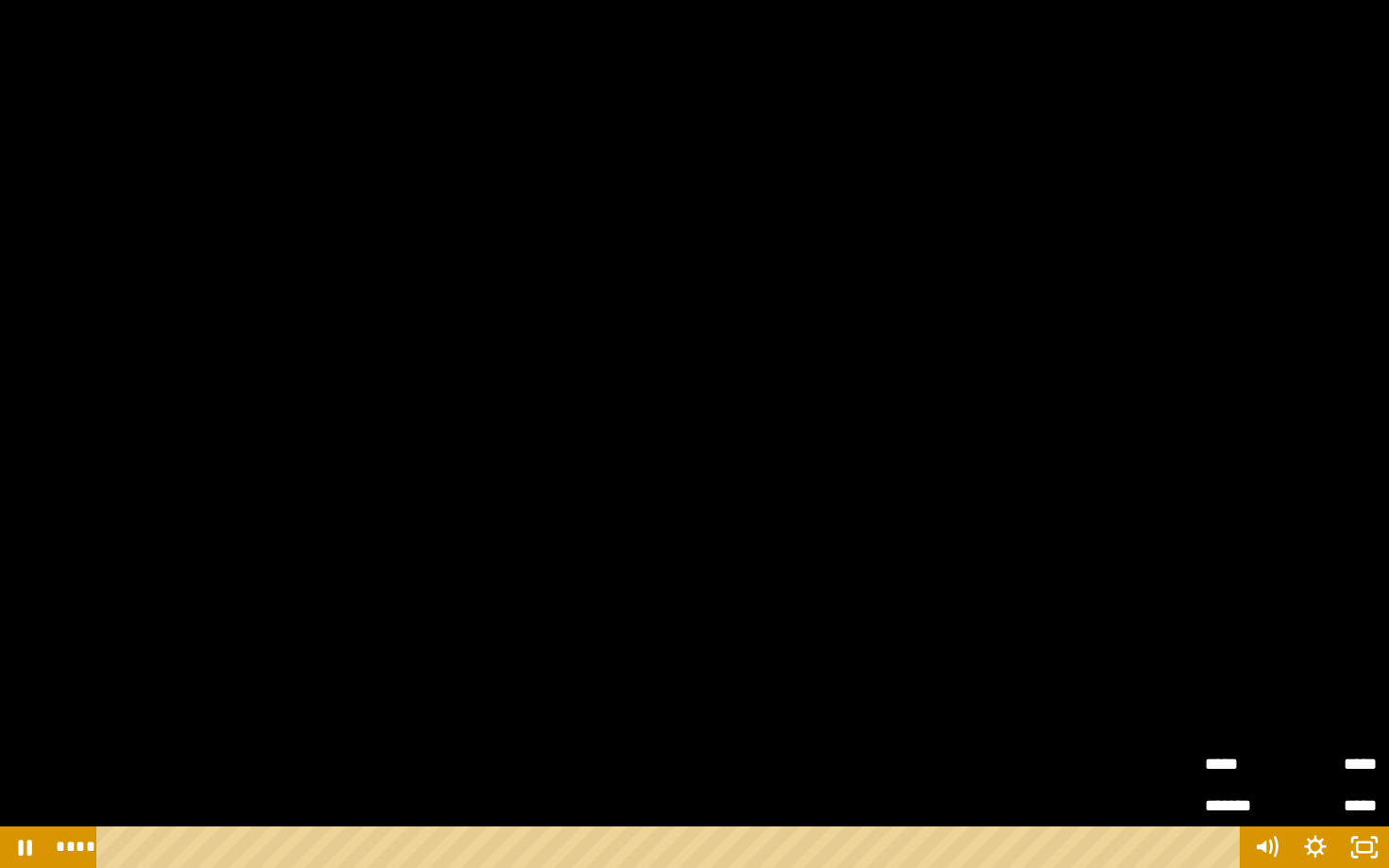 click on "*****" at bounding box center [1333, 798] 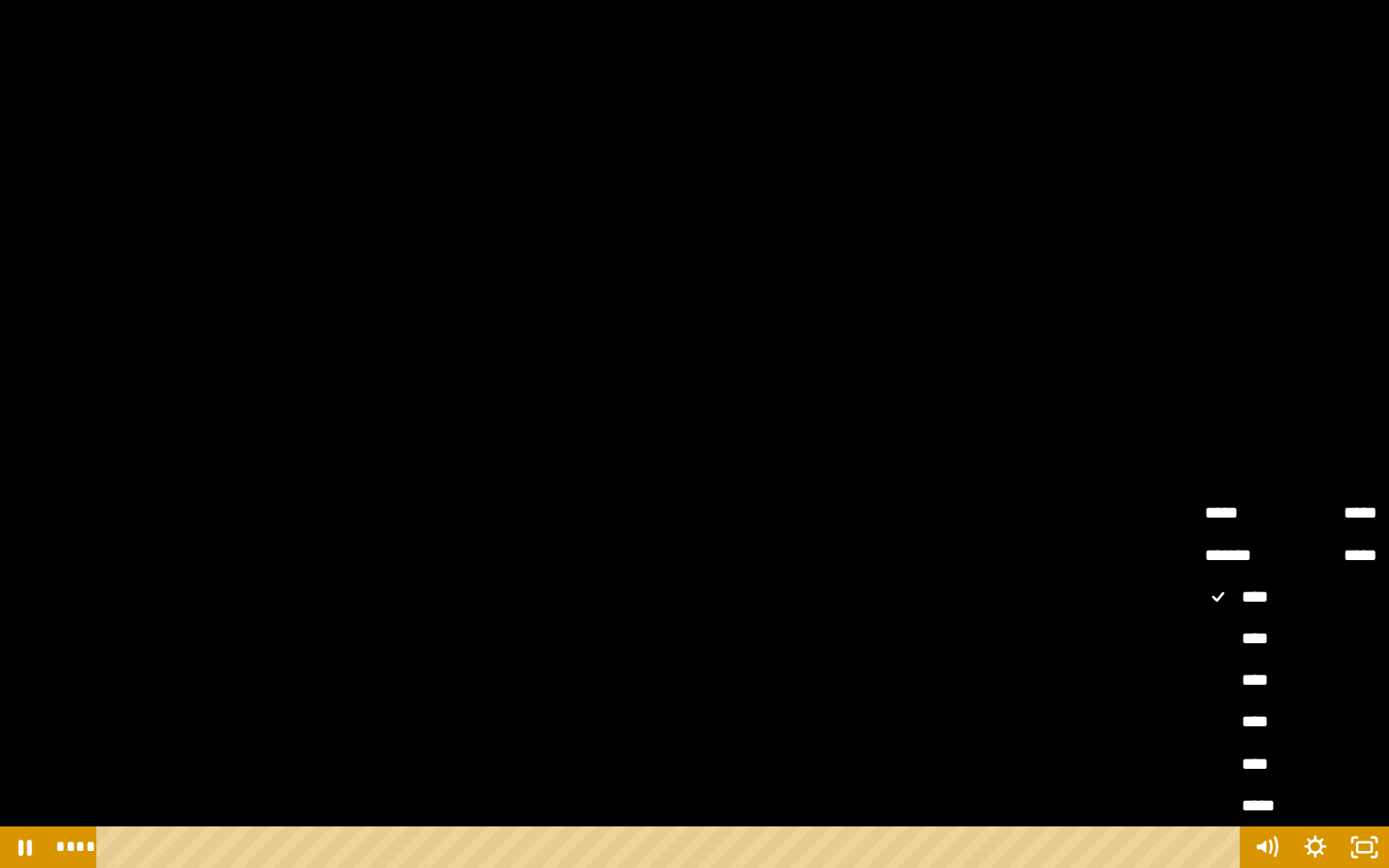 click on "****" at bounding box center (1291, 639) 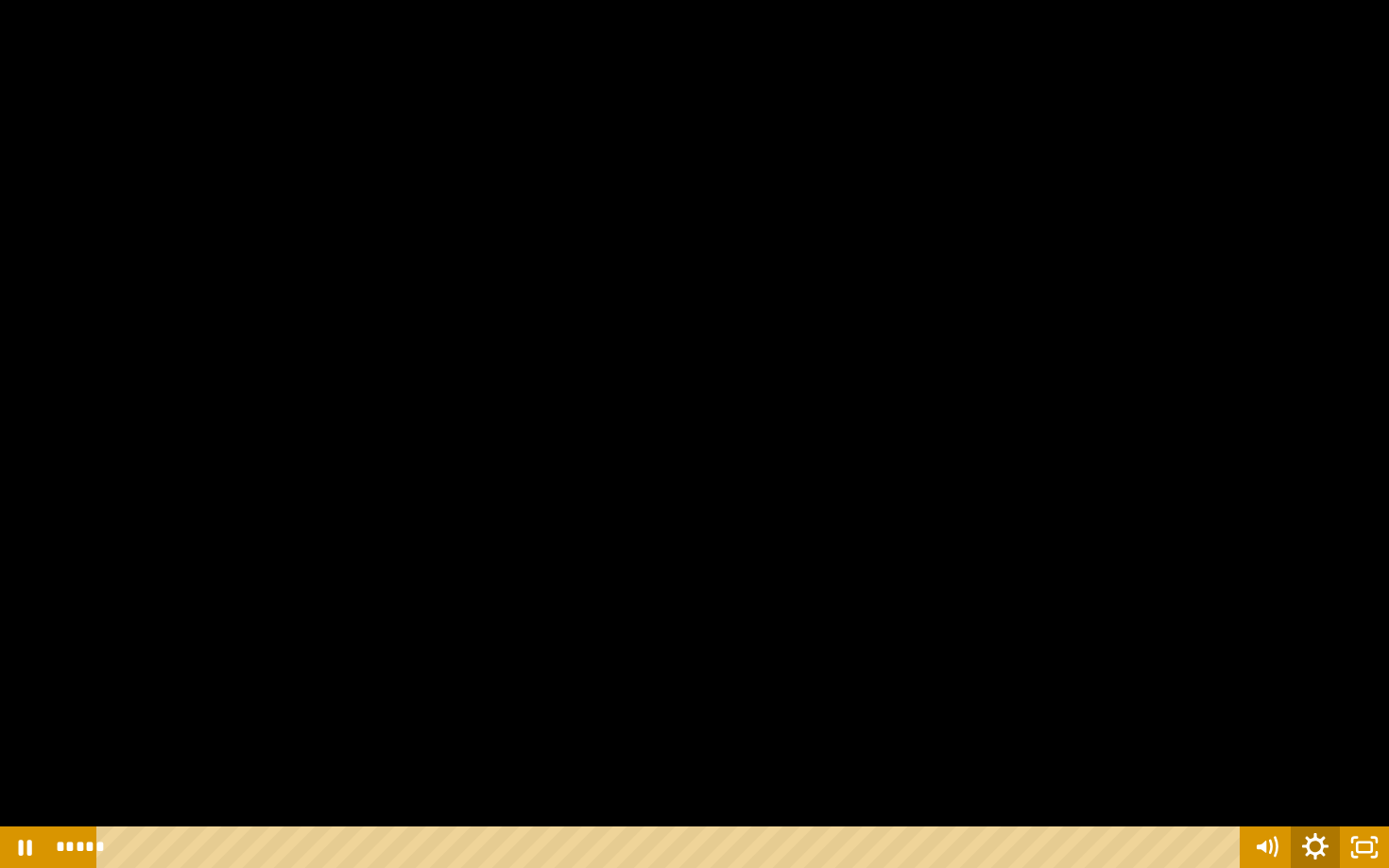 click 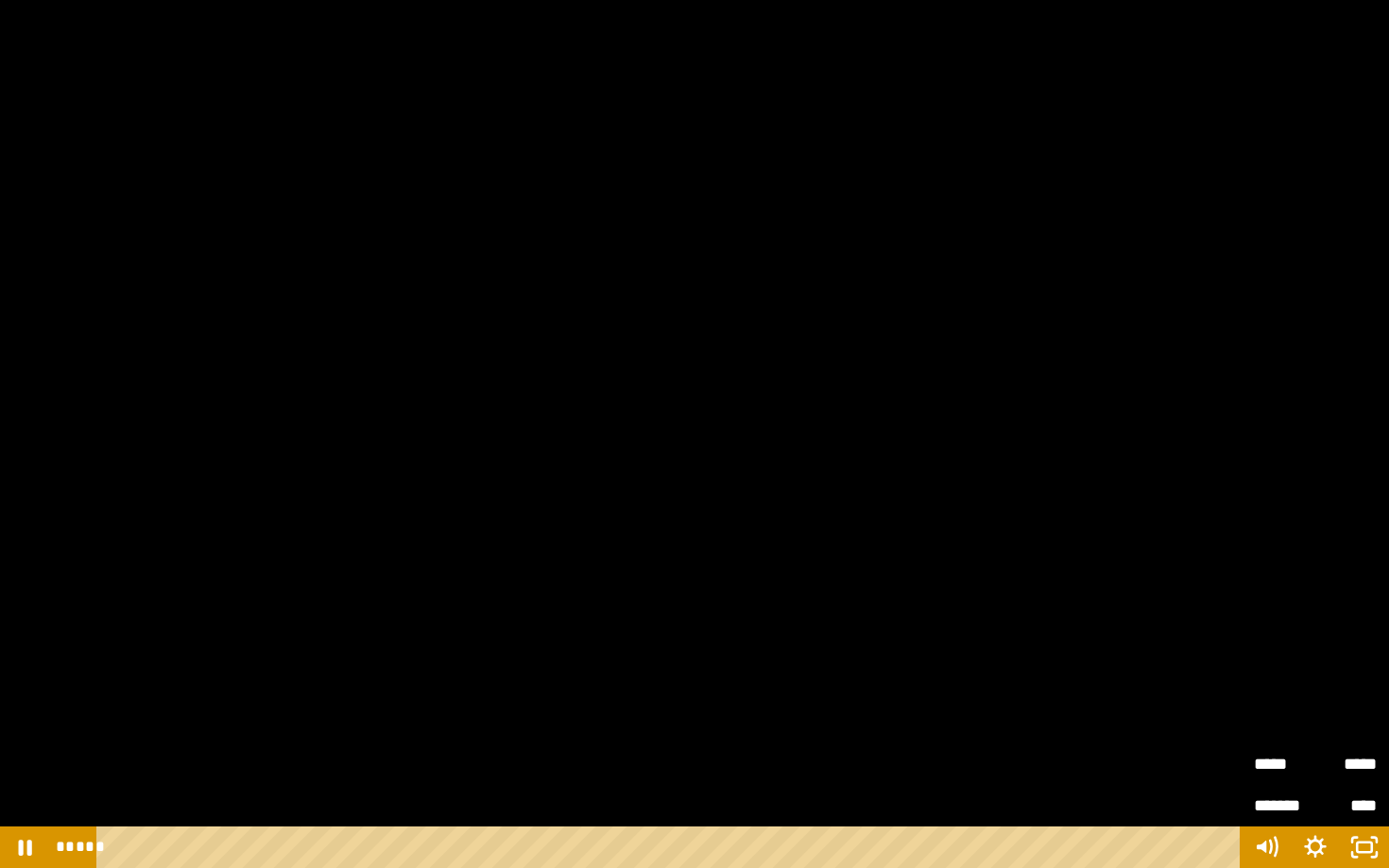 click on "****" at bounding box center [1346, 797] 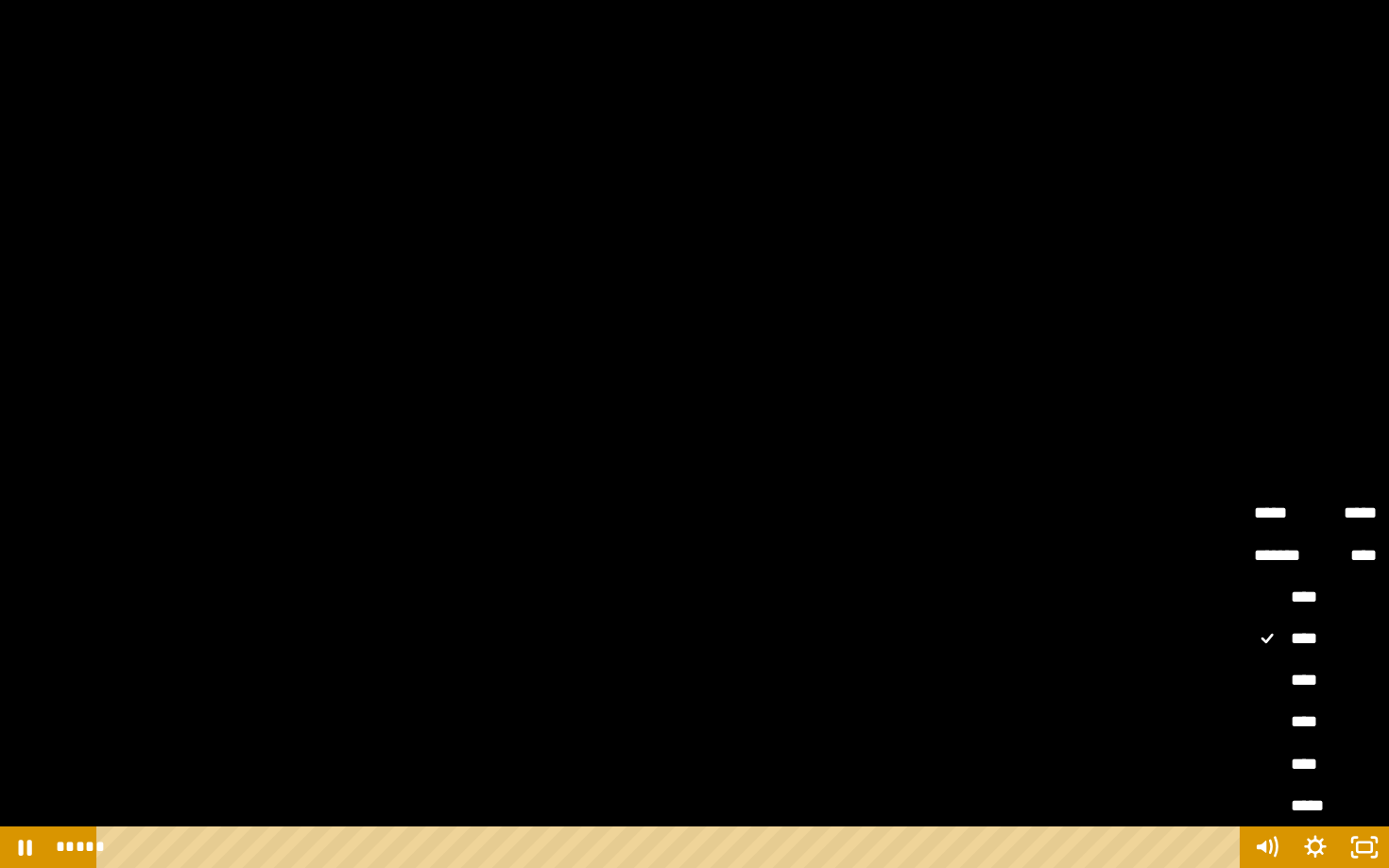 click on "****" at bounding box center (1315, 681) 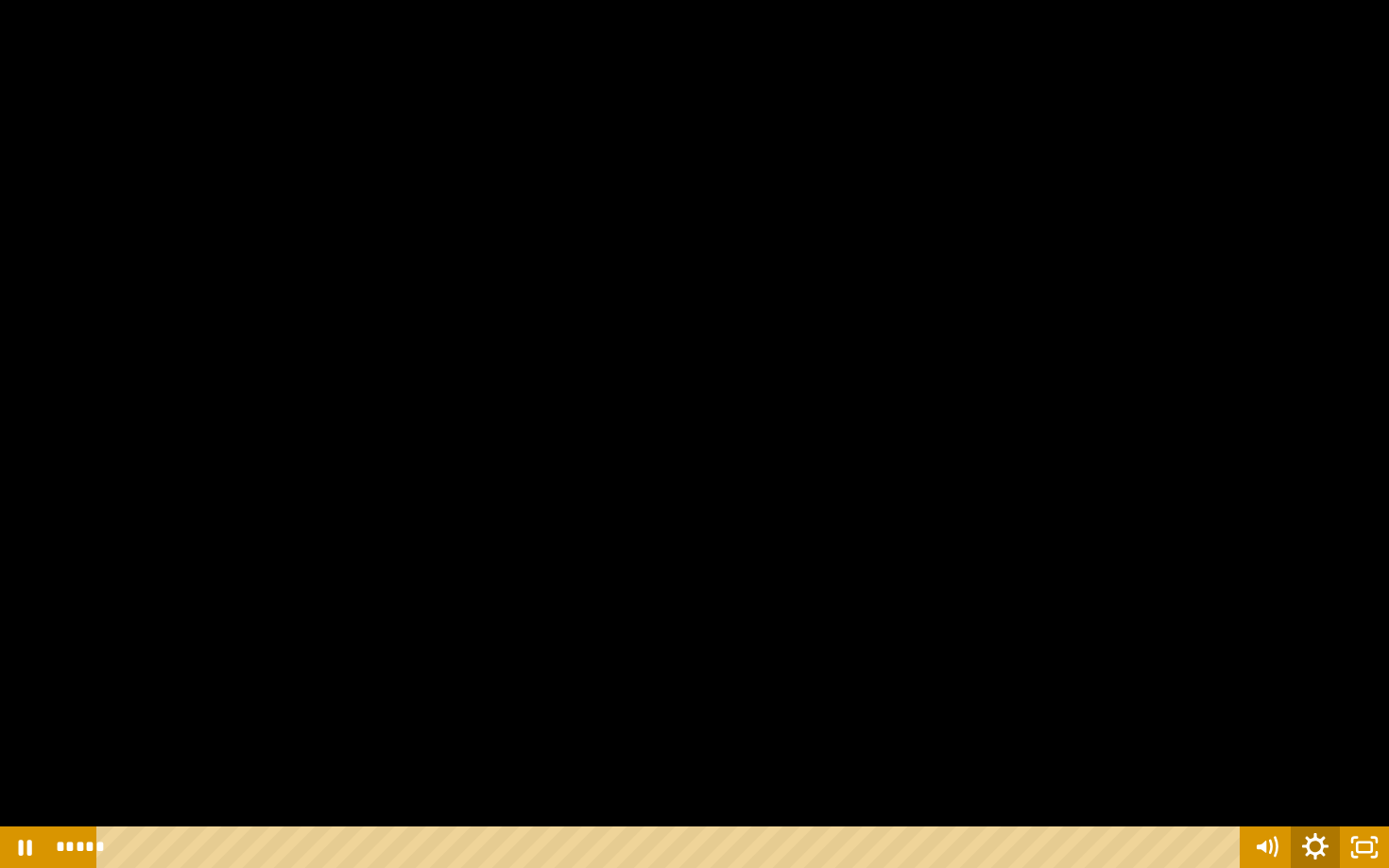 click 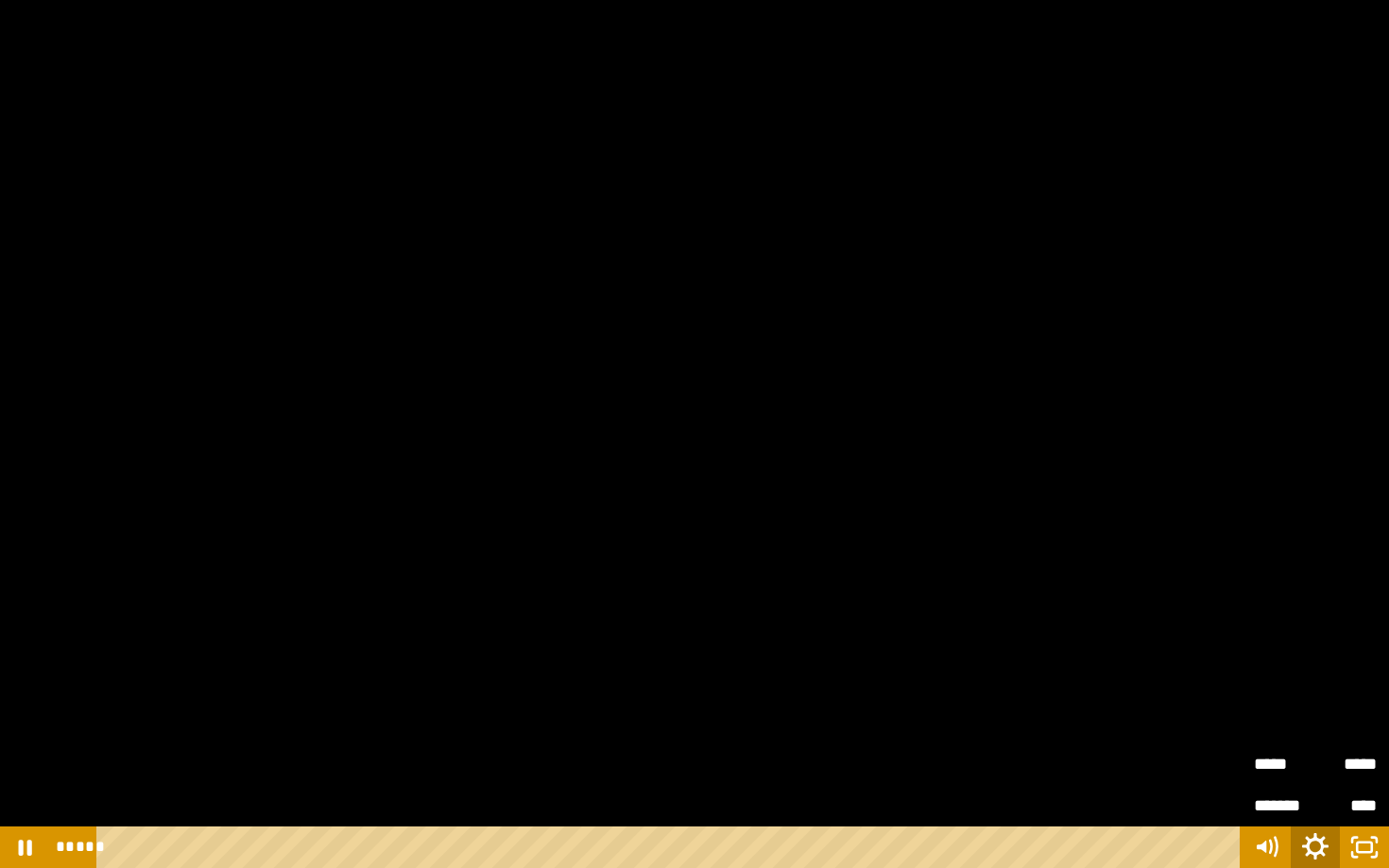 click 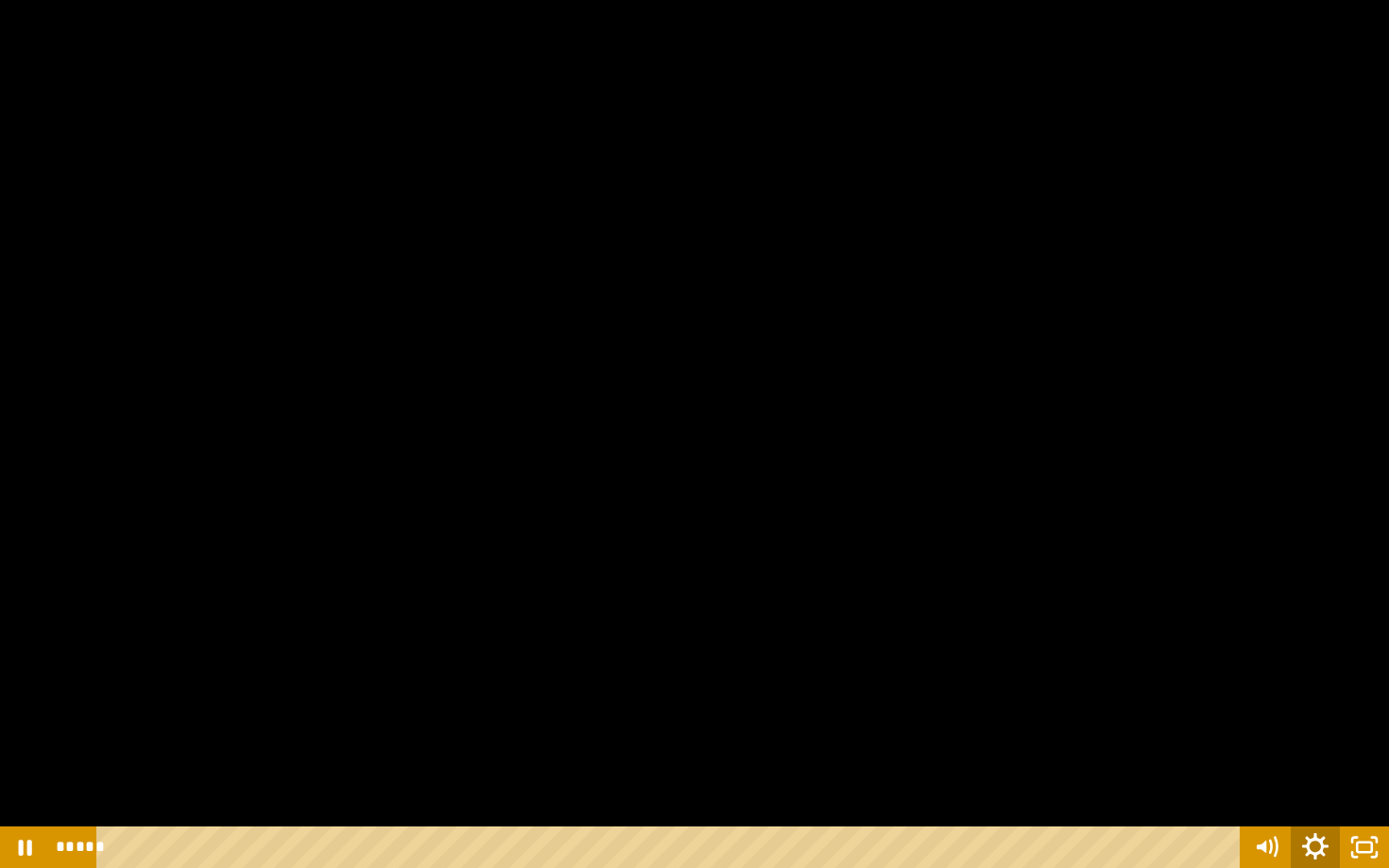 click 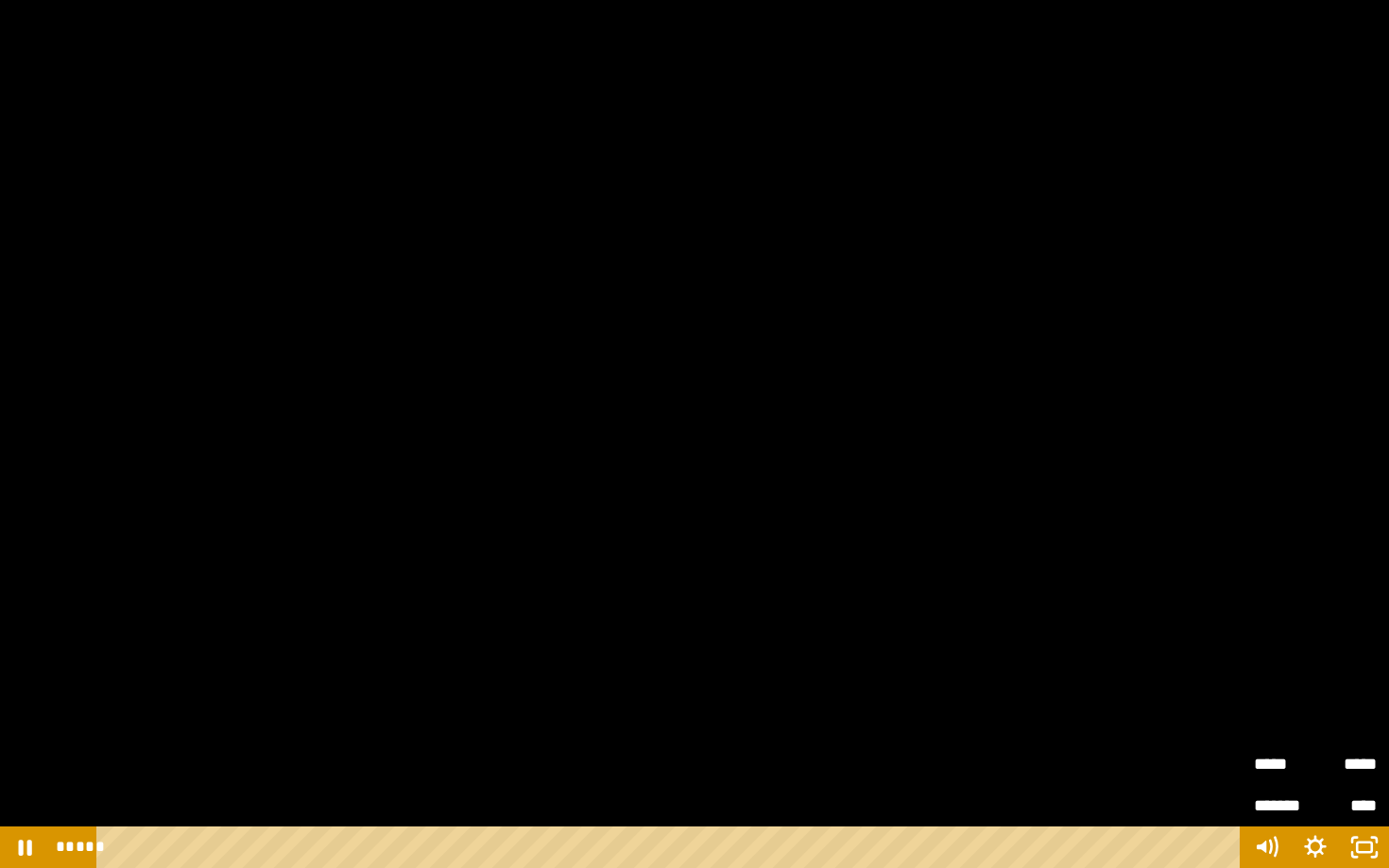 click on "*****" at bounding box center [1346, 764] 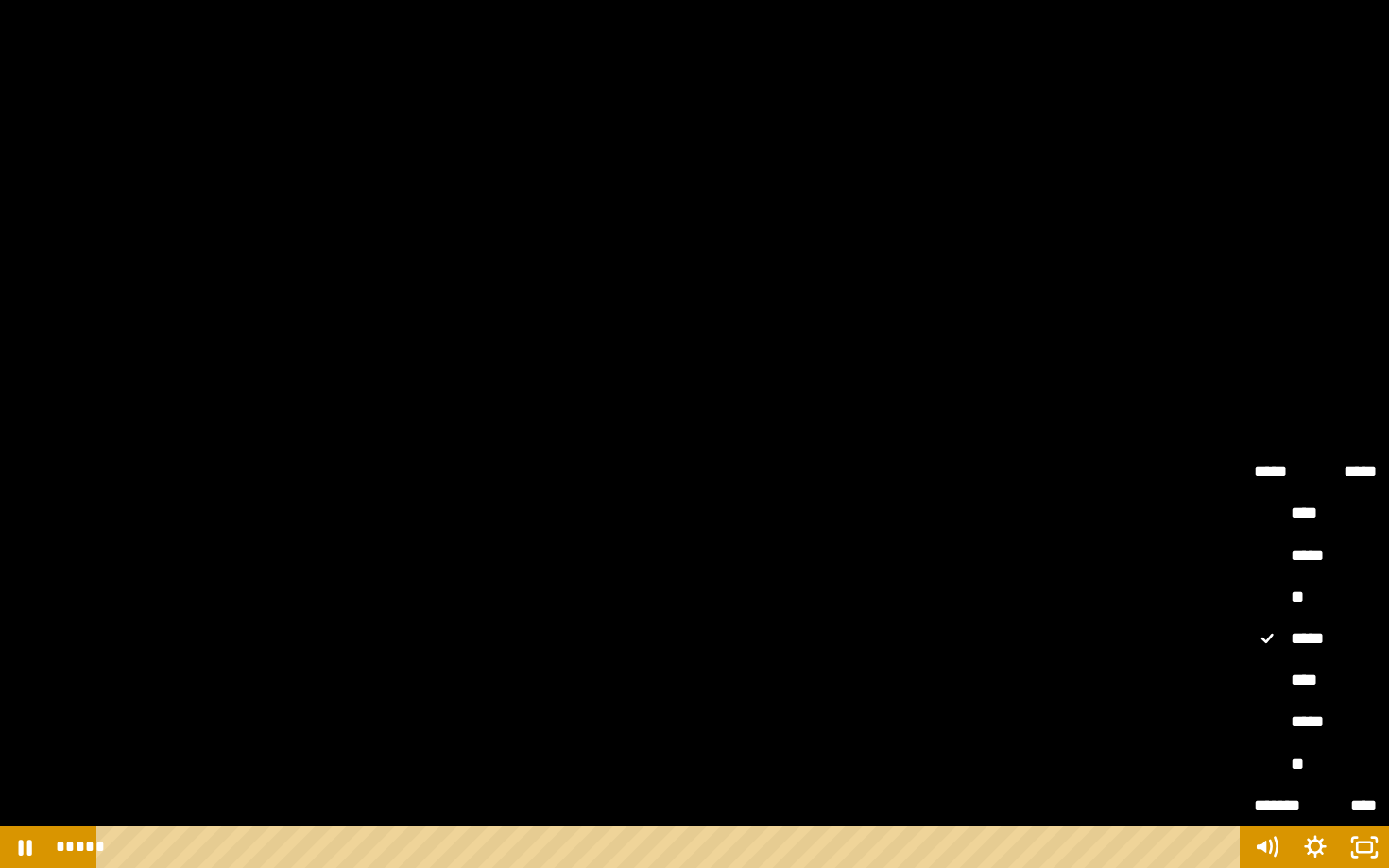 click at bounding box center (694, 434) 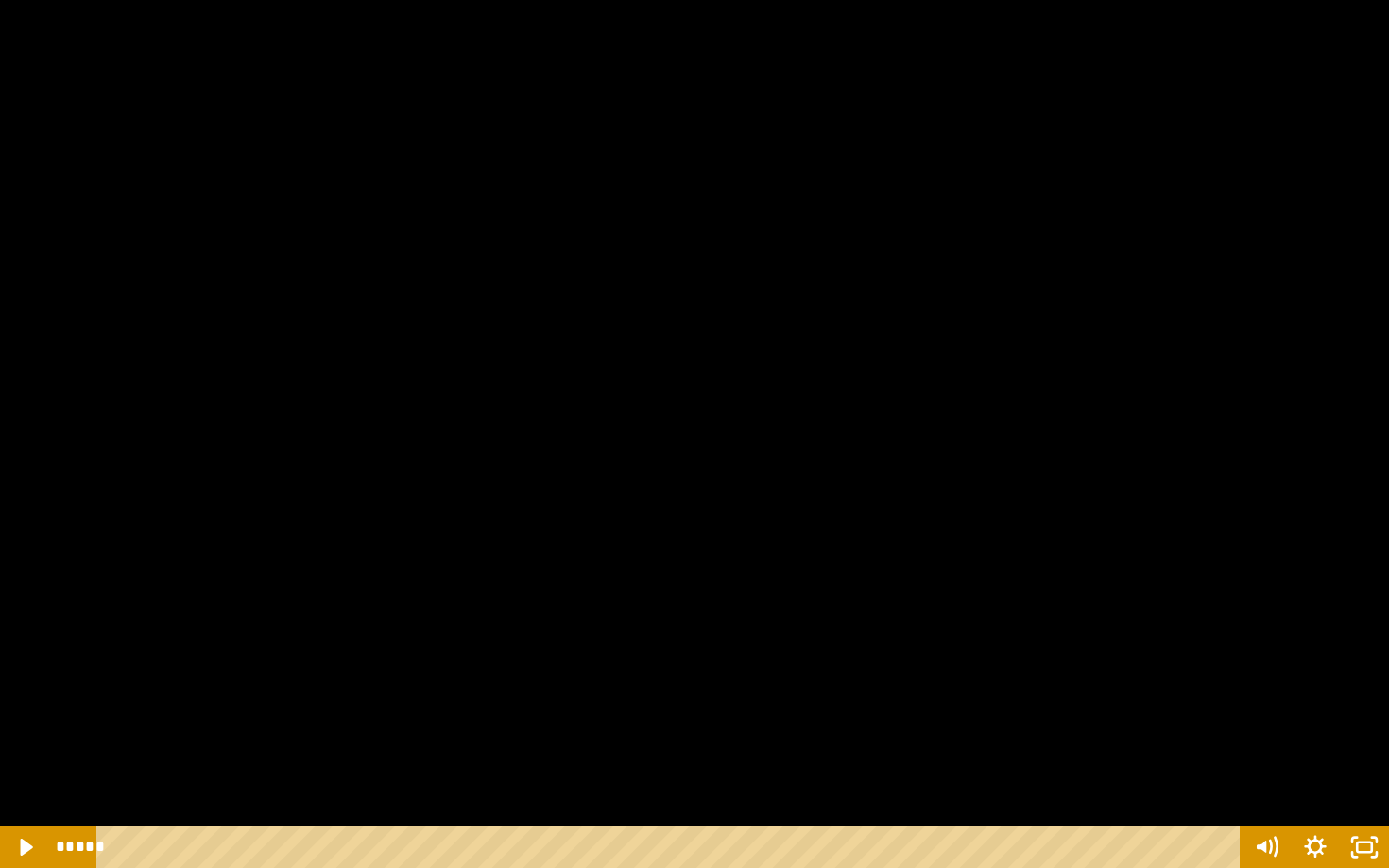 click at bounding box center (694, 434) 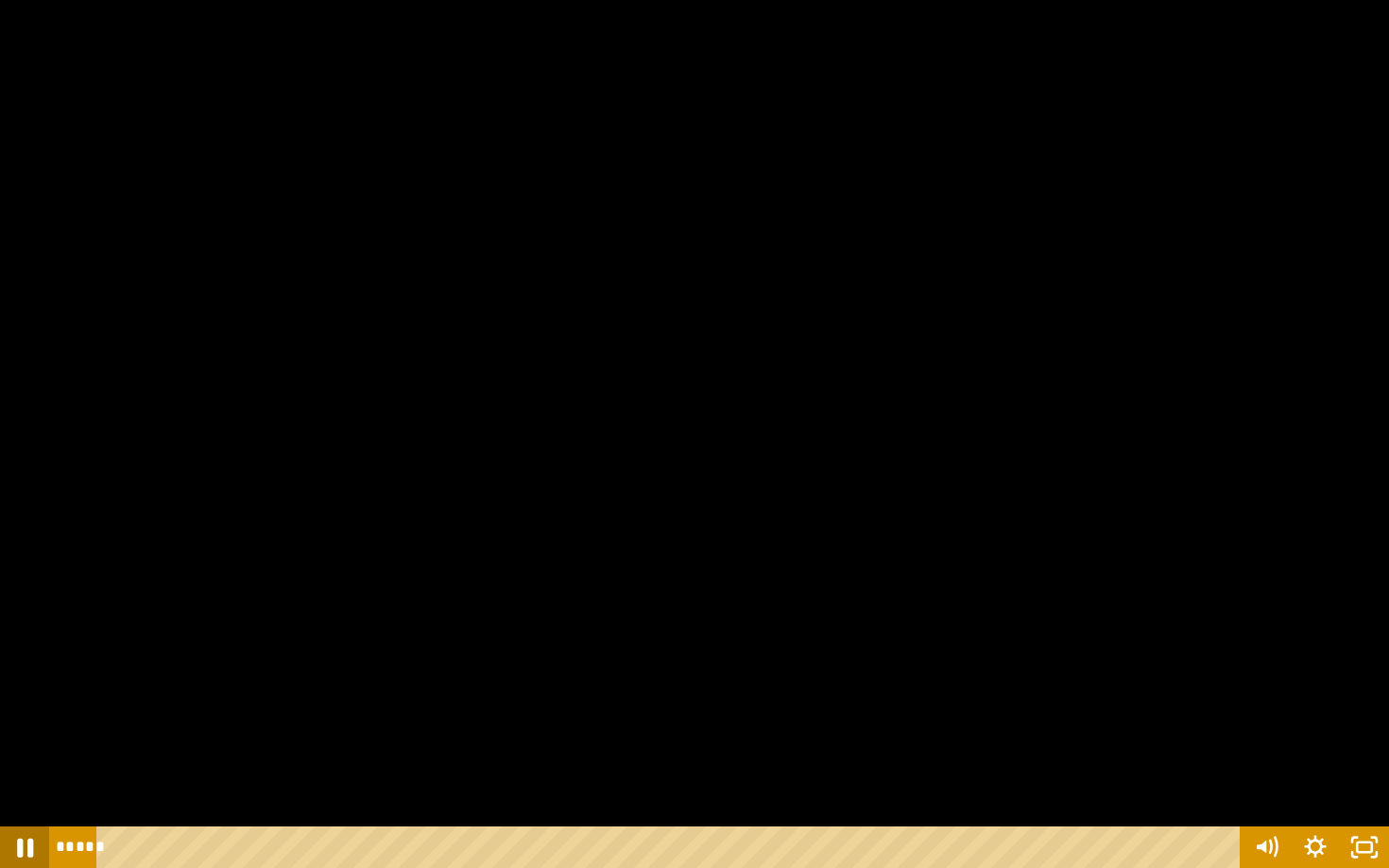 click 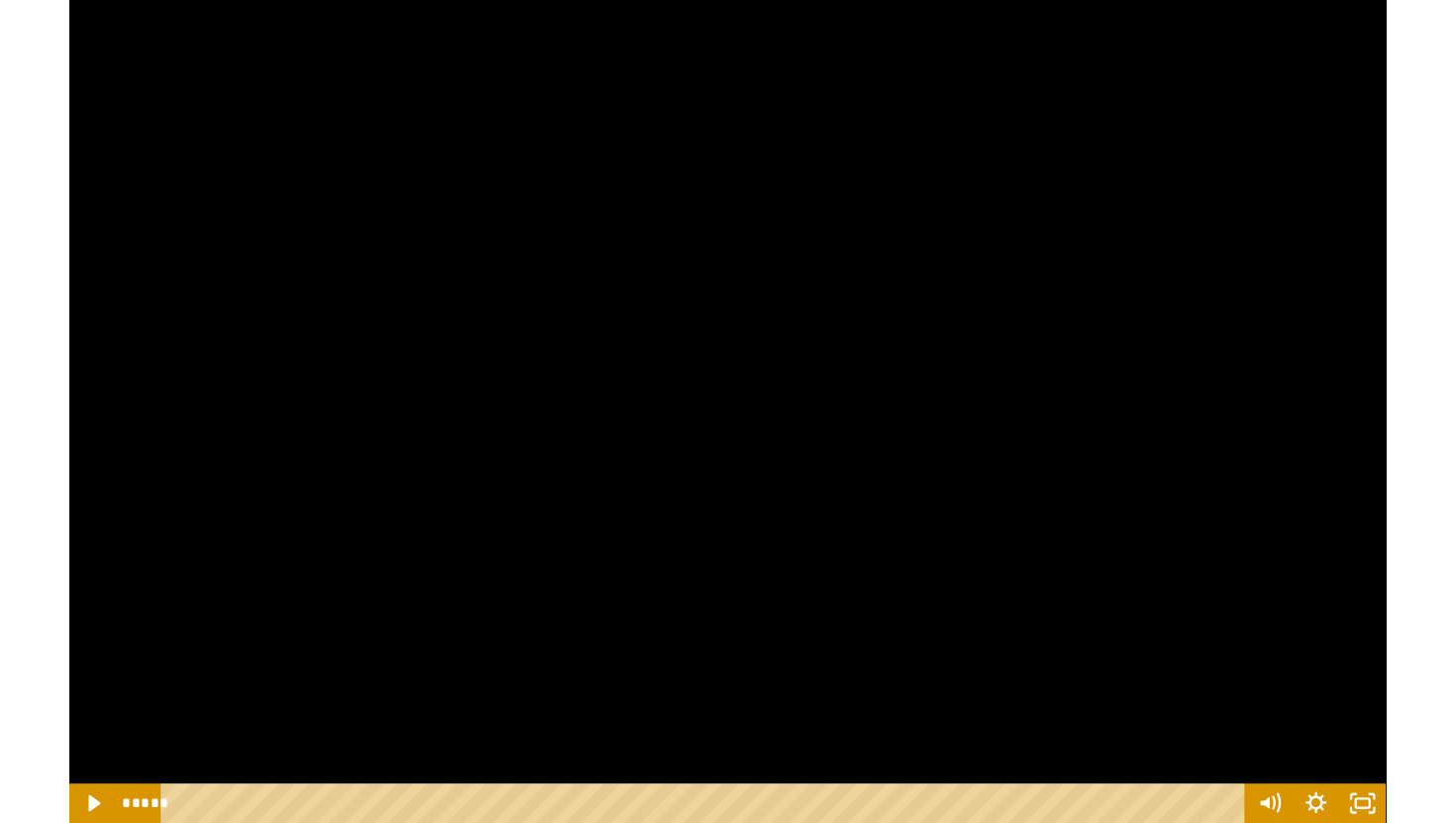 scroll, scrollTop: 3323, scrollLeft: 0, axis: vertical 